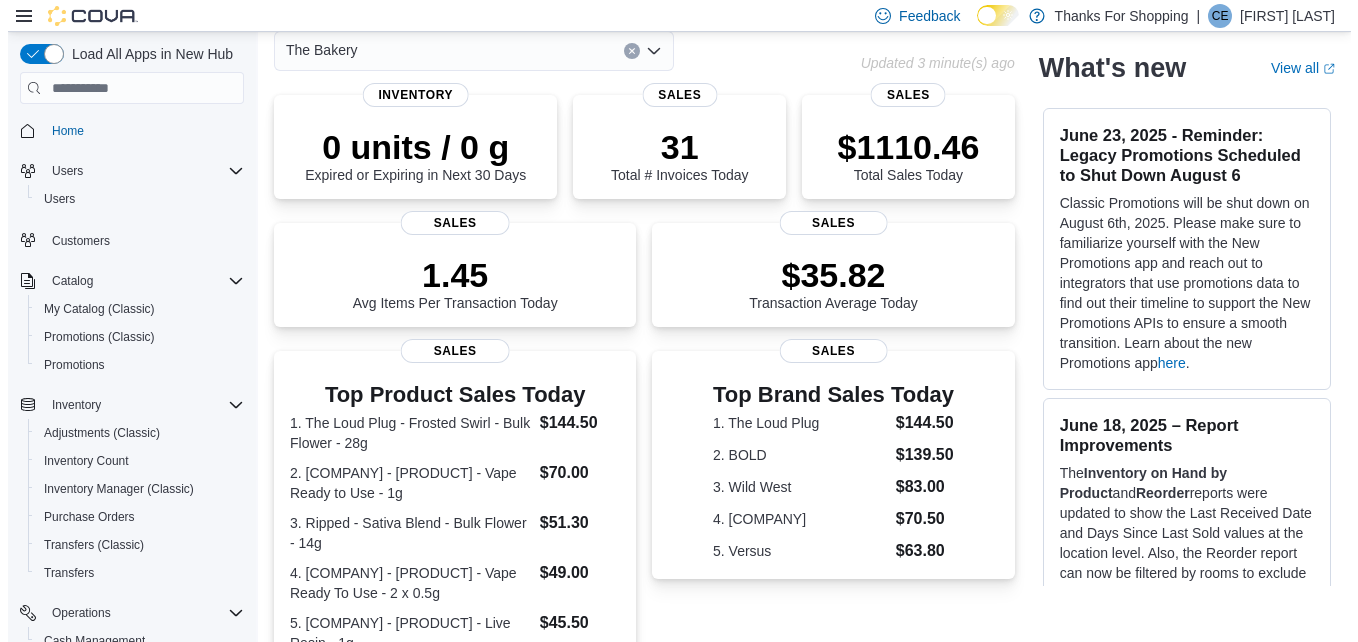 scroll, scrollTop: 0, scrollLeft: 0, axis: both 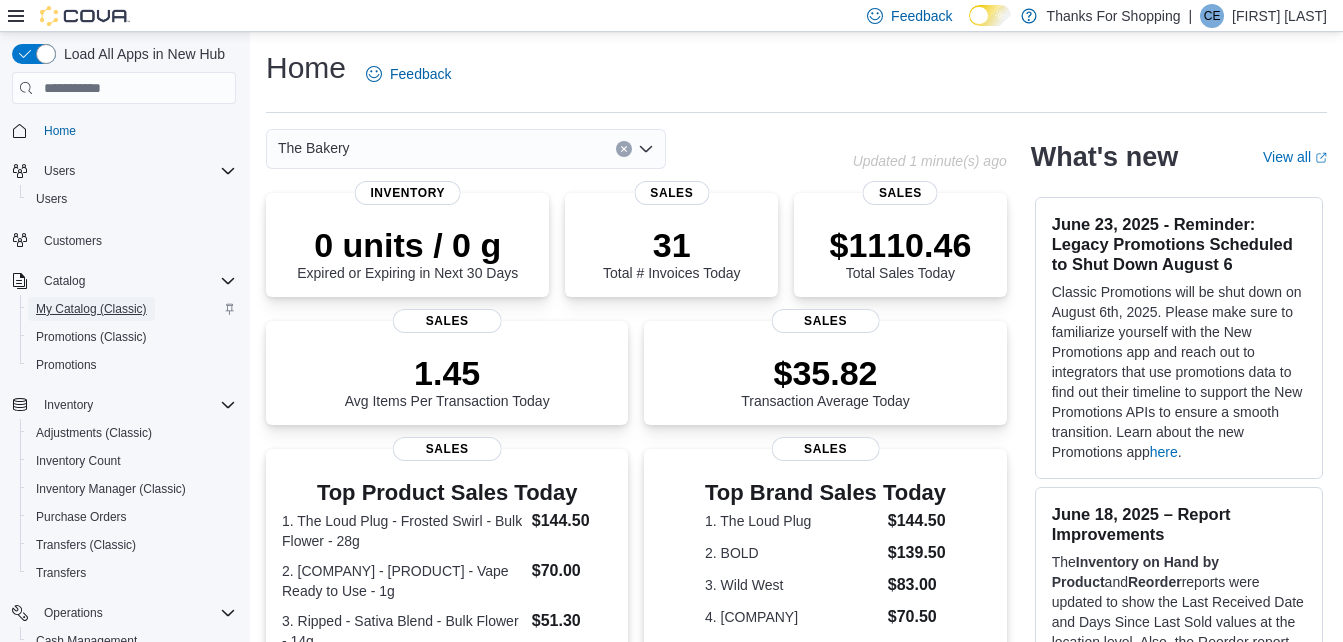 click on "My Catalog (Classic)" at bounding box center [91, 309] 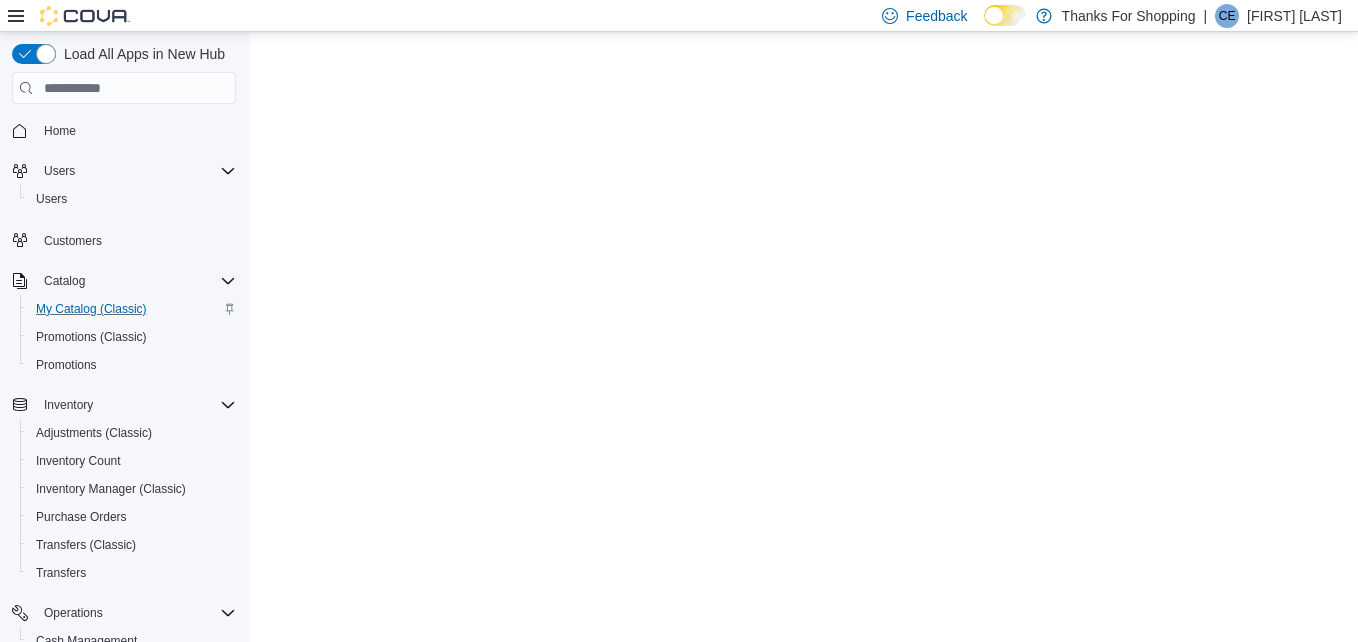 scroll, scrollTop: 0, scrollLeft: 0, axis: both 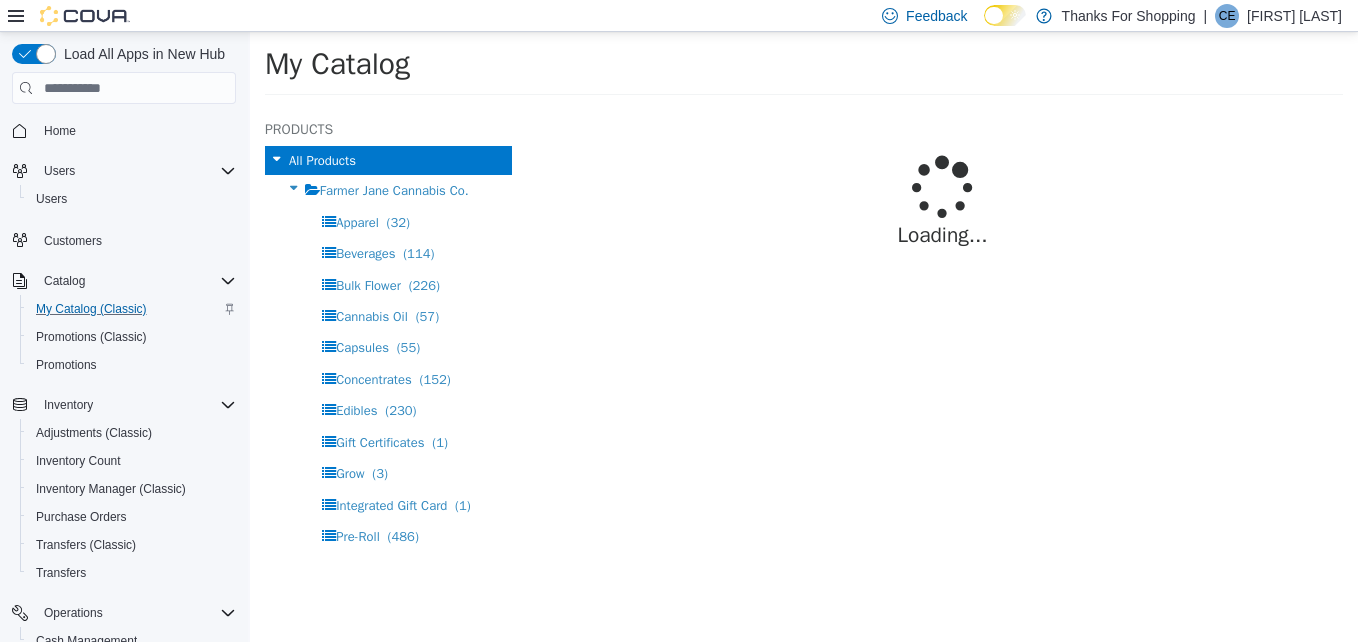 select on "**********" 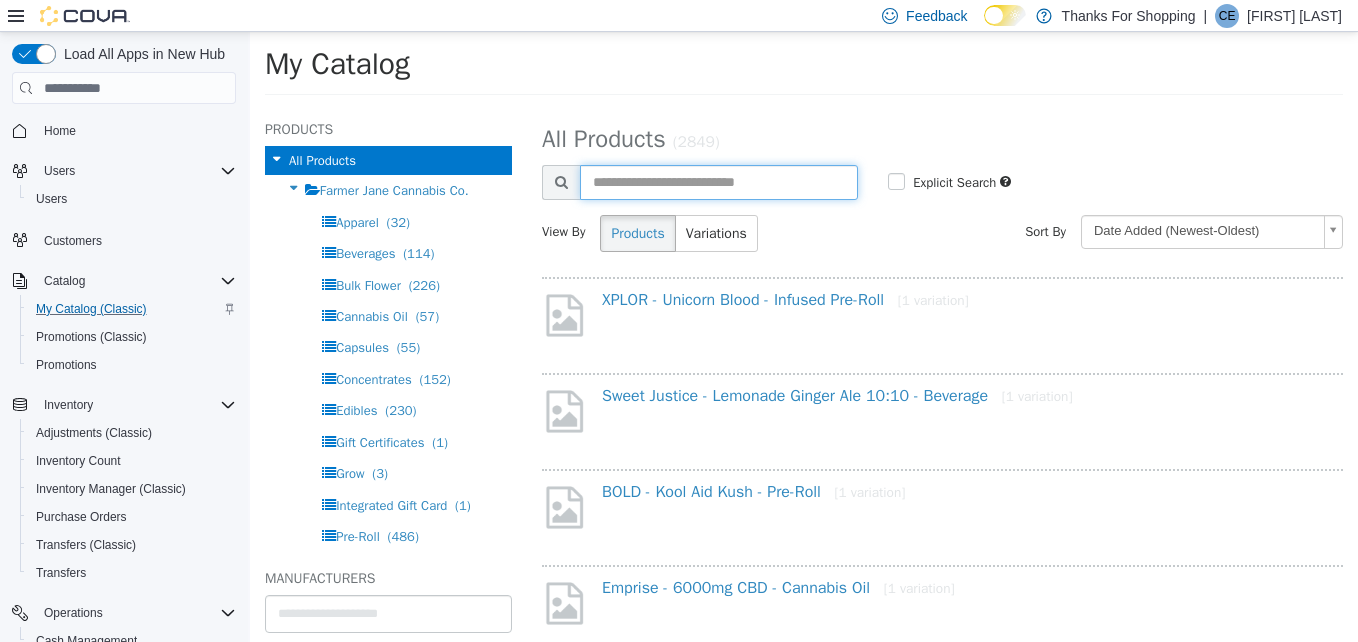 click at bounding box center [719, 182] 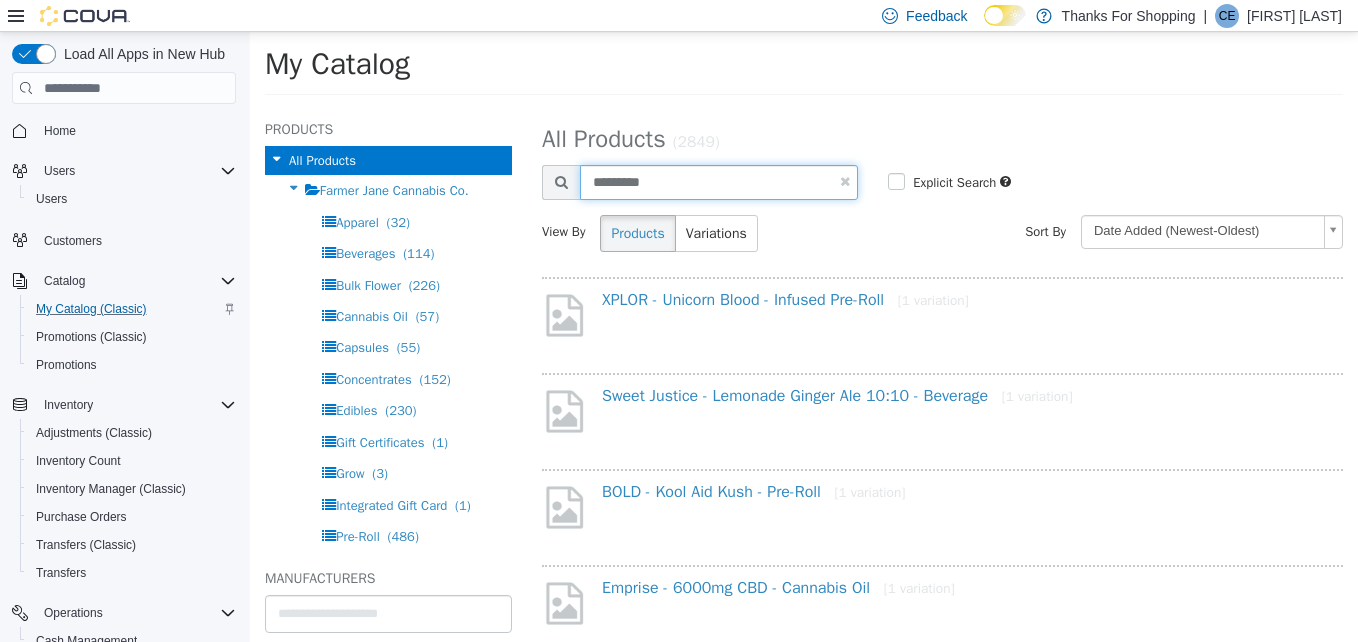 type on "*********" 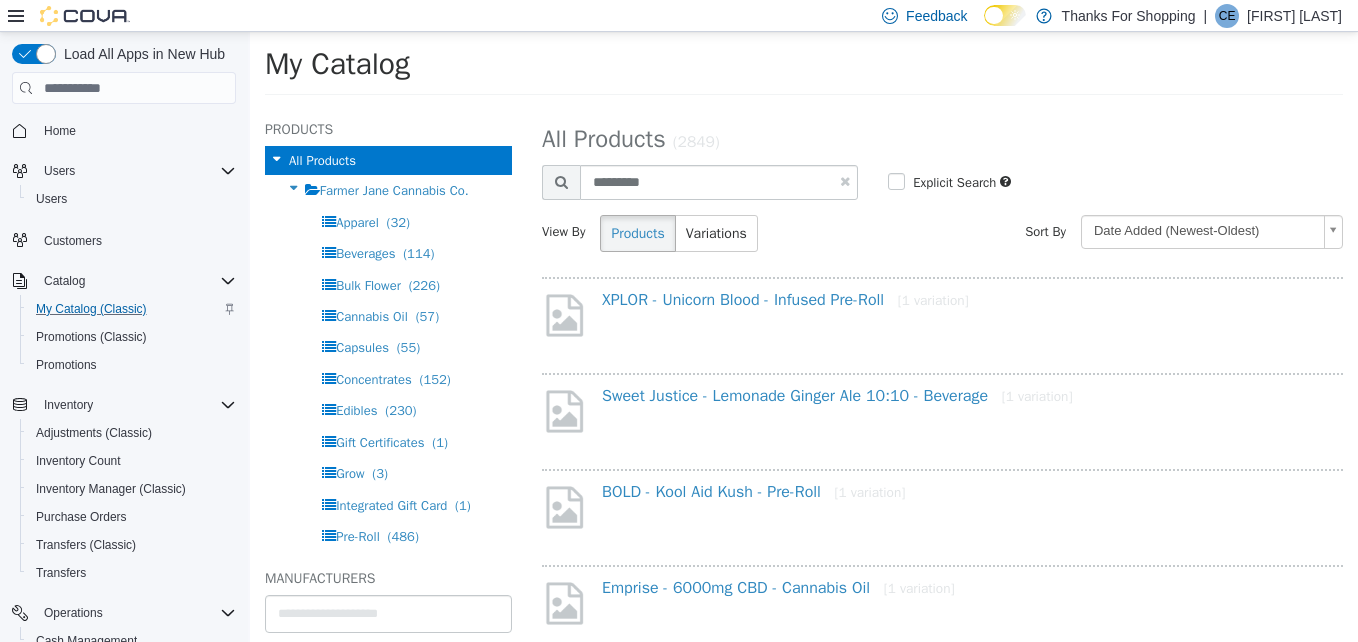 select on "**********" 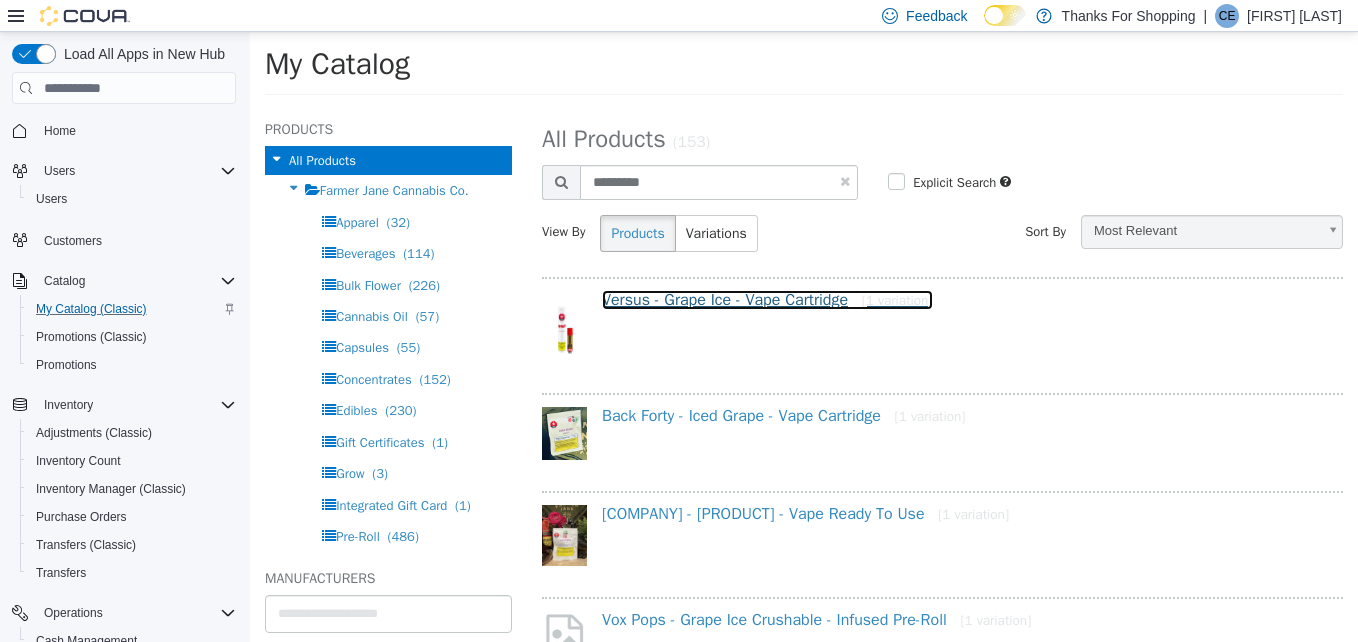 click on "[COMPANY] - [PRODUCT]
[1 variation]" at bounding box center [767, 300] 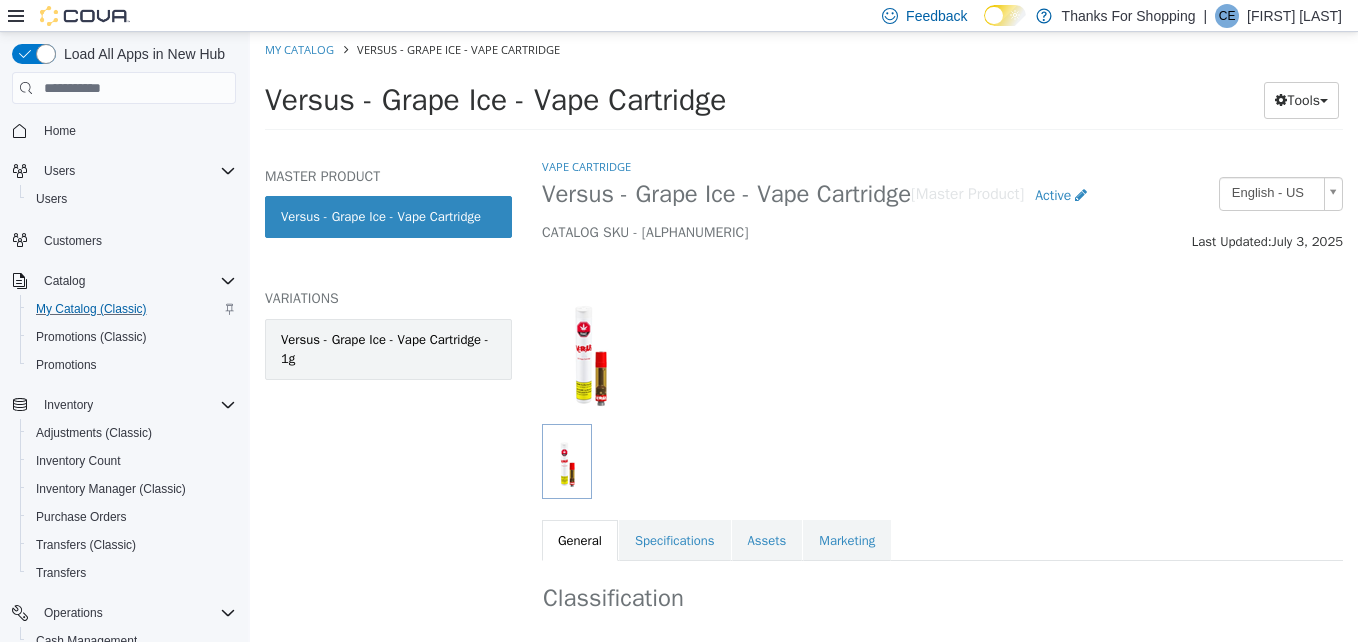 click on "Versus - Grape Ice - Vape Cartridge - 1g" at bounding box center [388, 349] 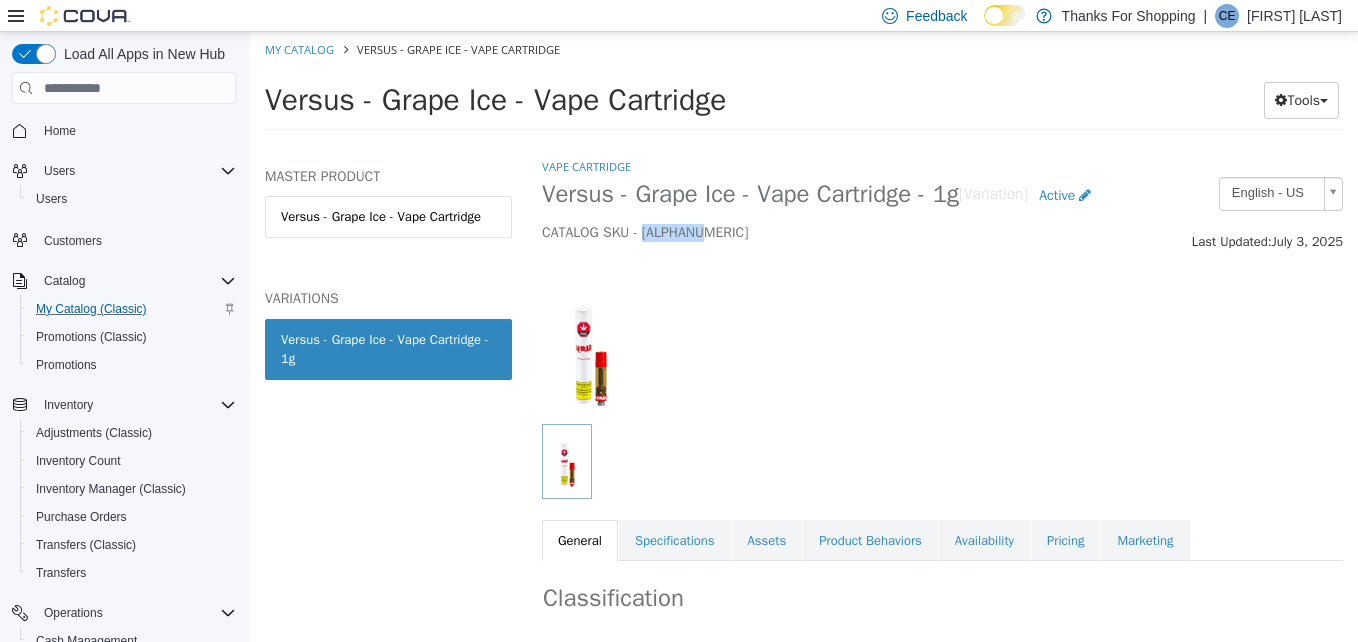 drag, startPoint x: 714, startPoint y: 233, endPoint x: 646, endPoint y: 239, distance: 68.26419 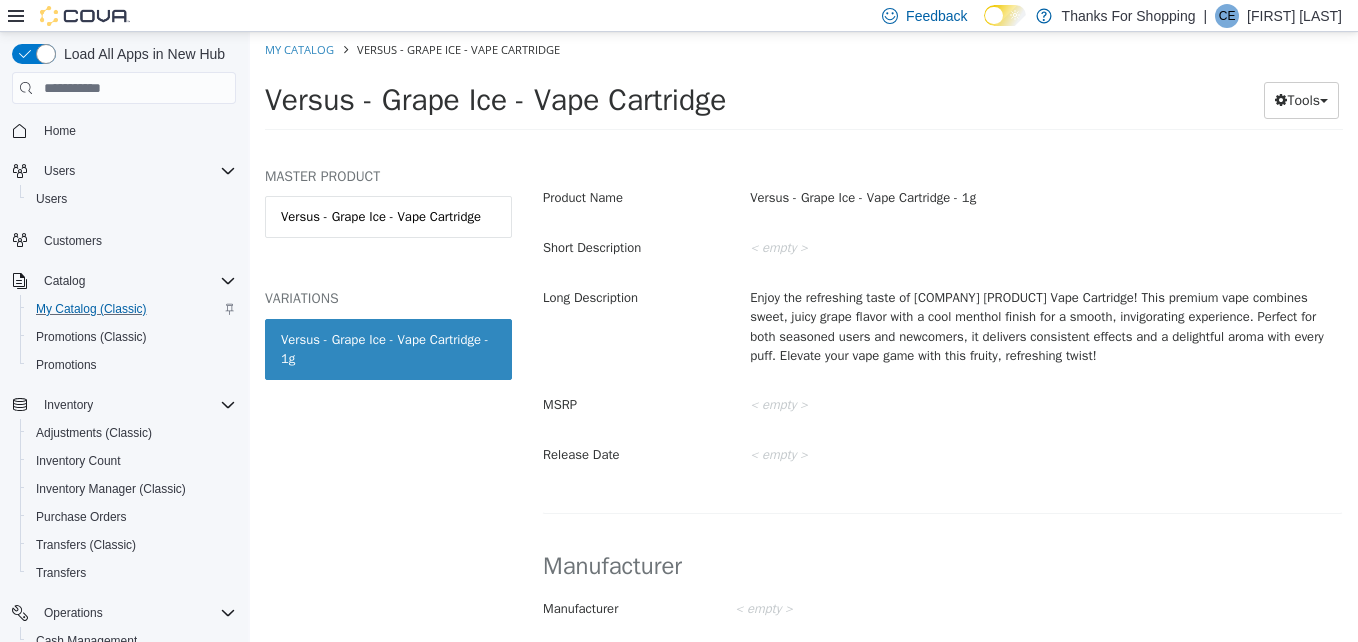 scroll, scrollTop: 1300, scrollLeft: 0, axis: vertical 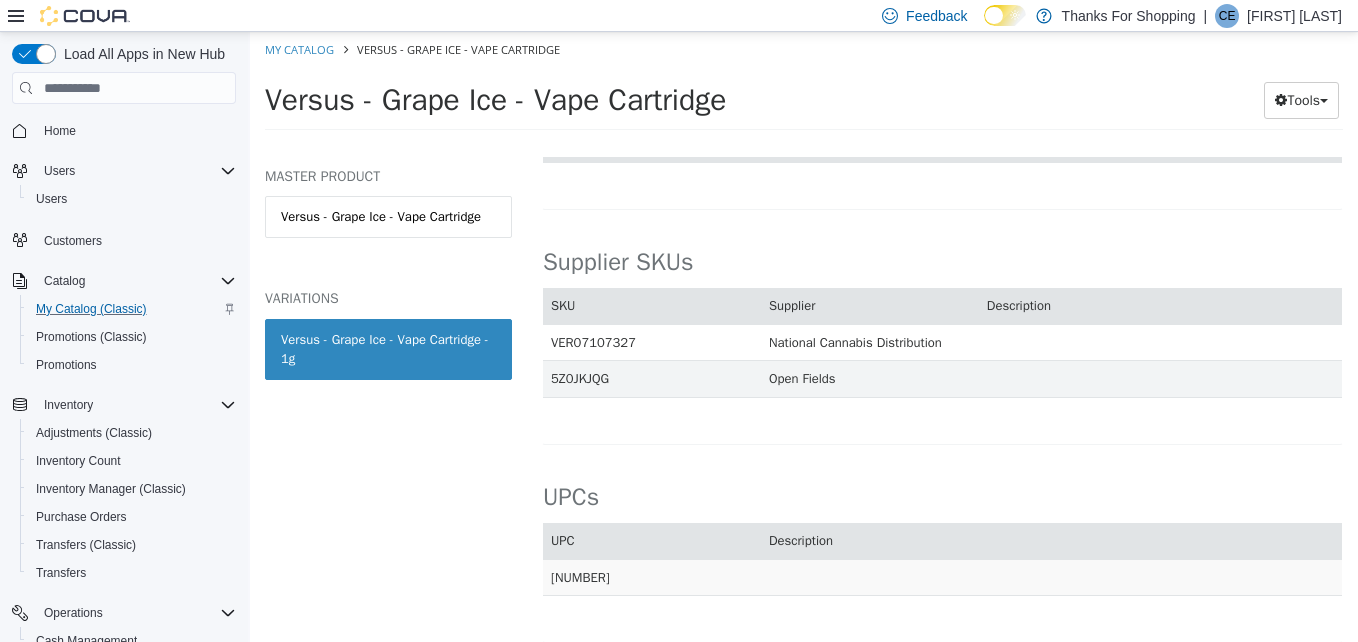 drag, startPoint x: 637, startPoint y: 576, endPoint x: 549, endPoint y: 584, distance: 88.362885 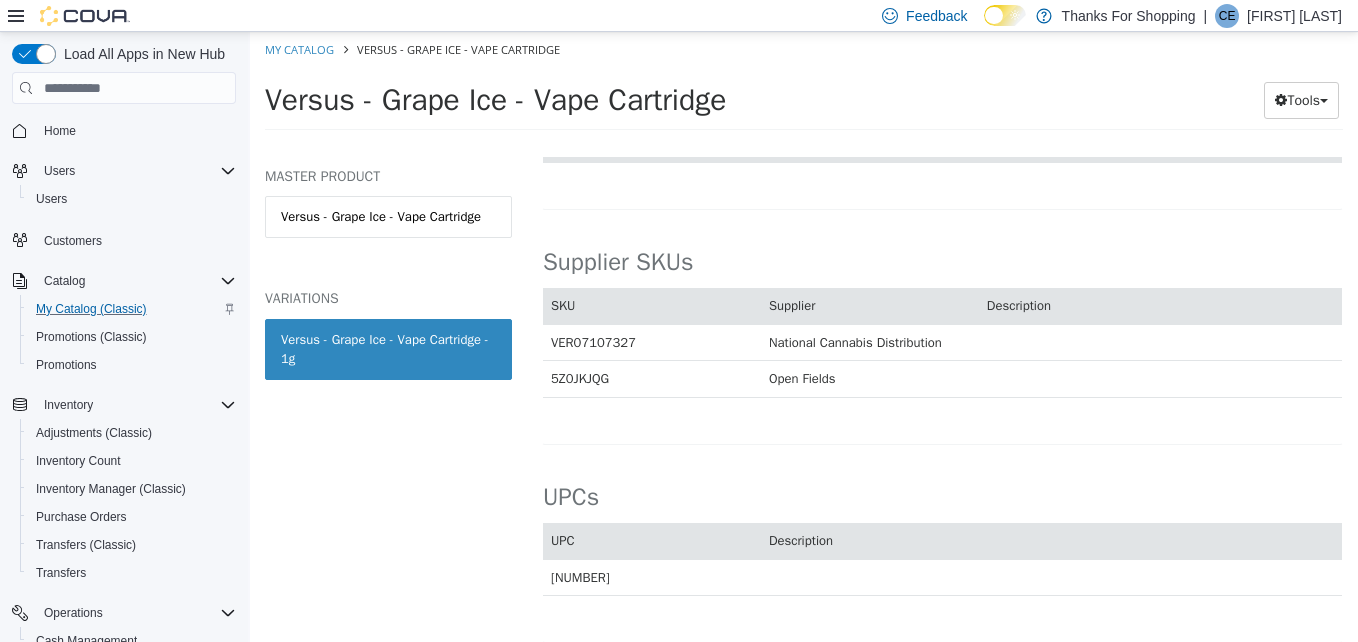 drag, startPoint x: 610, startPoint y: 381, endPoint x: 553, endPoint y: 386, distance: 57.21888 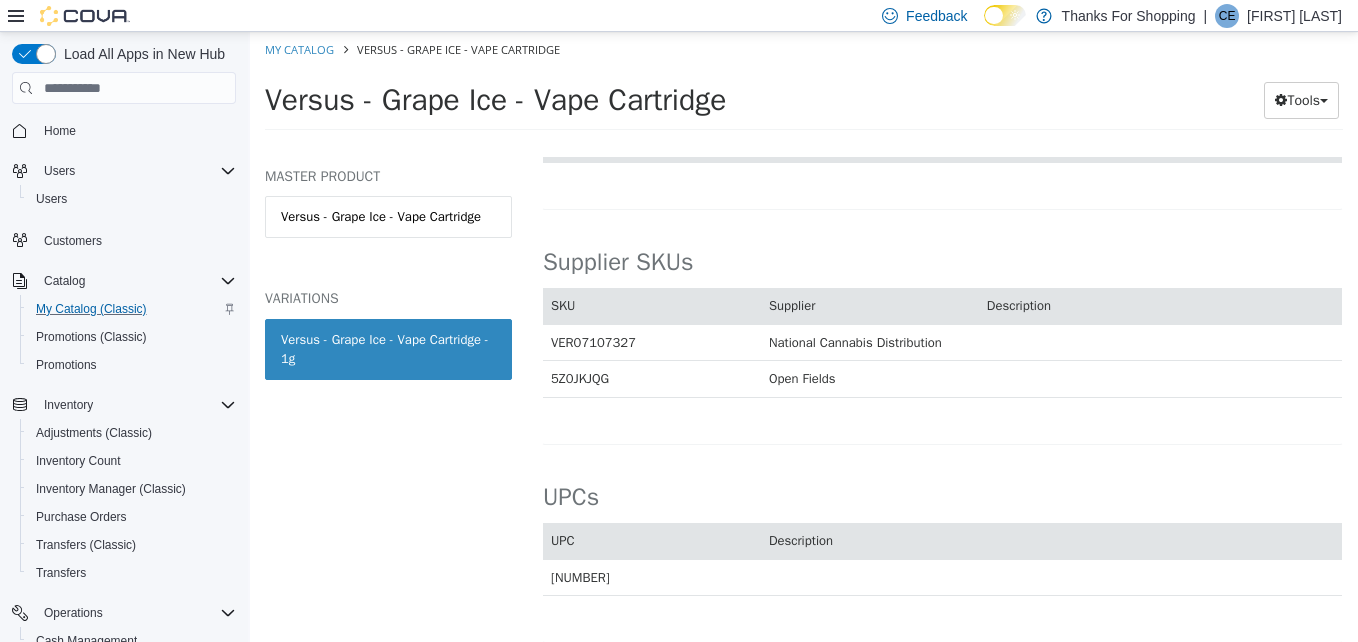 copy on "5Z0JKJQG" 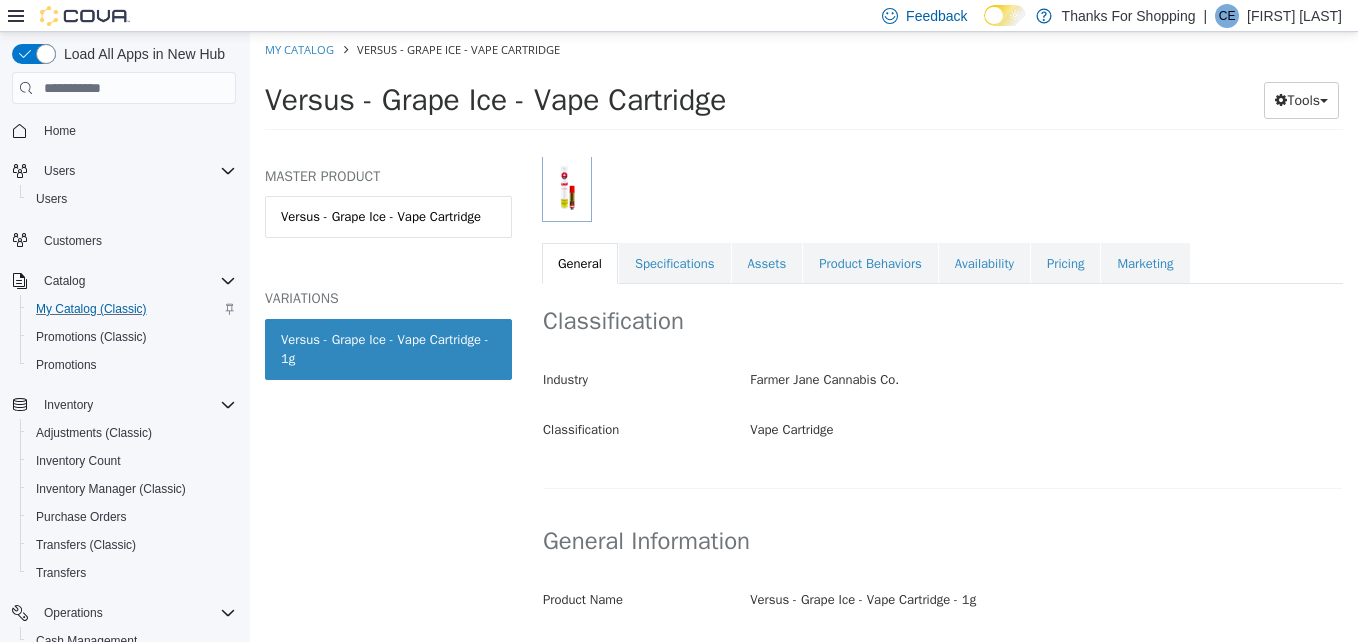 scroll, scrollTop: 0, scrollLeft: 0, axis: both 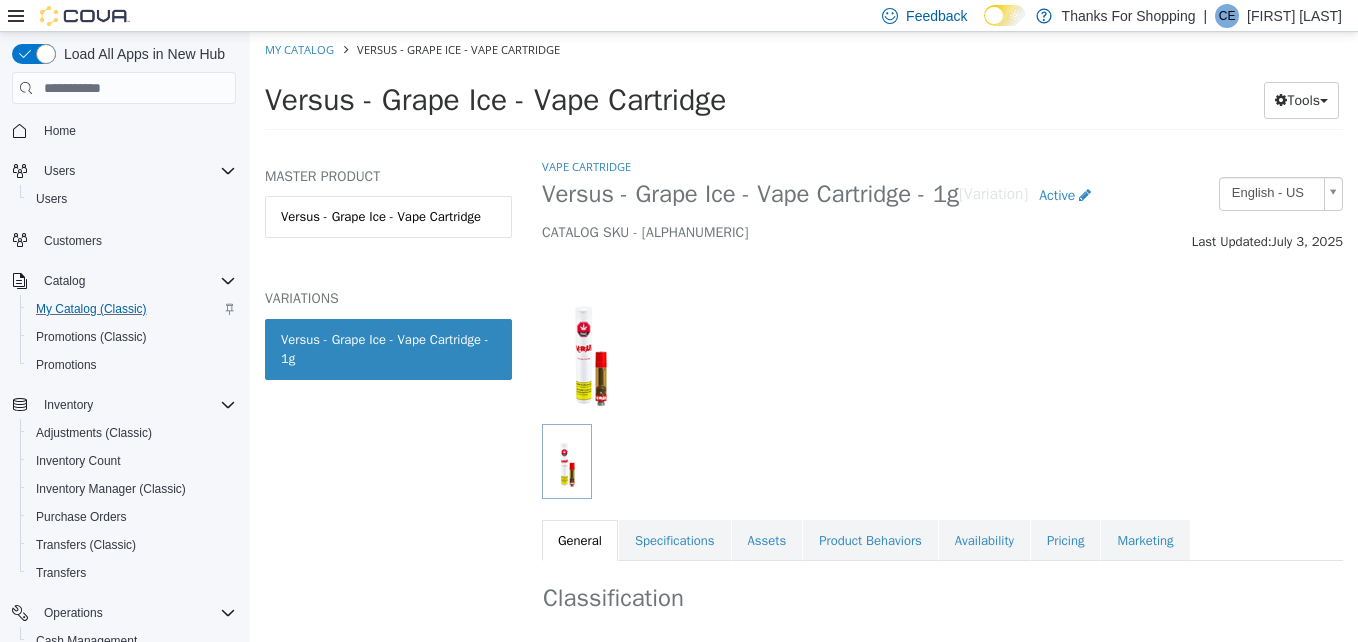 click on "Classification Industry
[COMPANY]
Classification
Vape Cartridge
Cancel Save Changes" at bounding box center (942, 663) 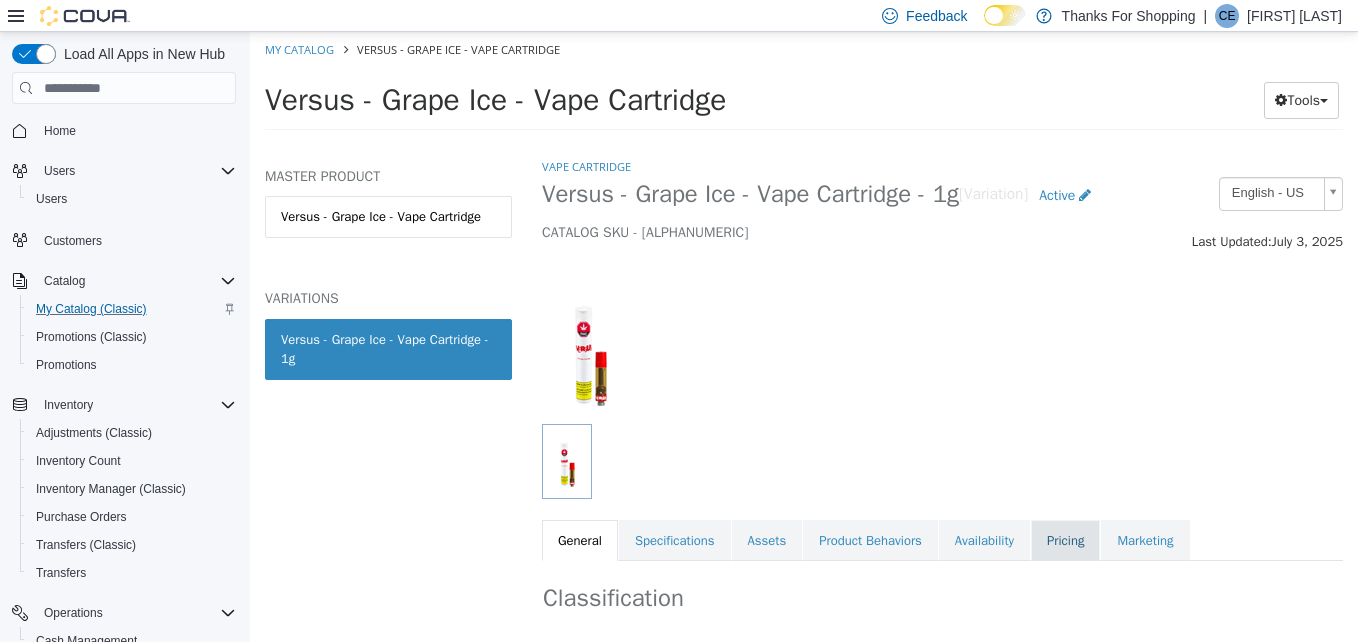 click on "Pricing" at bounding box center [1065, 541] 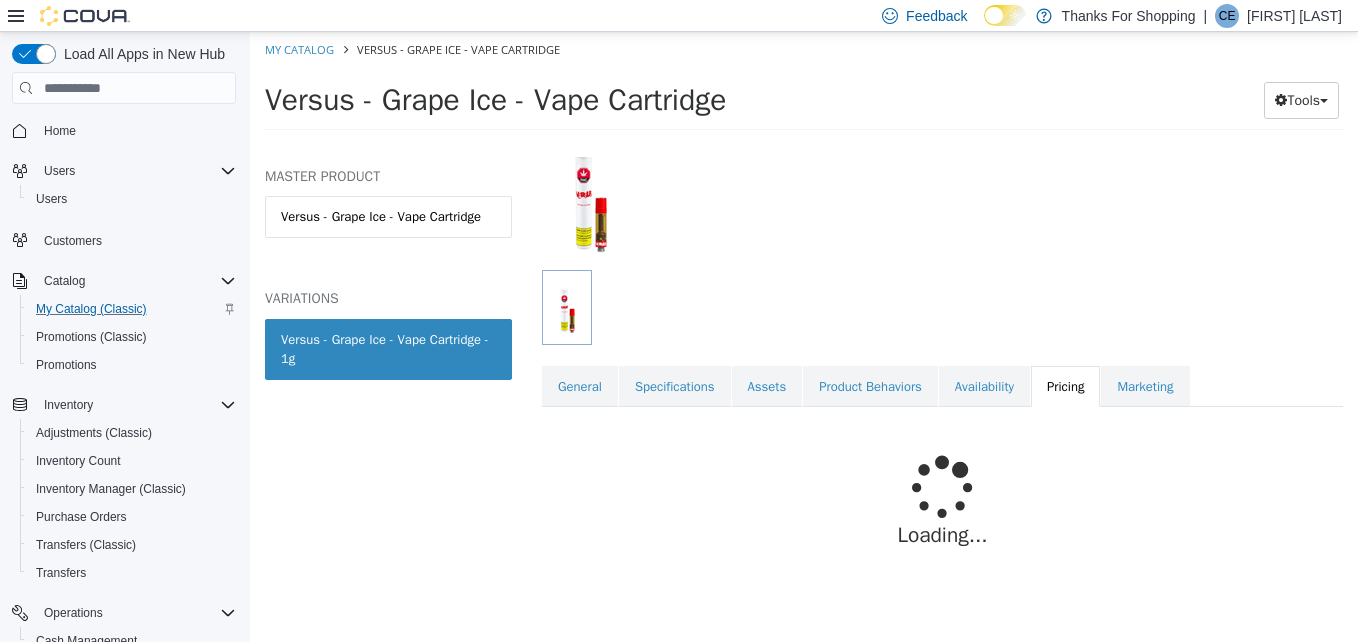 scroll, scrollTop: 183, scrollLeft: 0, axis: vertical 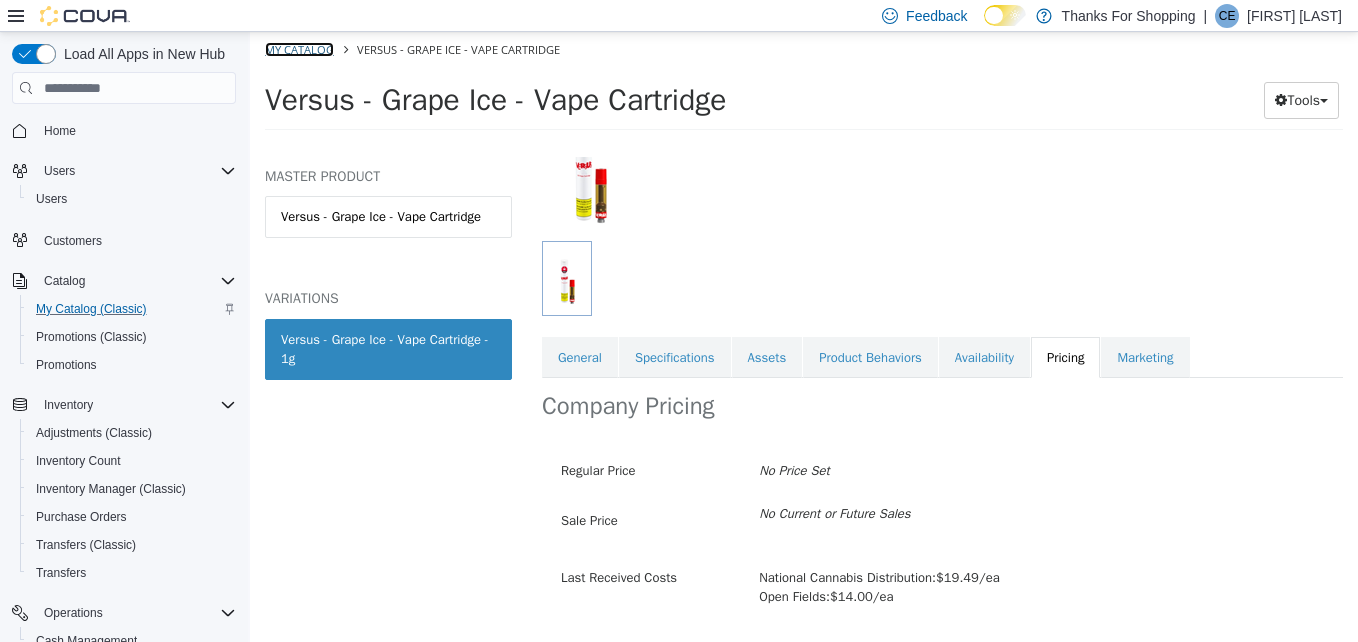 click on "My Catalog" at bounding box center (299, 49) 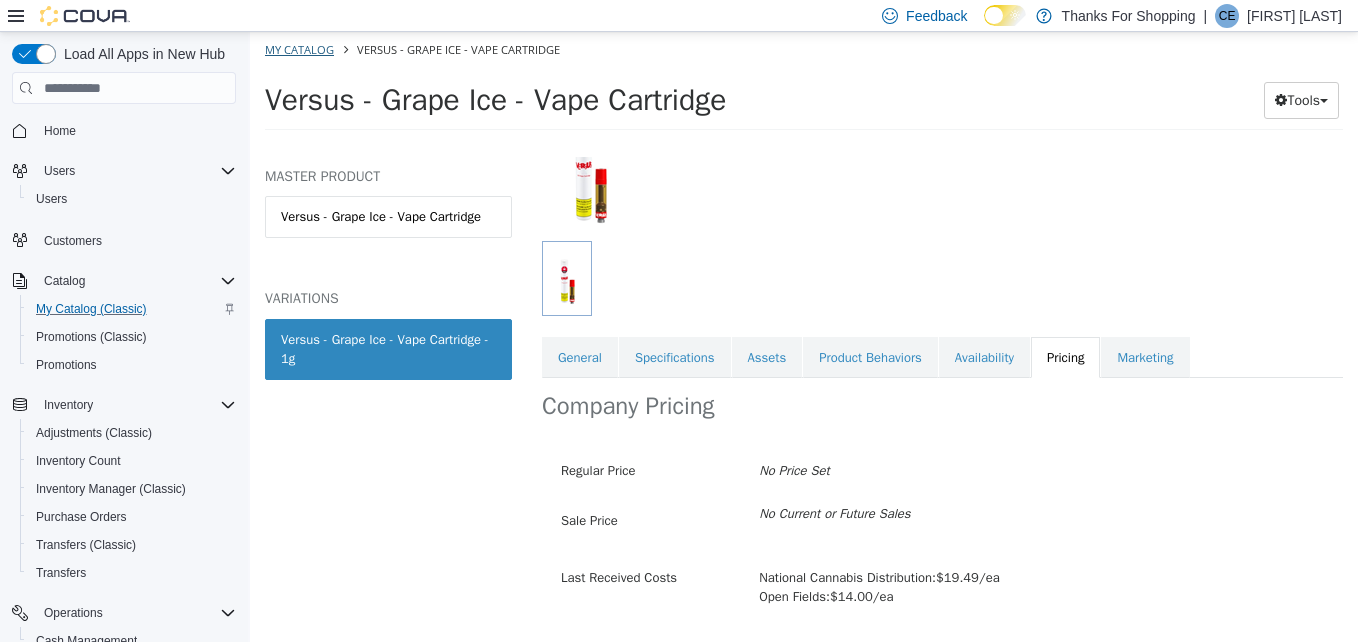 select on "**********" 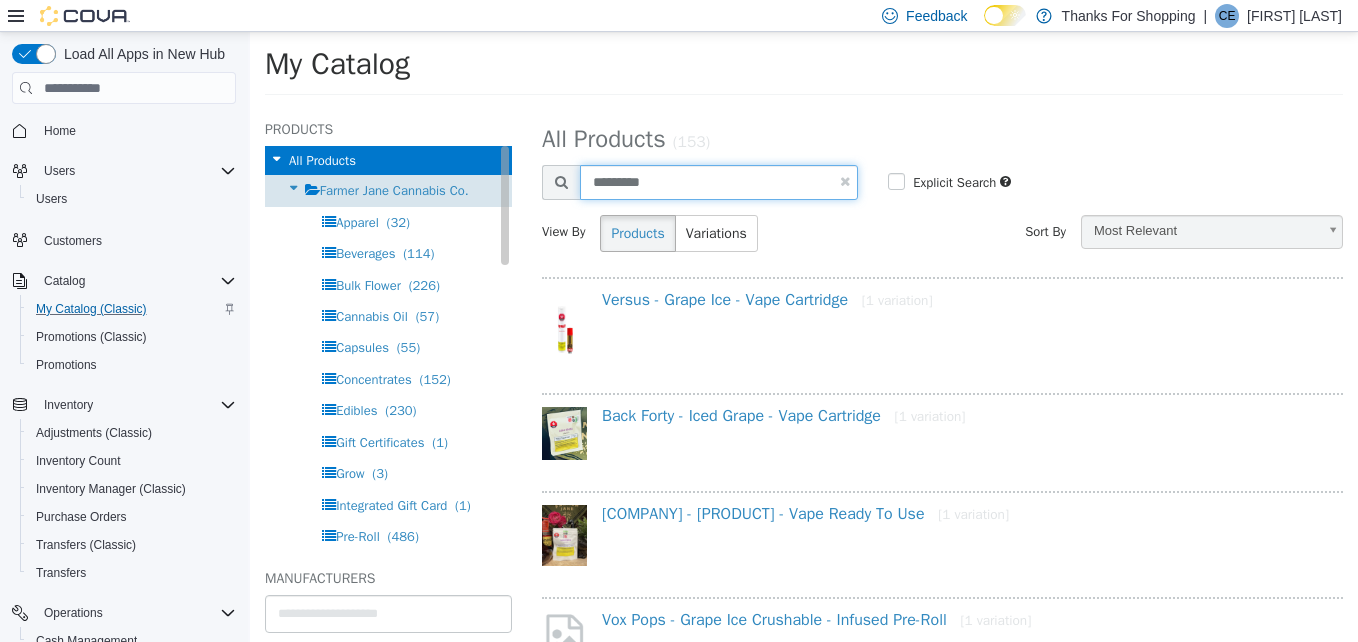 drag, startPoint x: 705, startPoint y: 193, endPoint x: 390, endPoint y: 182, distance: 315.19202 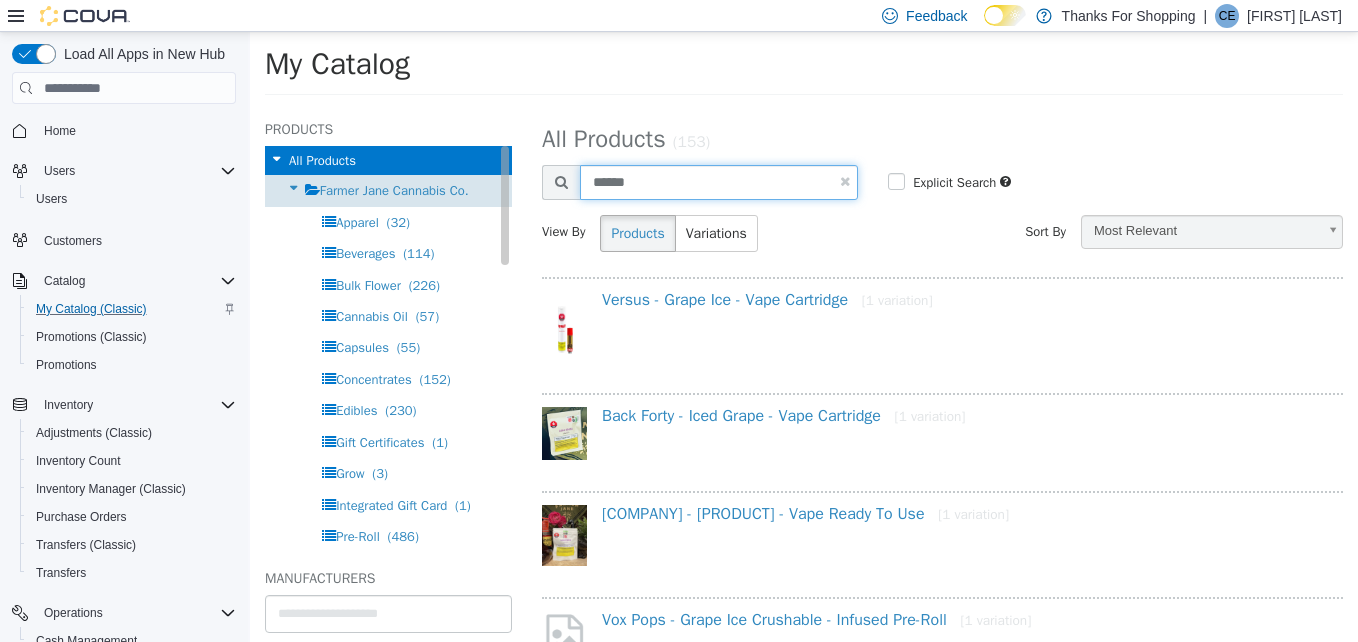 type on "******" 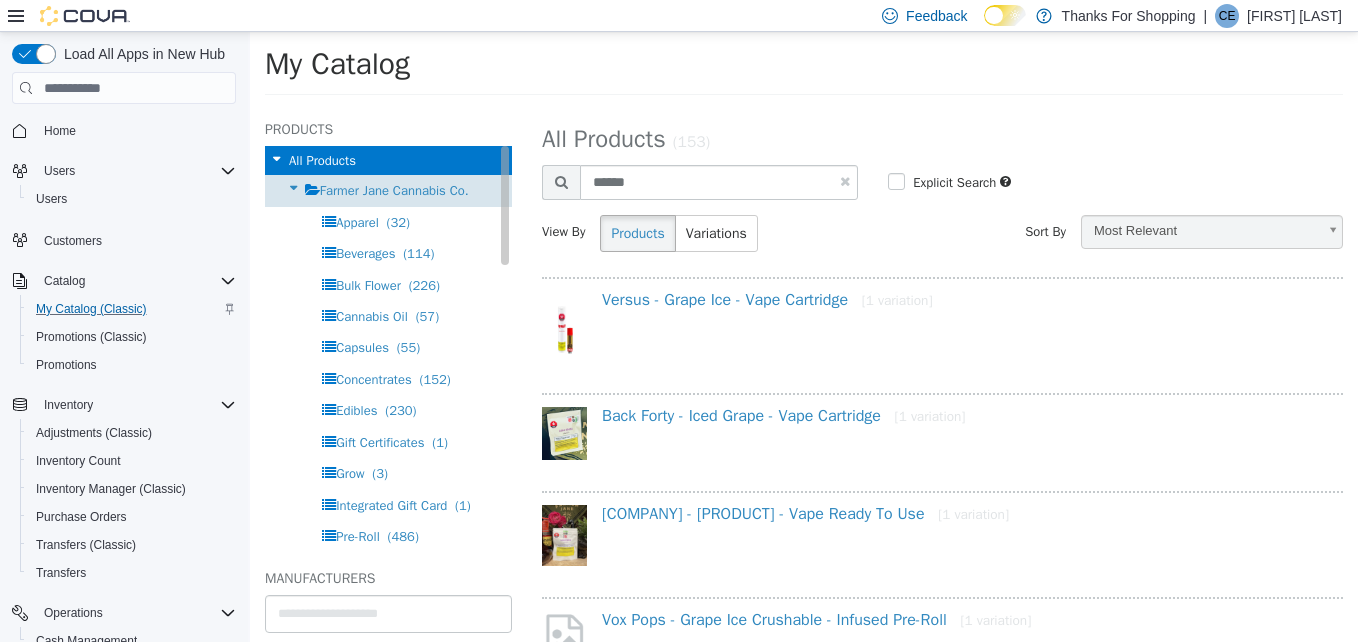 select on "**********" 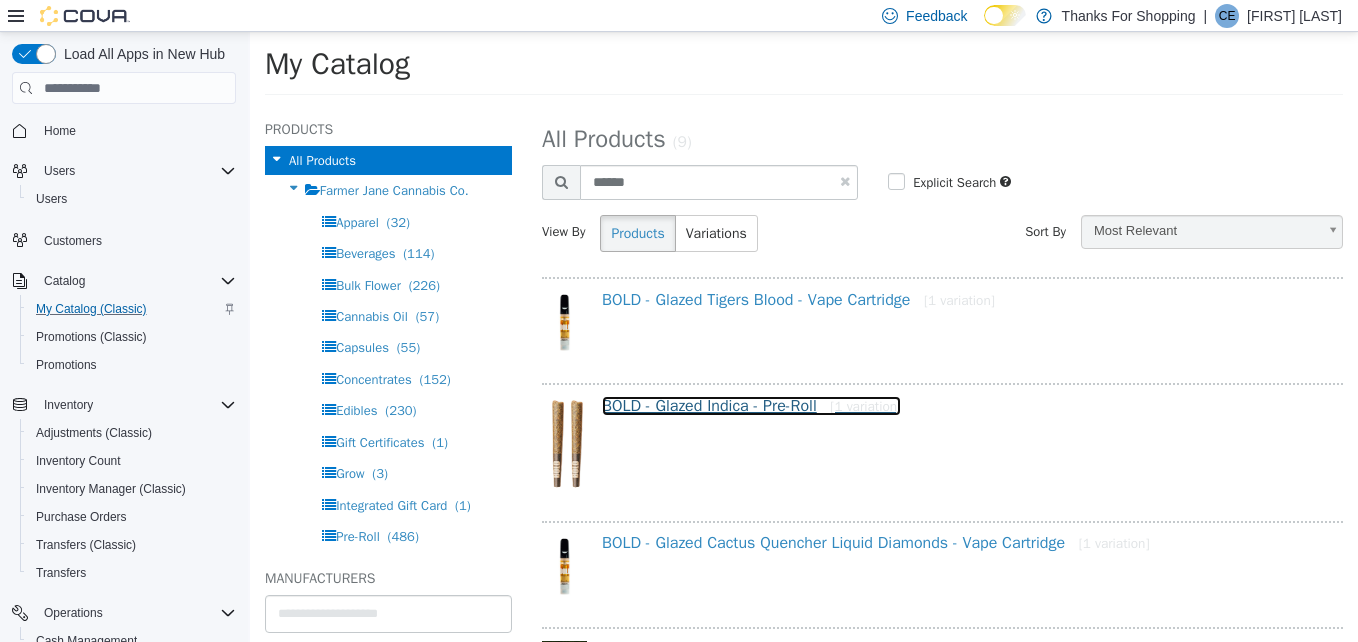 click on "BOLD - Glazed Indica - Pre-Roll
[1 variation]" at bounding box center (751, 406) 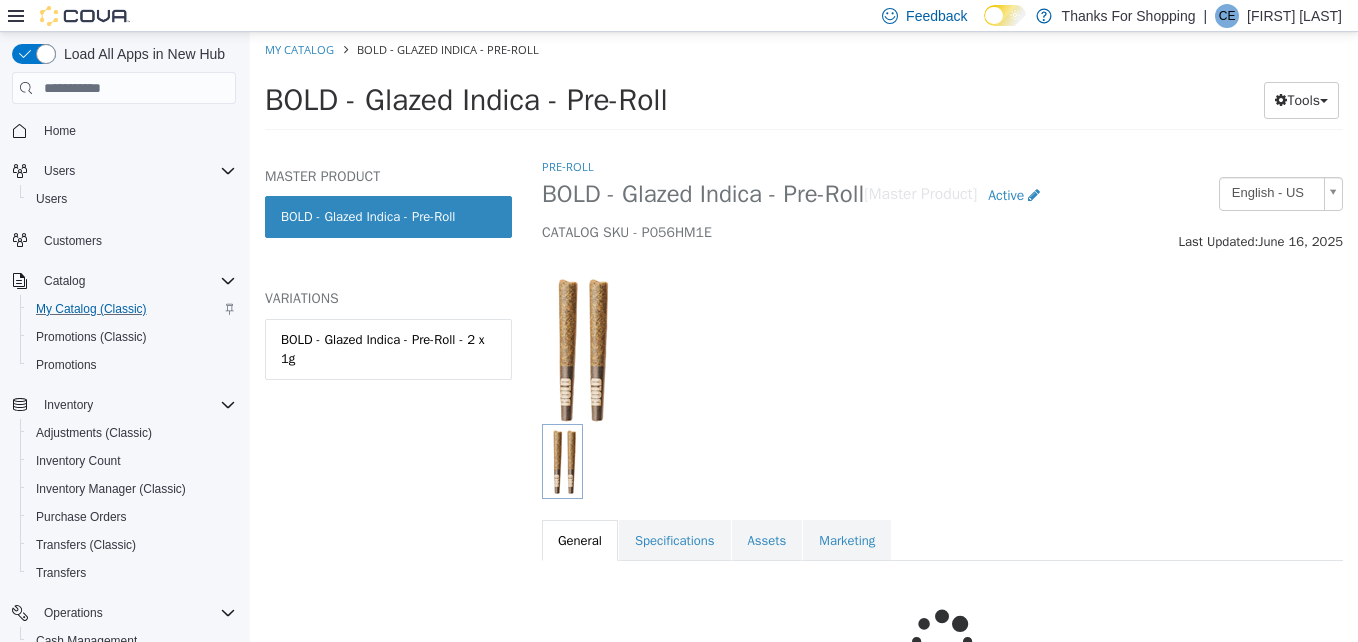 click on "BOLD - Glazed Indica - Pre-Roll - 2 x 1g" at bounding box center [388, 349] 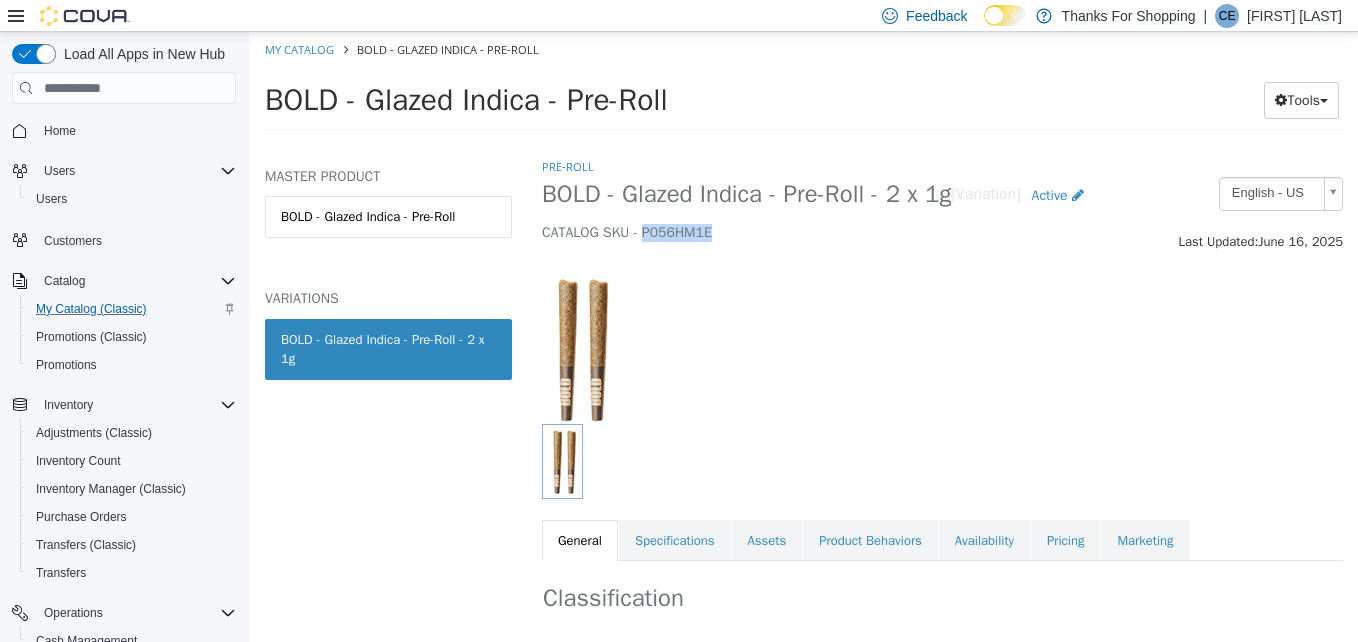 drag, startPoint x: 720, startPoint y: 228, endPoint x: 646, endPoint y: 237, distance: 74.54529 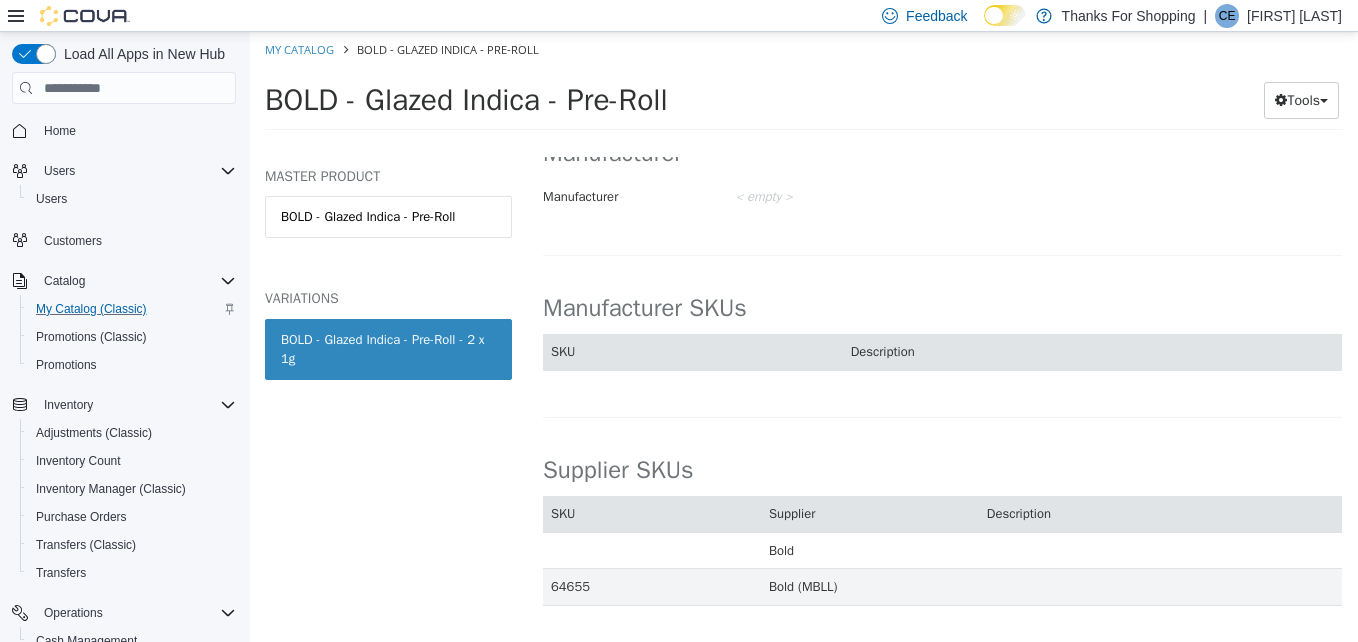 scroll, scrollTop: 1534, scrollLeft: 0, axis: vertical 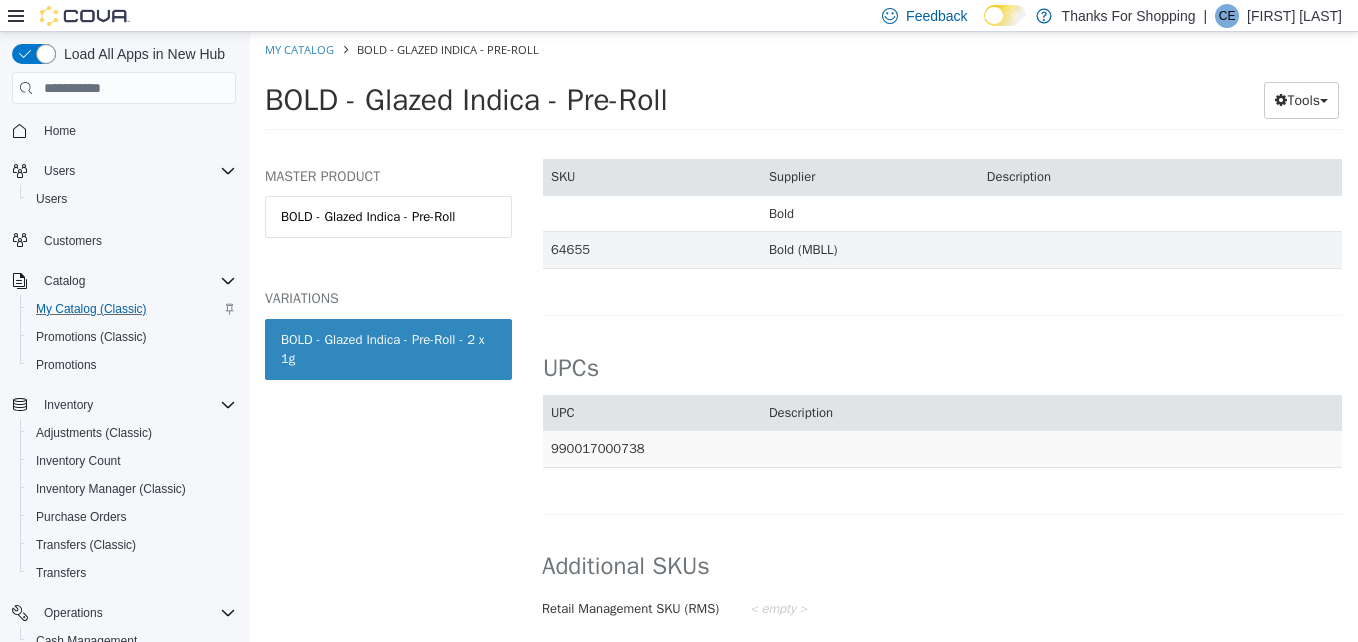 drag, startPoint x: 657, startPoint y: 442, endPoint x: 545, endPoint y: 443, distance: 112.00446 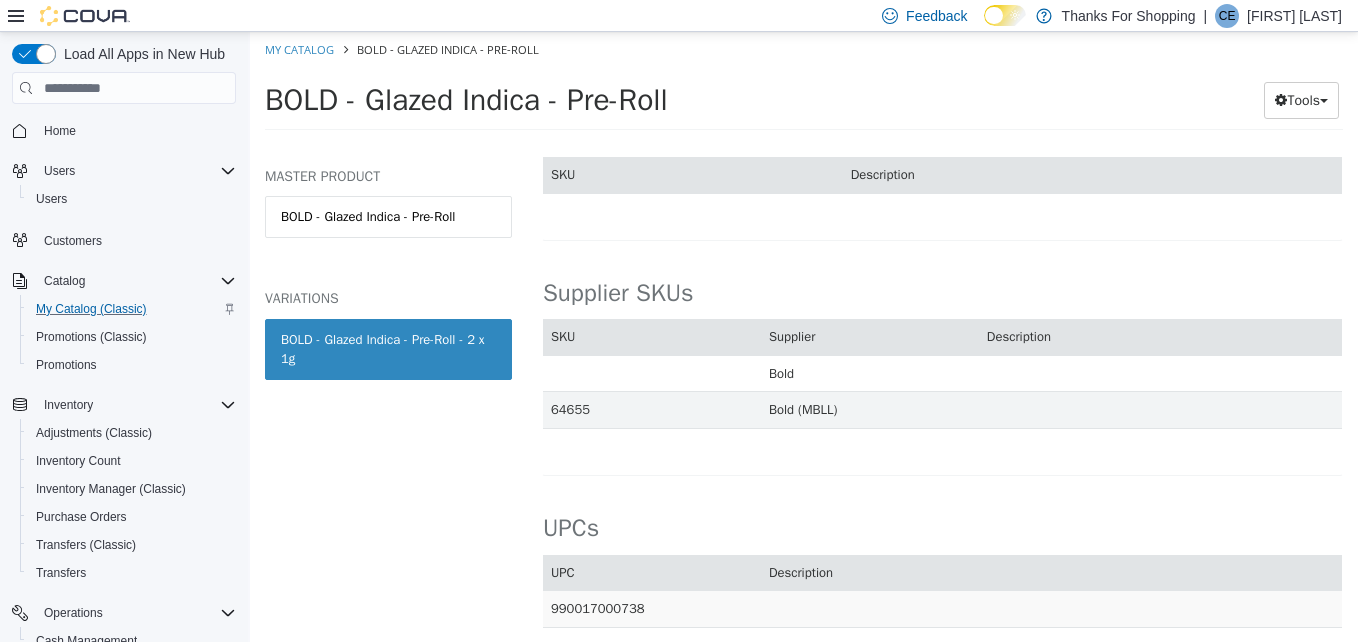 scroll, scrollTop: 1334, scrollLeft: 0, axis: vertical 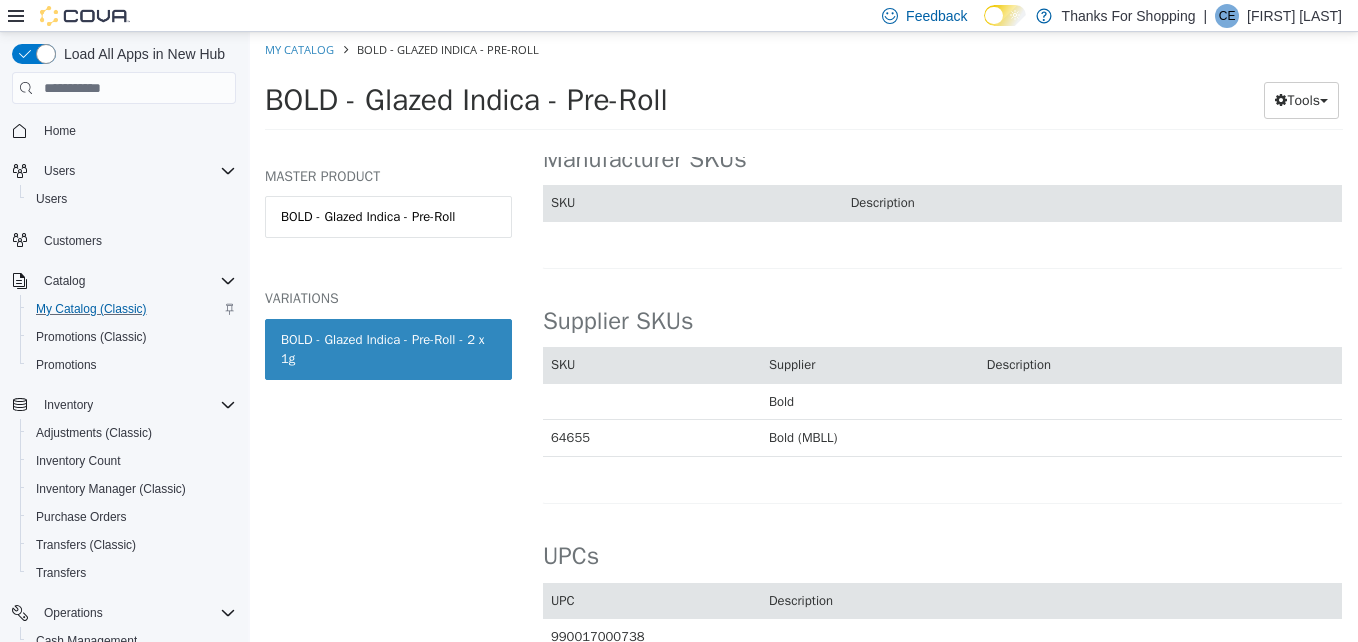 drag, startPoint x: 609, startPoint y: 441, endPoint x: 553, endPoint y: 439, distance: 56.0357 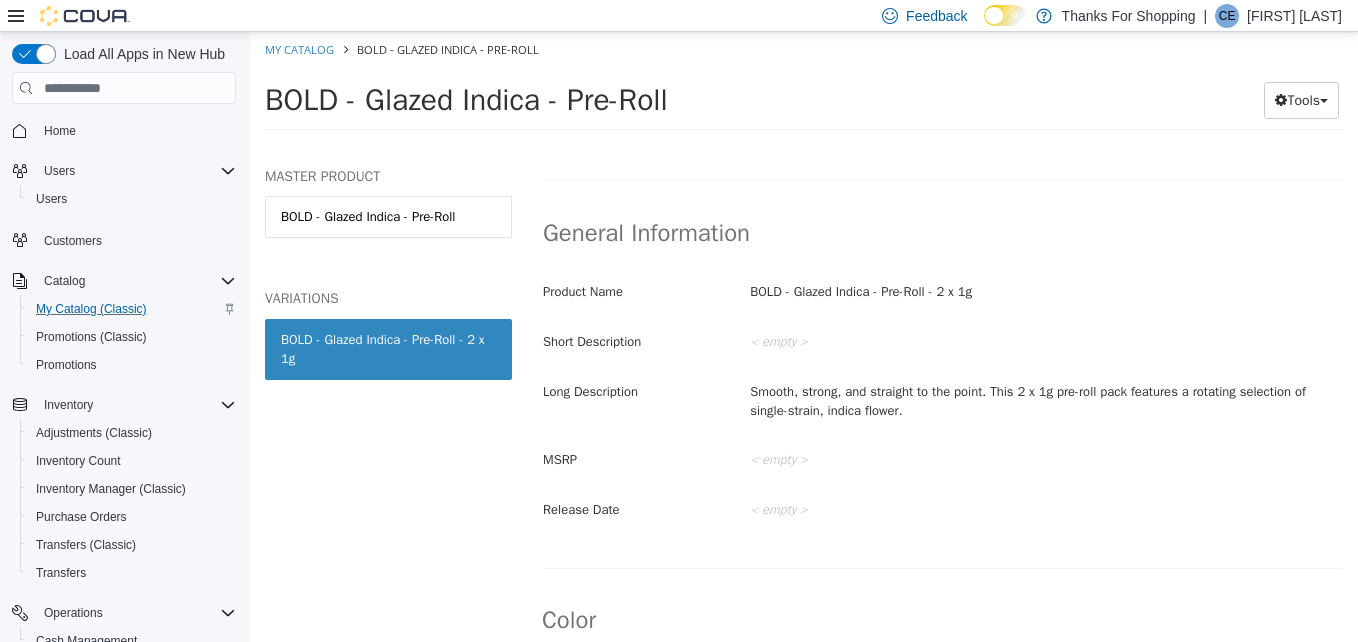 scroll, scrollTop: 234, scrollLeft: 0, axis: vertical 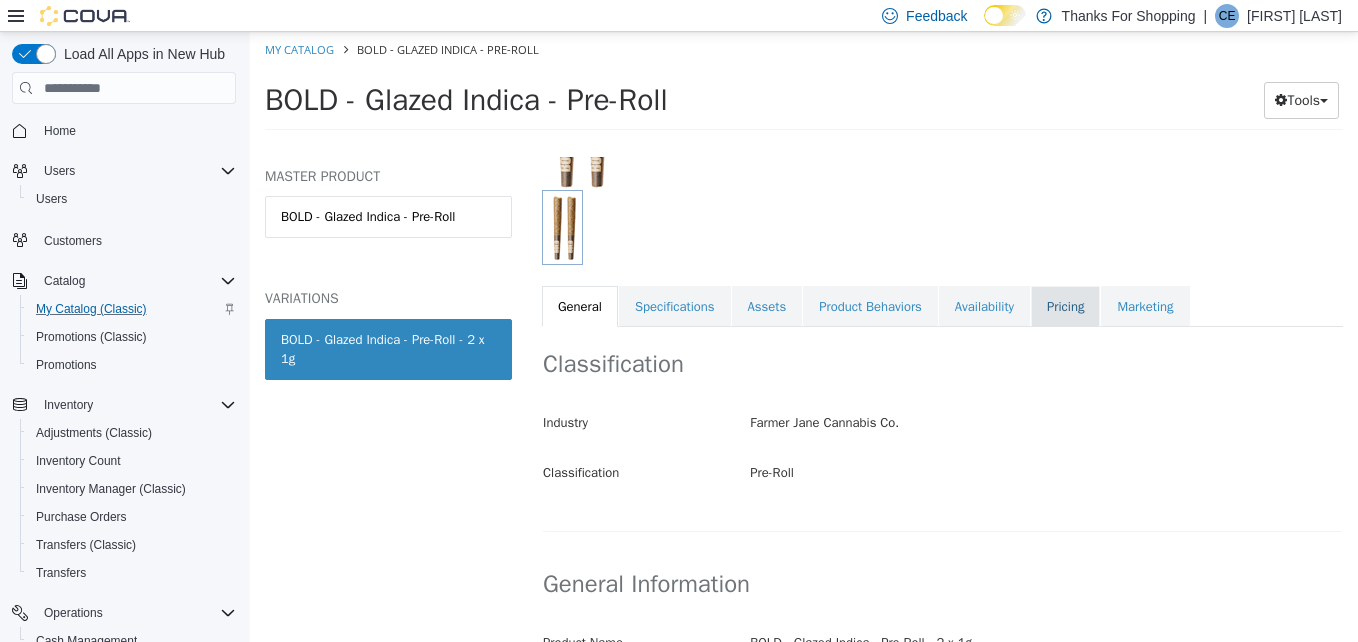 click on "Pricing" at bounding box center (1065, 307) 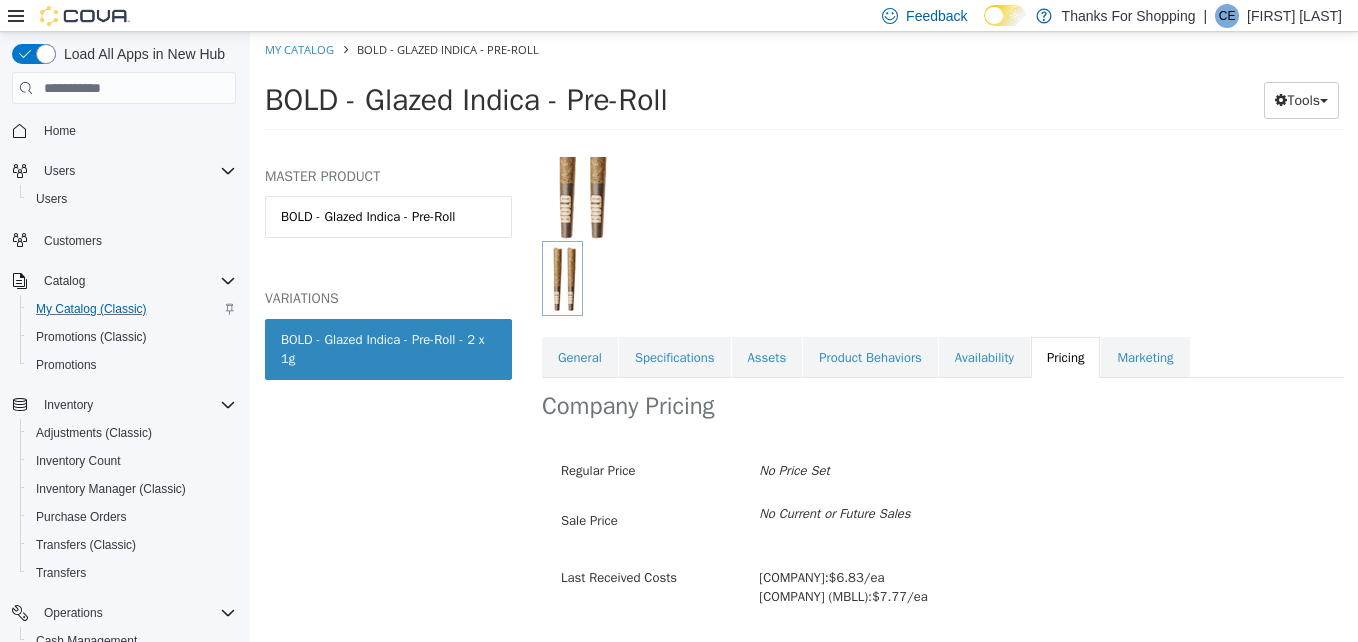 scroll, scrollTop: 234, scrollLeft: 0, axis: vertical 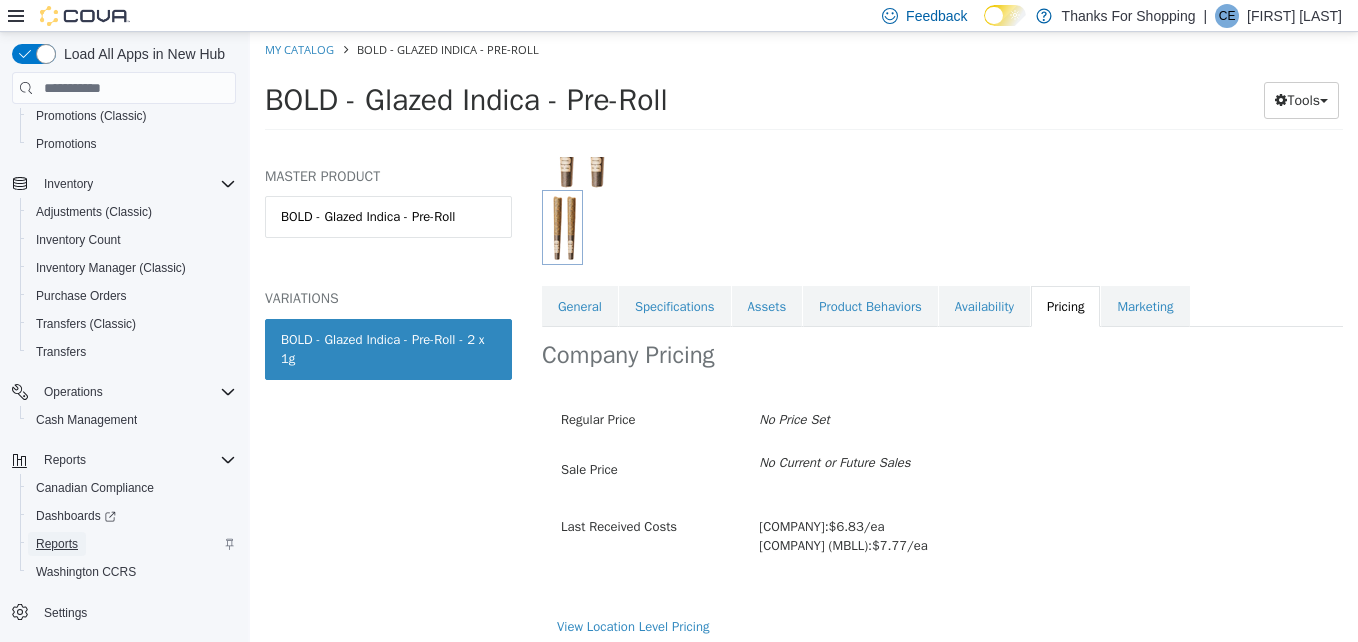 drag, startPoint x: 75, startPoint y: 543, endPoint x: 273, endPoint y: 285, distance: 325.21994 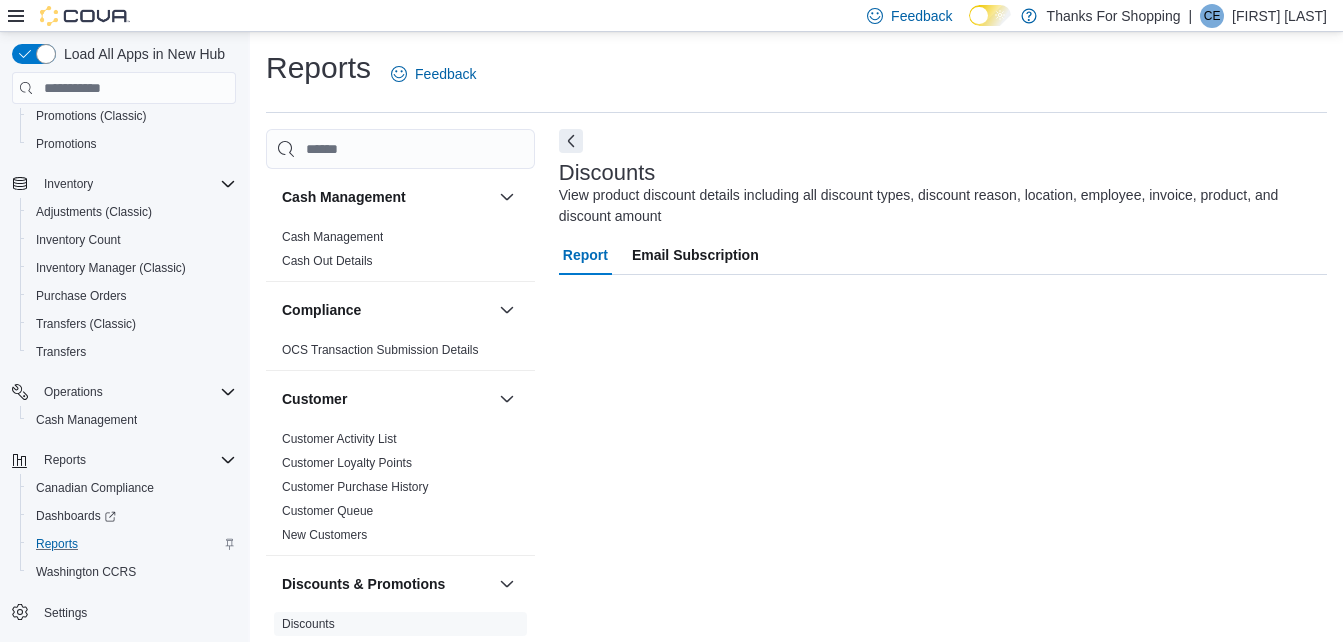 scroll, scrollTop: 25, scrollLeft: 0, axis: vertical 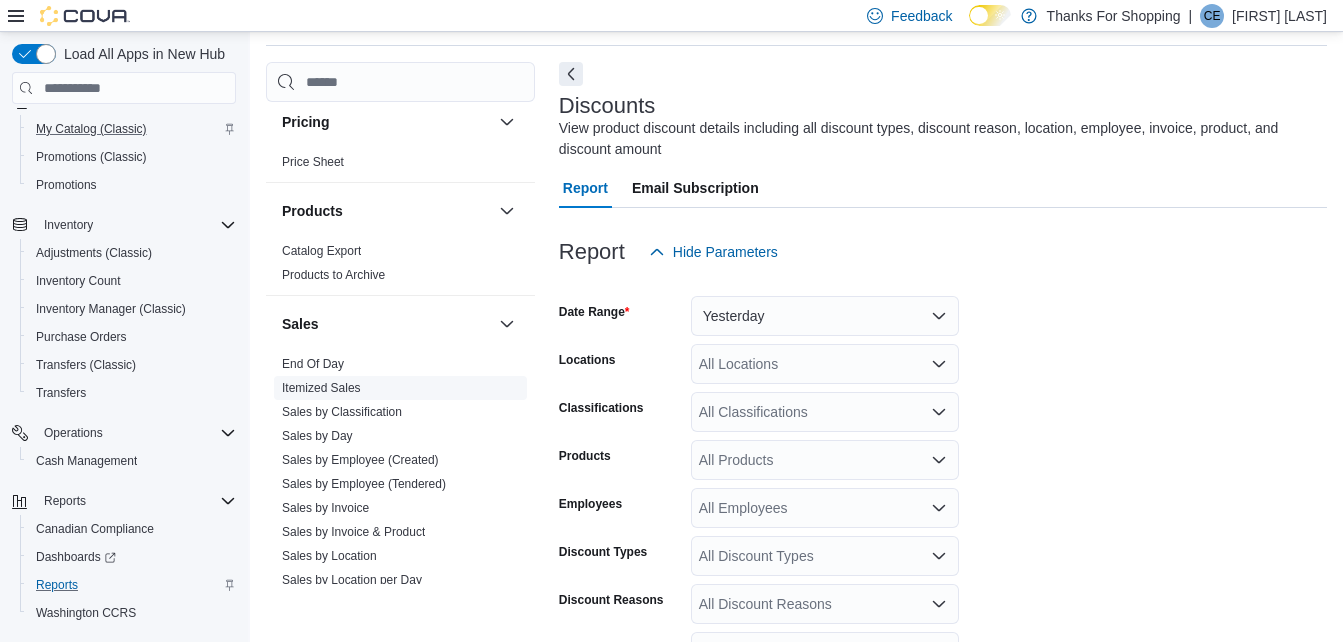 click on "Sales by Day" at bounding box center (317, 436) 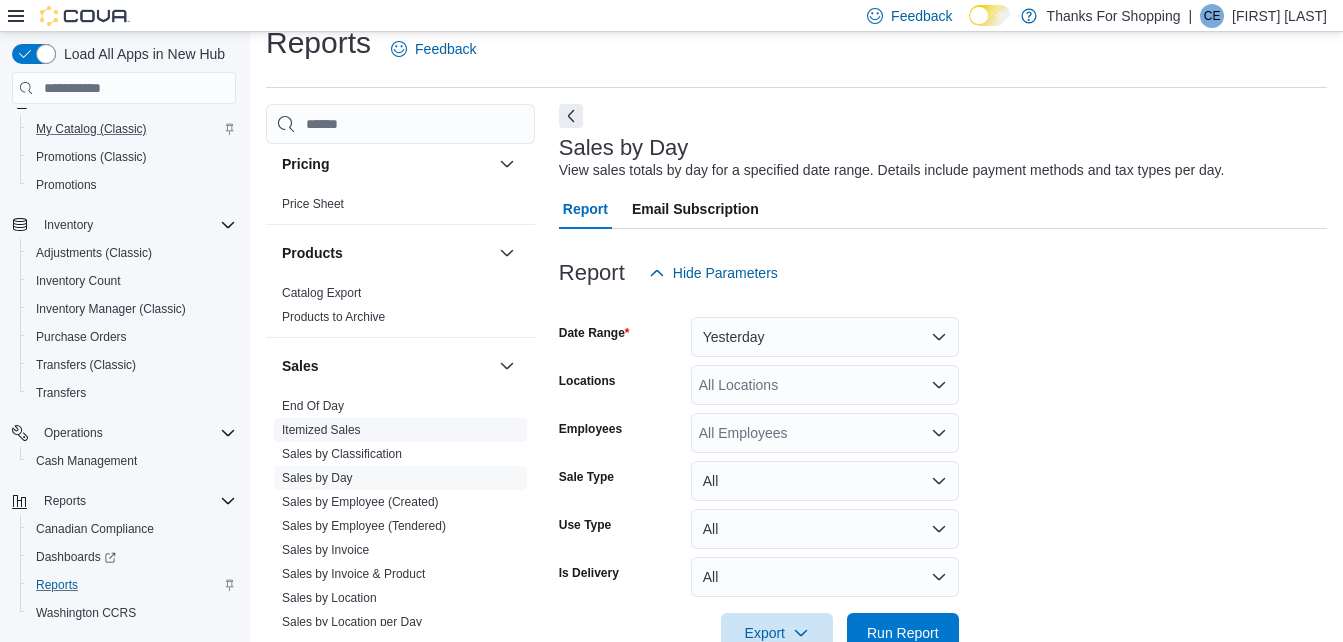 scroll, scrollTop: 46, scrollLeft: 0, axis: vertical 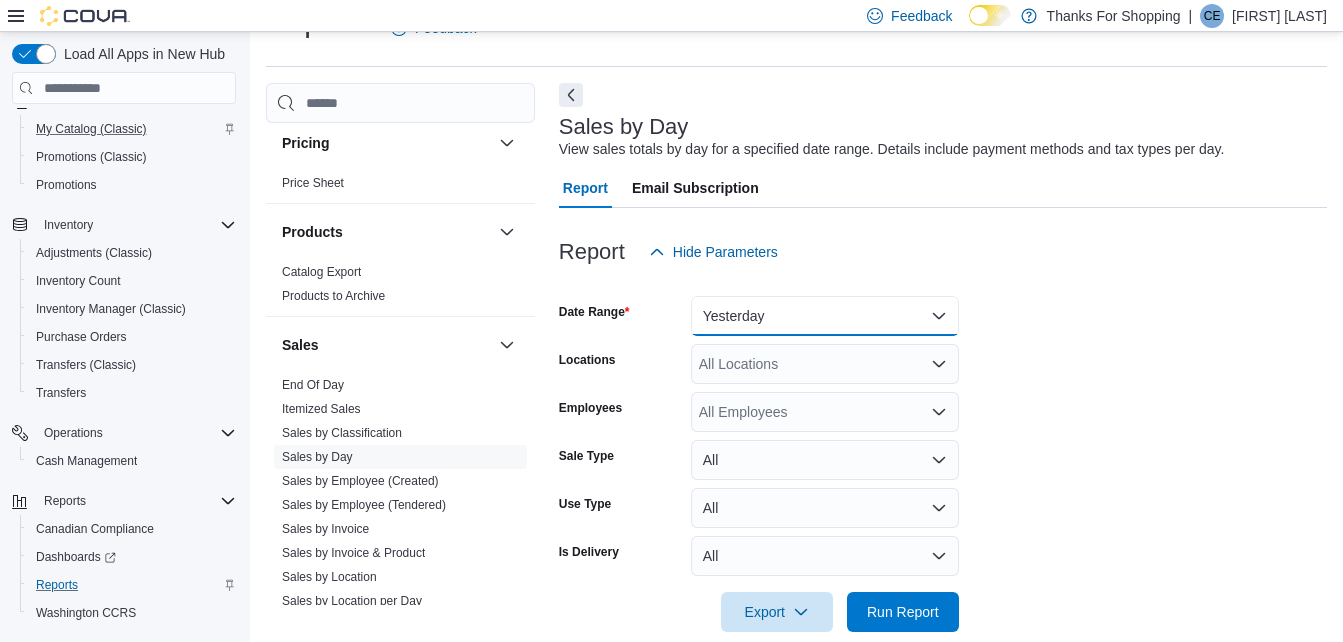 click on "Yesterday" at bounding box center [825, 316] 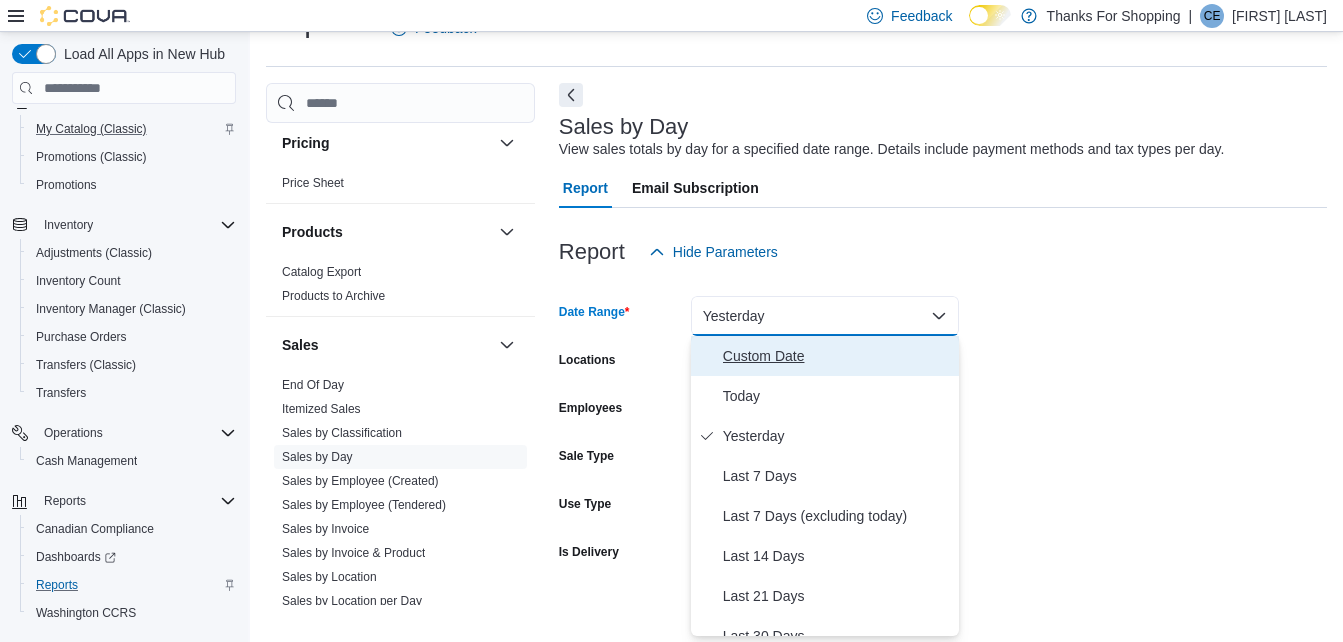 click on "Custom Date" at bounding box center [837, 356] 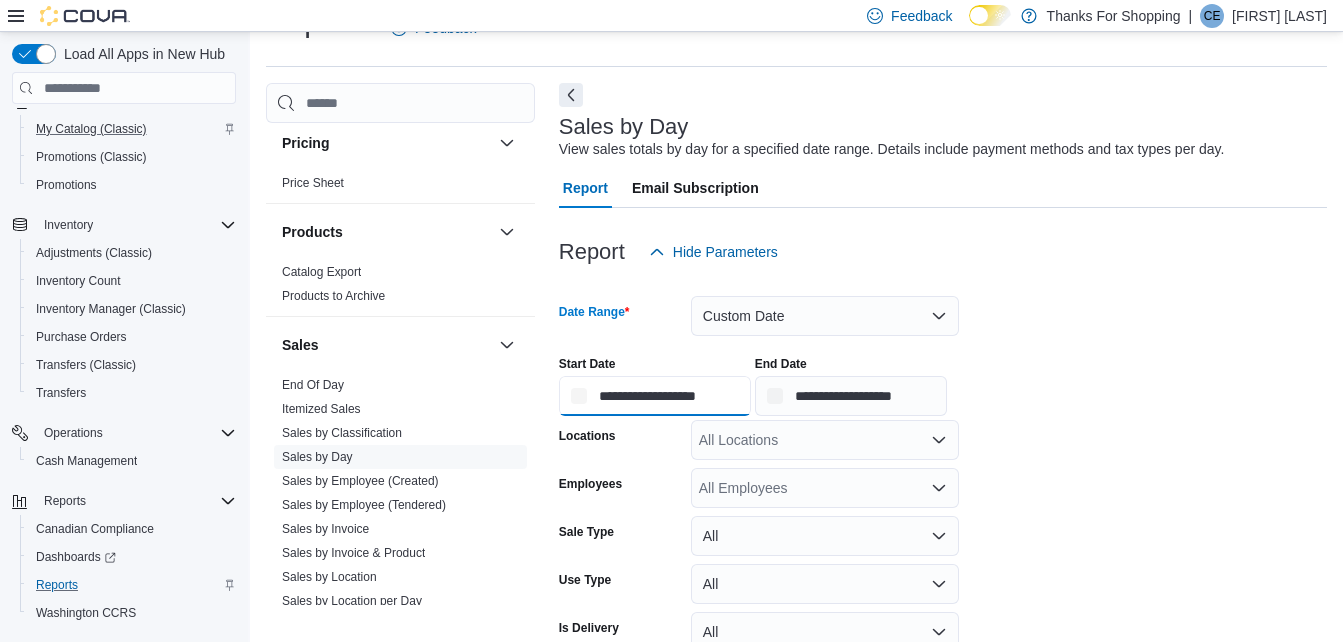 click on "**********" at bounding box center (655, 396) 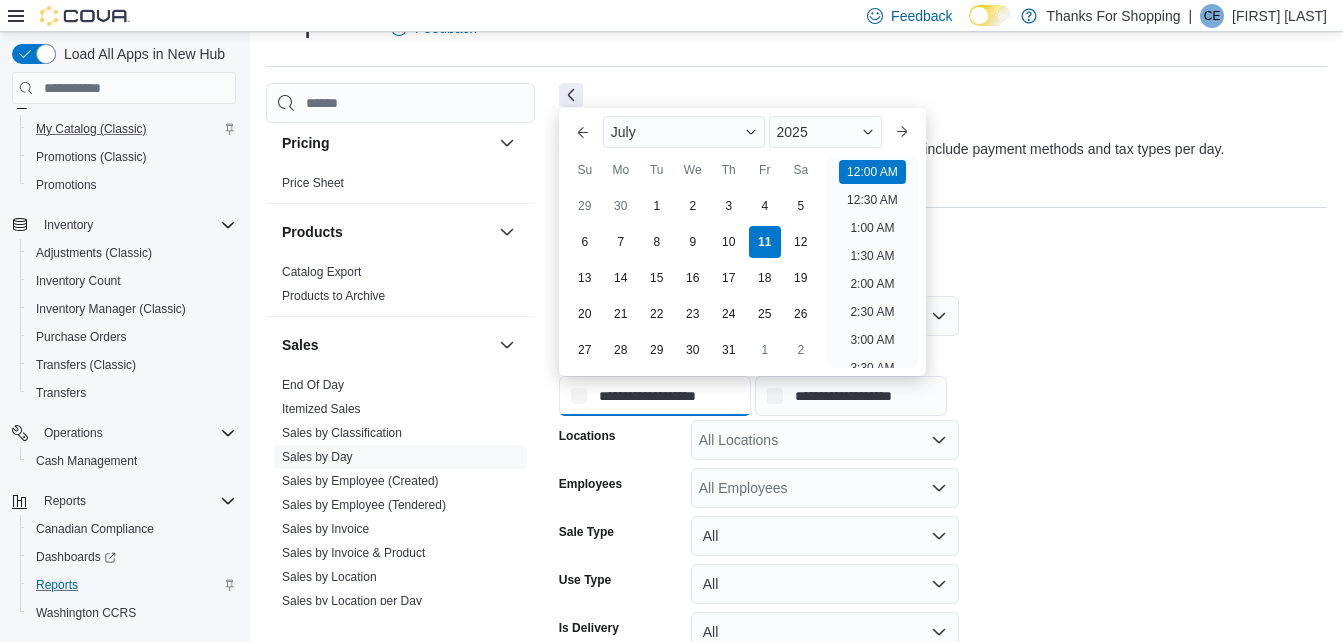 scroll, scrollTop: 62, scrollLeft: 0, axis: vertical 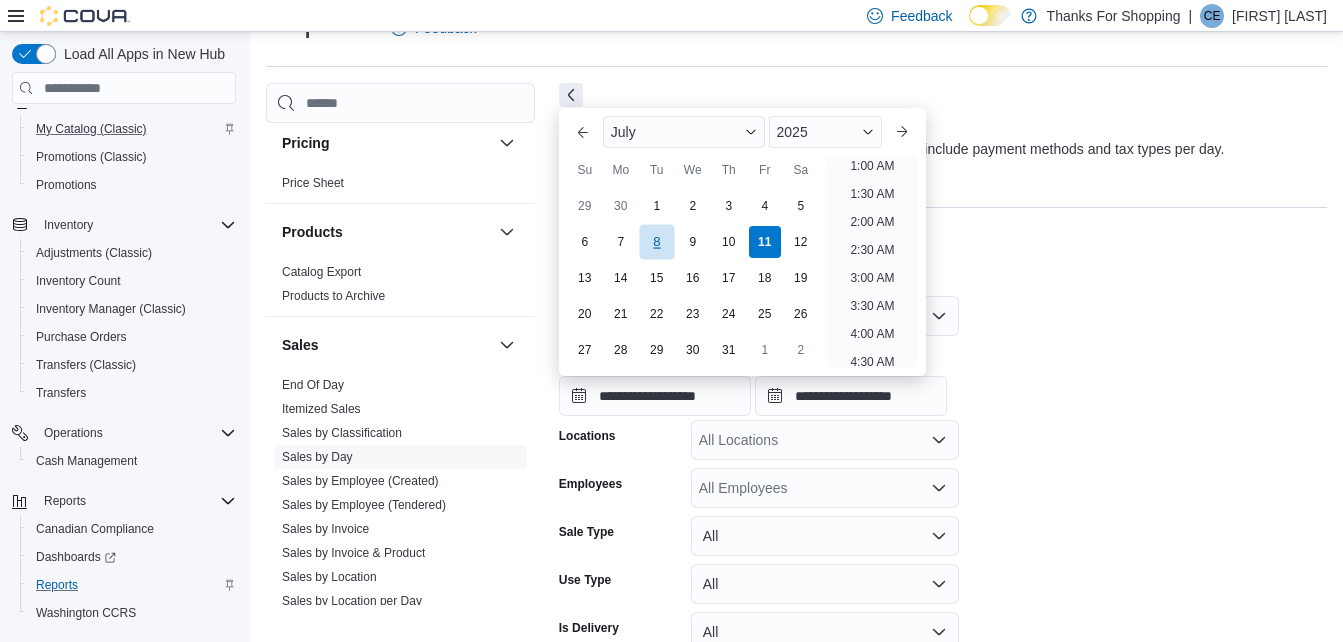 click on "8" at bounding box center [656, 241] 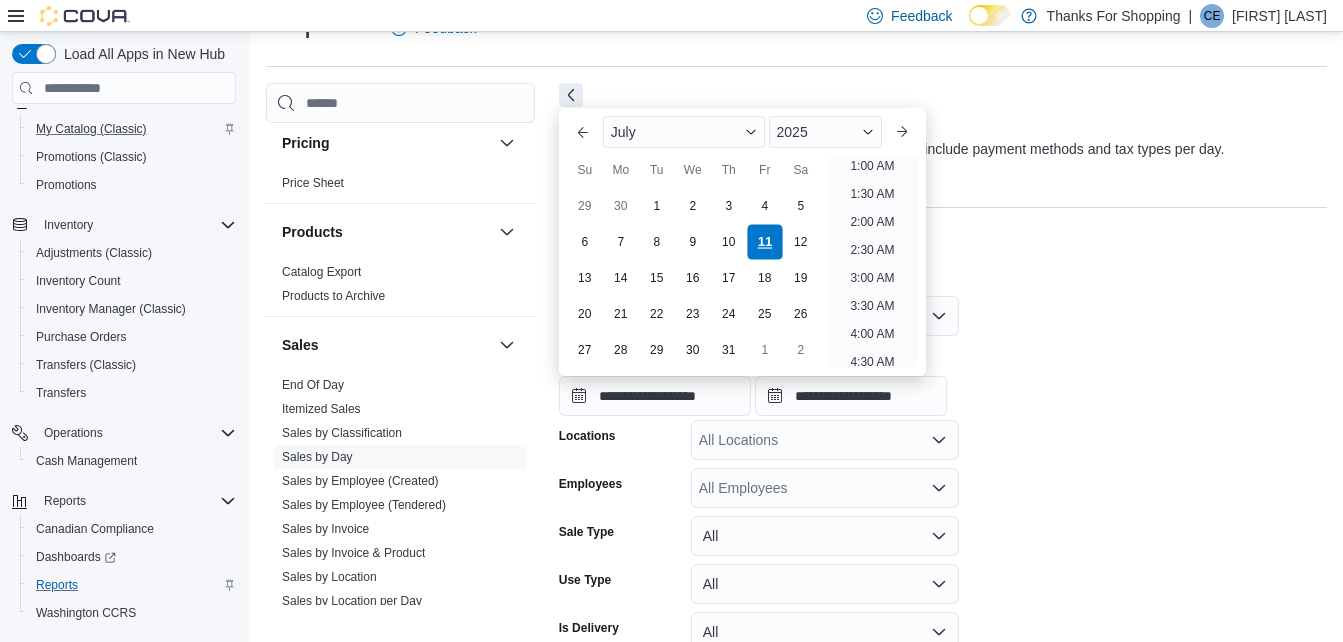 type on "**********" 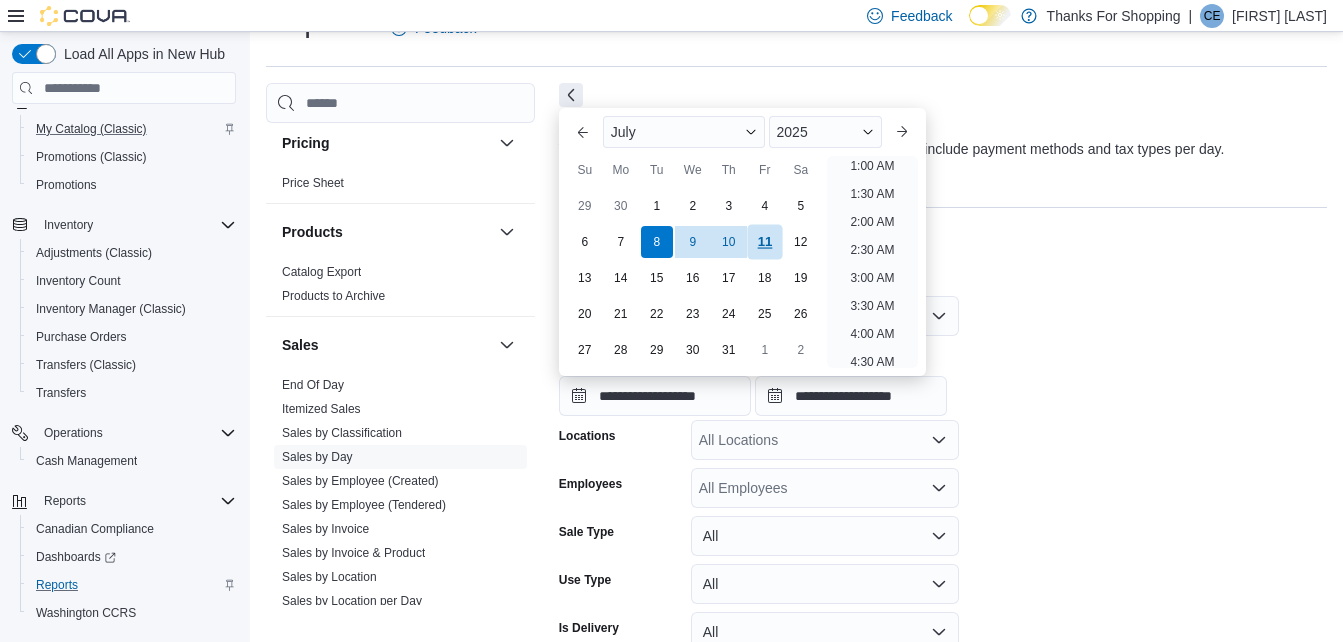 scroll, scrollTop: 4, scrollLeft: 0, axis: vertical 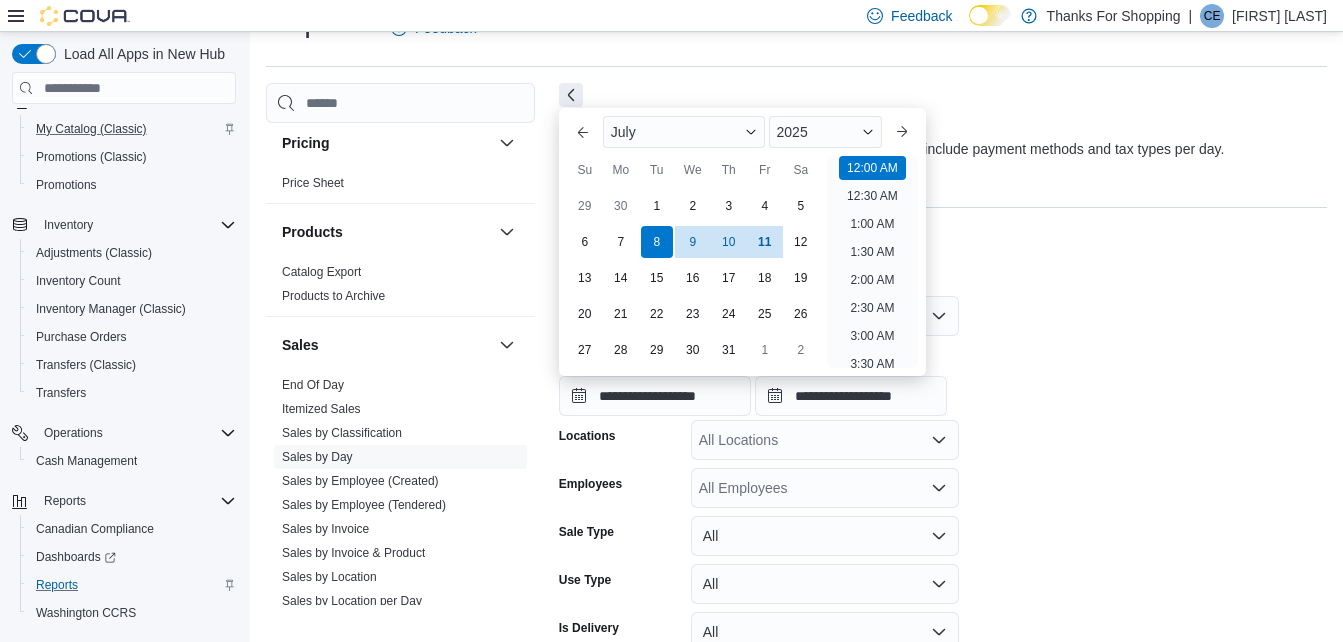 drag, startPoint x: 1059, startPoint y: 276, endPoint x: 931, endPoint y: 325, distance: 137.05838 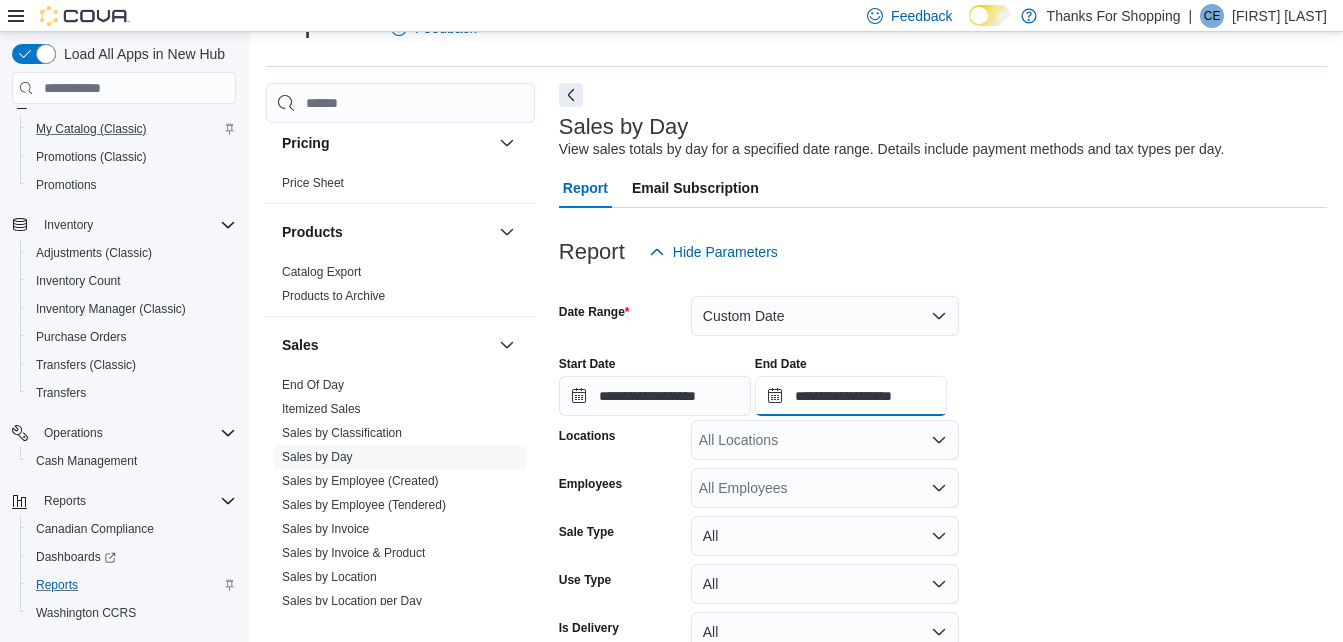 click on "**********" at bounding box center [851, 396] 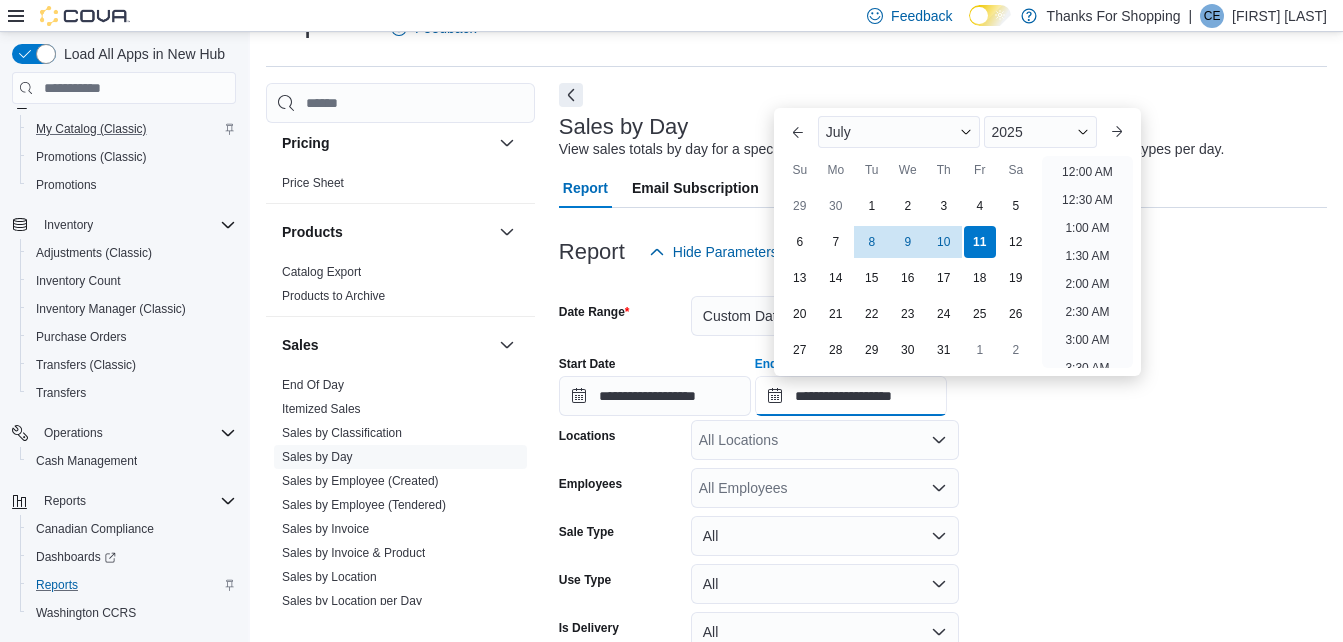 scroll, scrollTop: 1136, scrollLeft: 0, axis: vertical 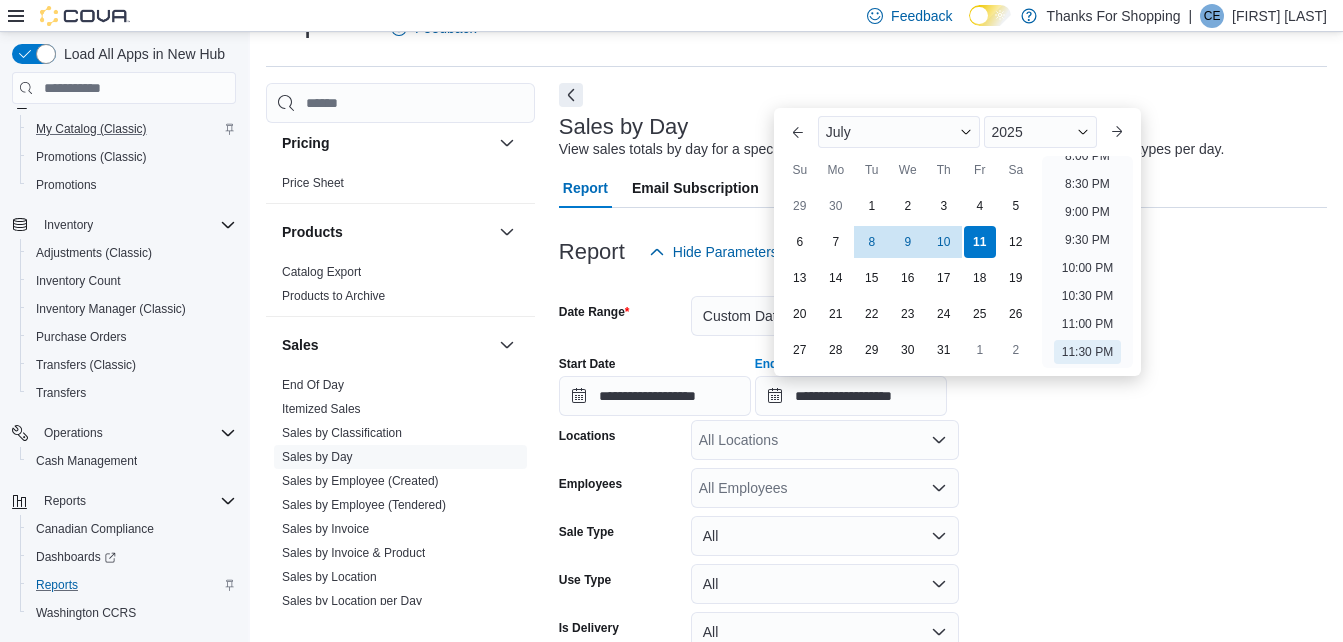 drag, startPoint x: 1276, startPoint y: 377, endPoint x: 1256, endPoint y: 384, distance: 21.189621 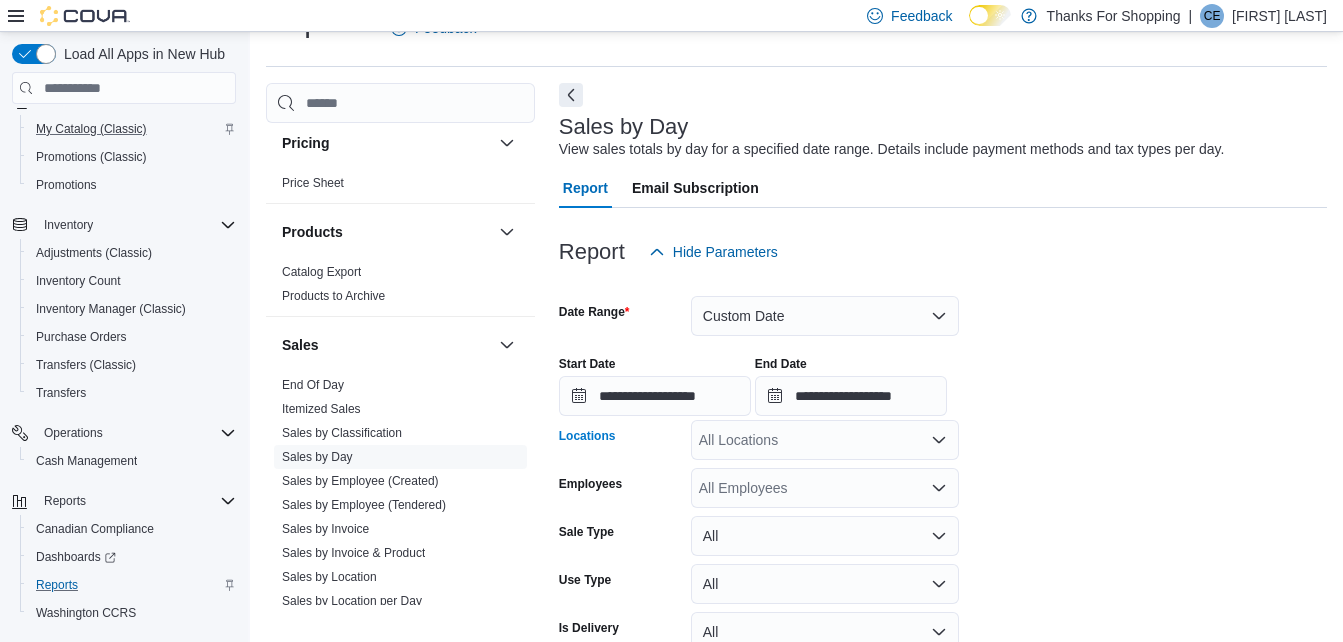 click on "All Locations" at bounding box center (825, 440) 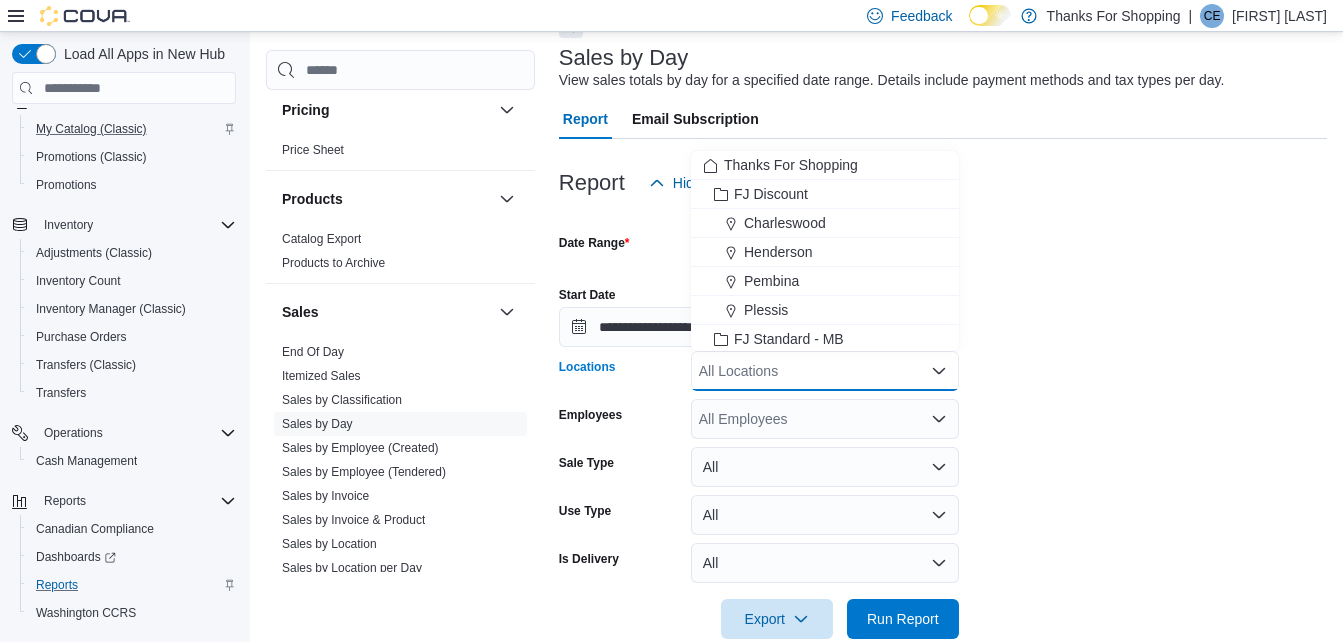 scroll, scrollTop: 152, scrollLeft: 0, axis: vertical 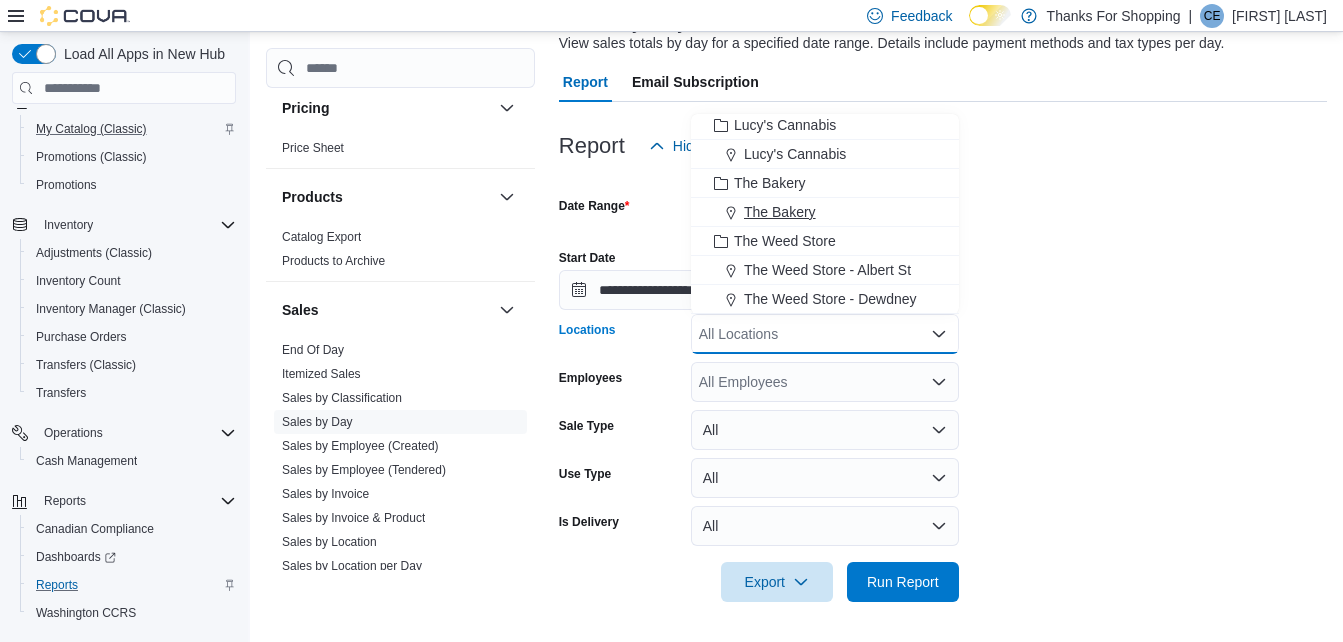 click on "The Bakery" at bounding box center [780, 212] 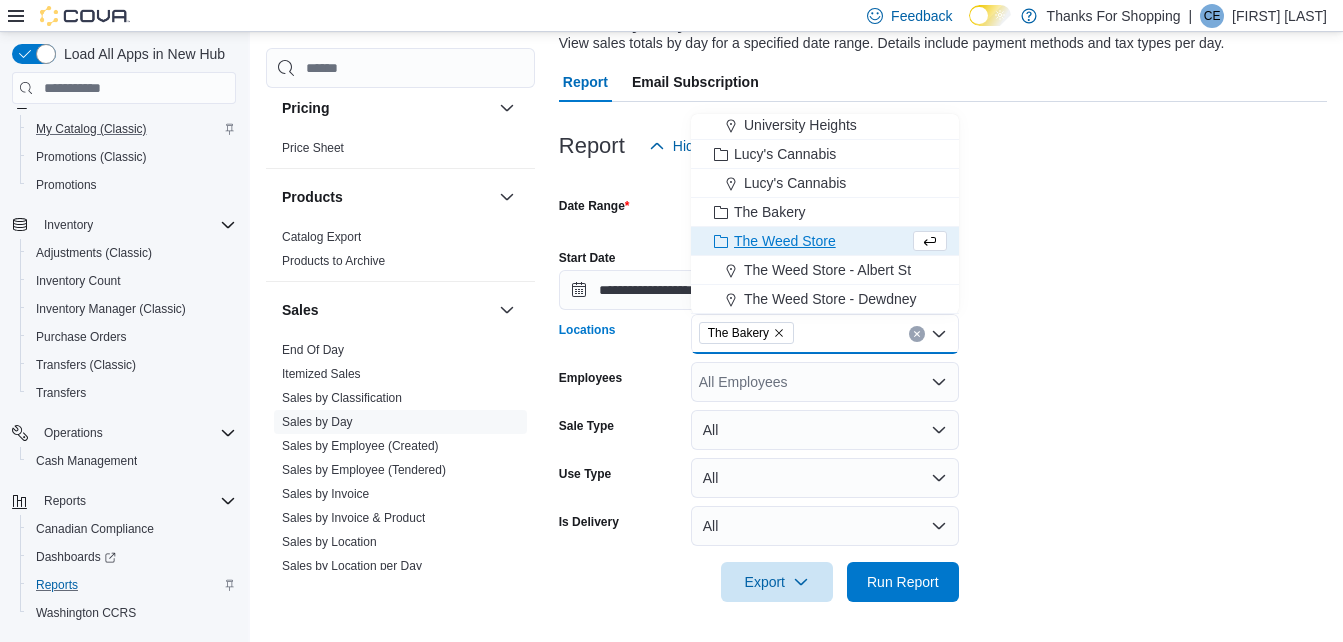 scroll, scrollTop: 496, scrollLeft: 0, axis: vertical 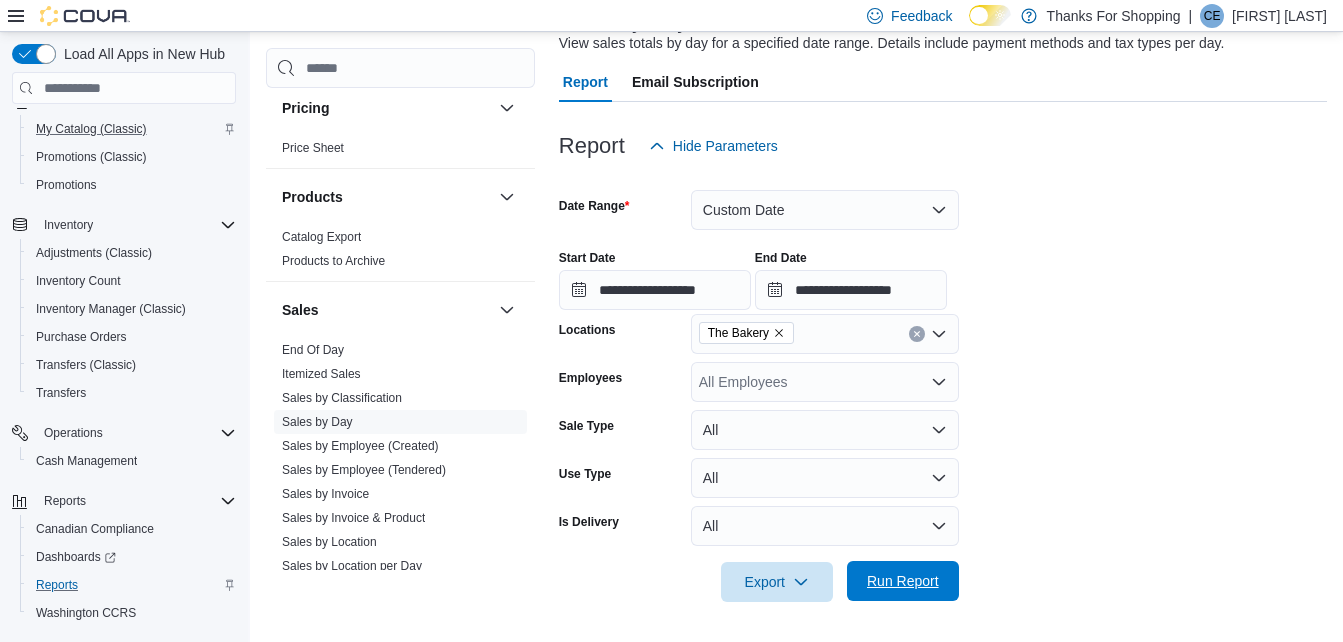 click on "Run Report" at bounding box center [903, 581] 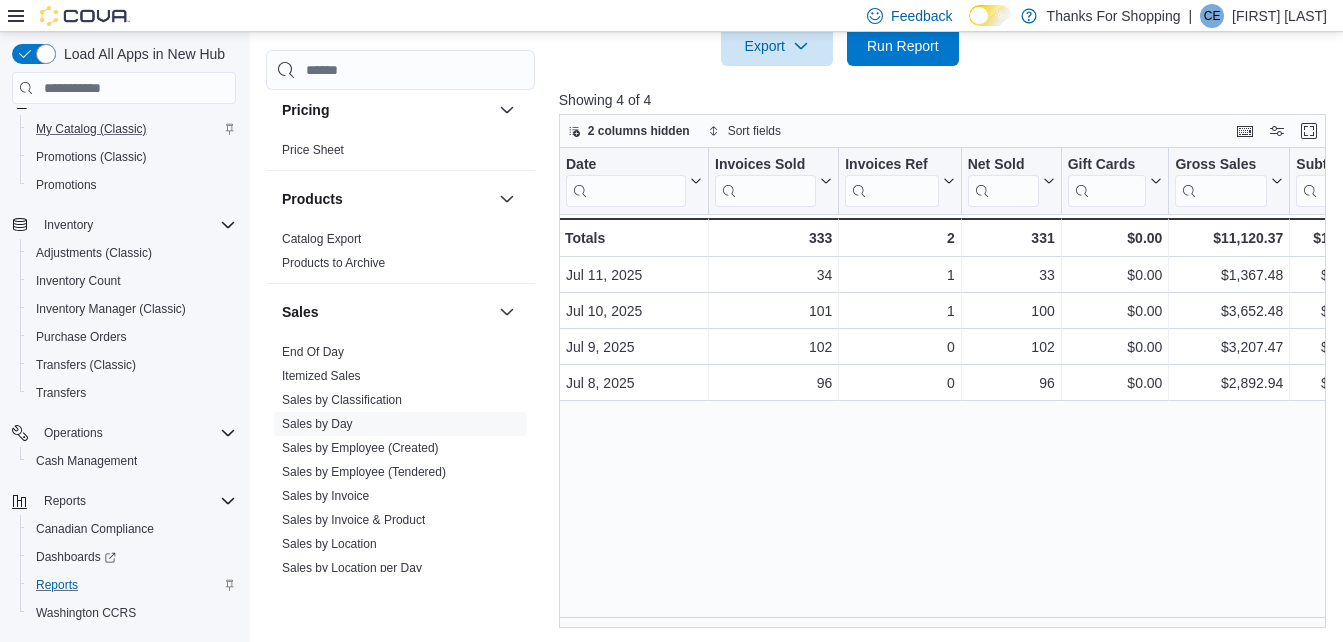 scroll, scrollTop: 690, scrollLeft: 0, axis: vertical 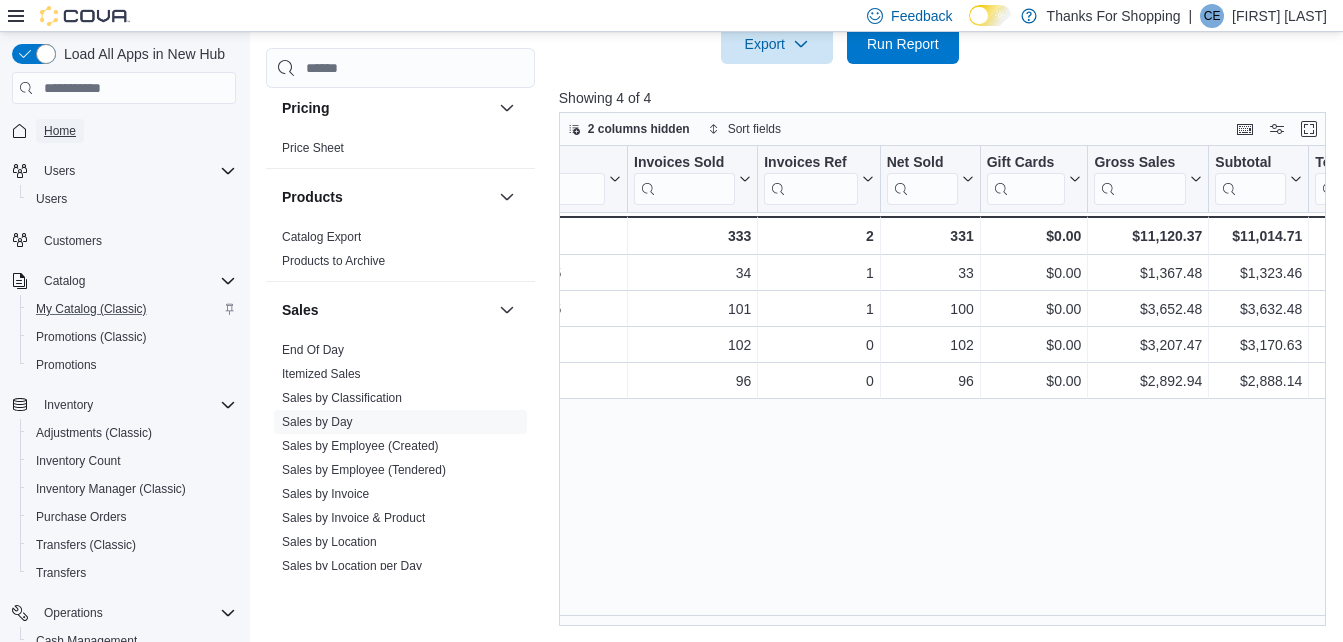 drag, startPoint x: 71, startPoint y: 128, endPoint x: 720, endPoint y: 295, distance: 670.1418 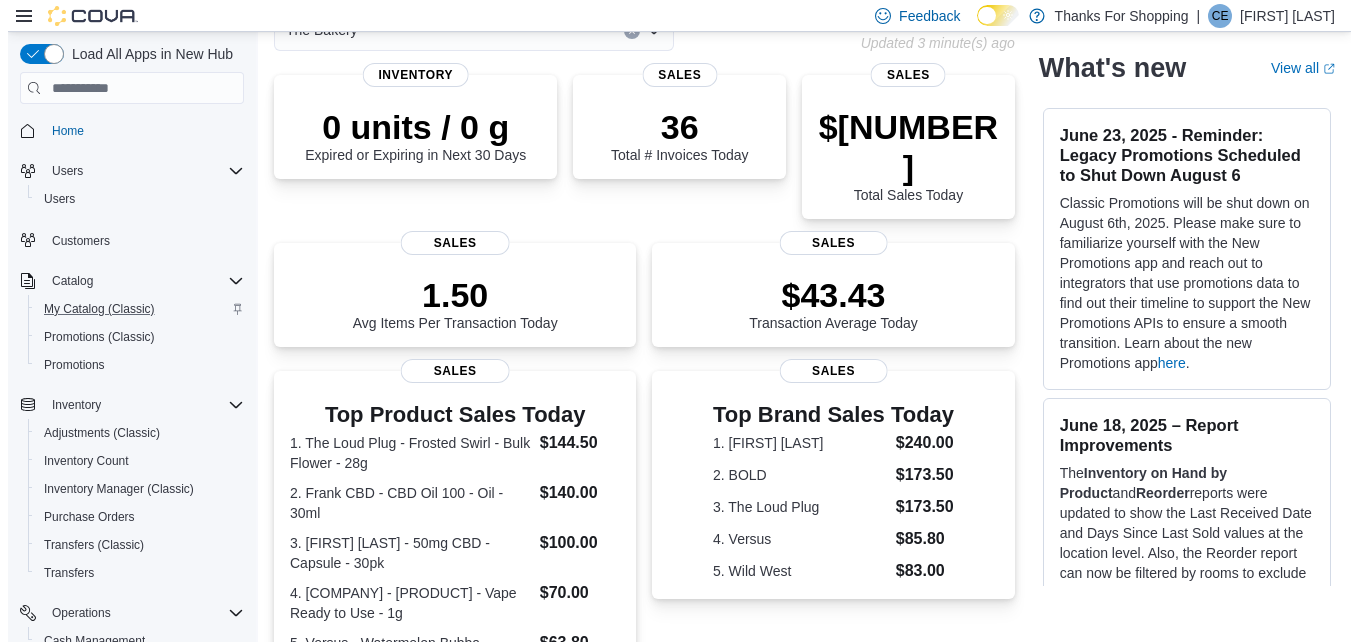 scroll, scrollTop: 0, scrollLeft: 0, axis: both 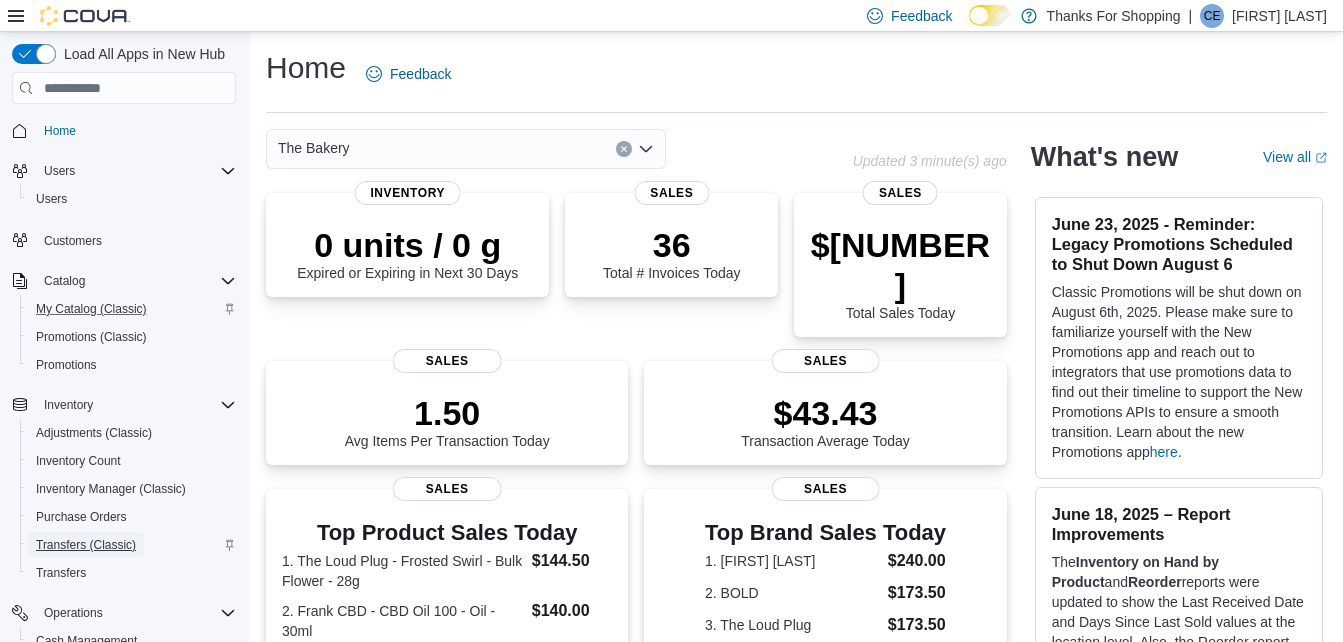 click on "Transfers (Classic)" at bounding box center [86, 545] 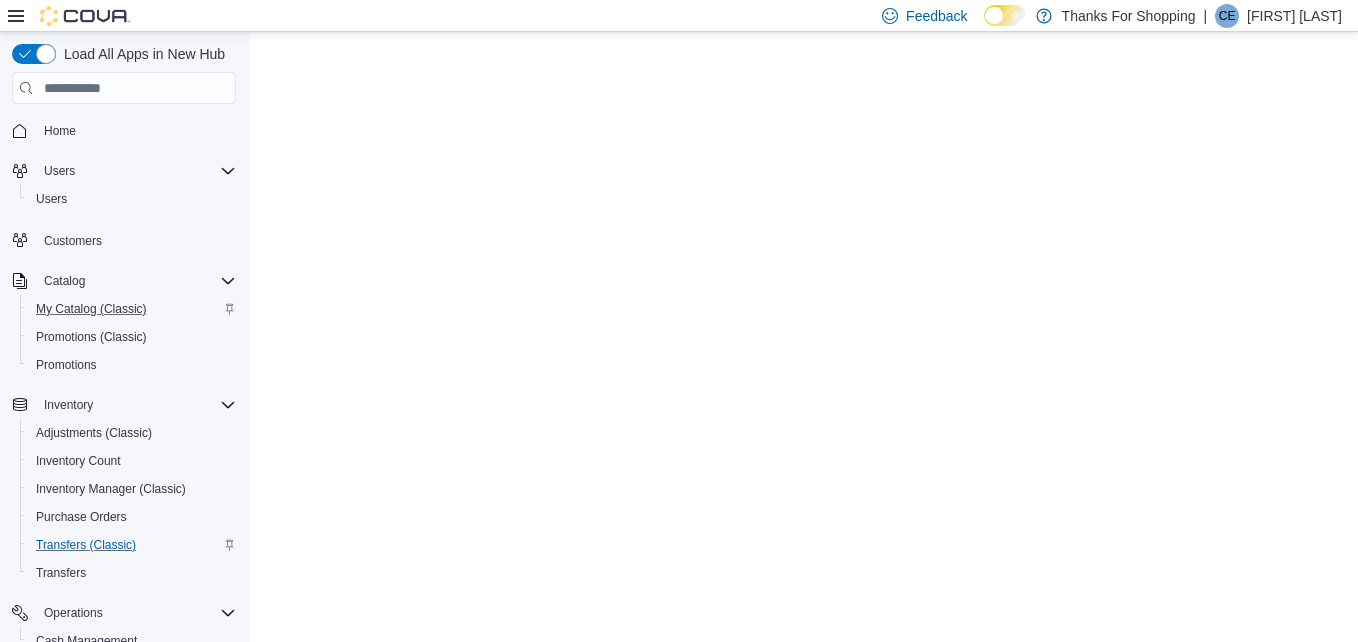 scroll, scrollTop: 0, scrollLeft: 0, axis: both 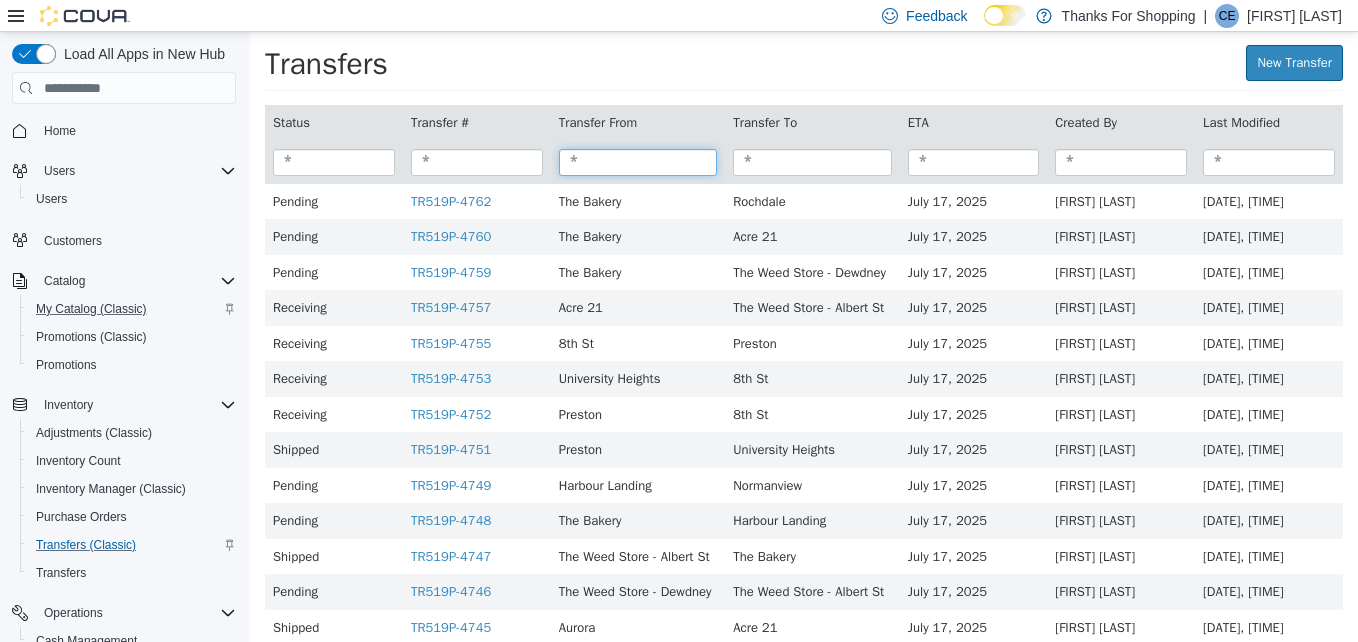 click at bounding box center [638, 162] 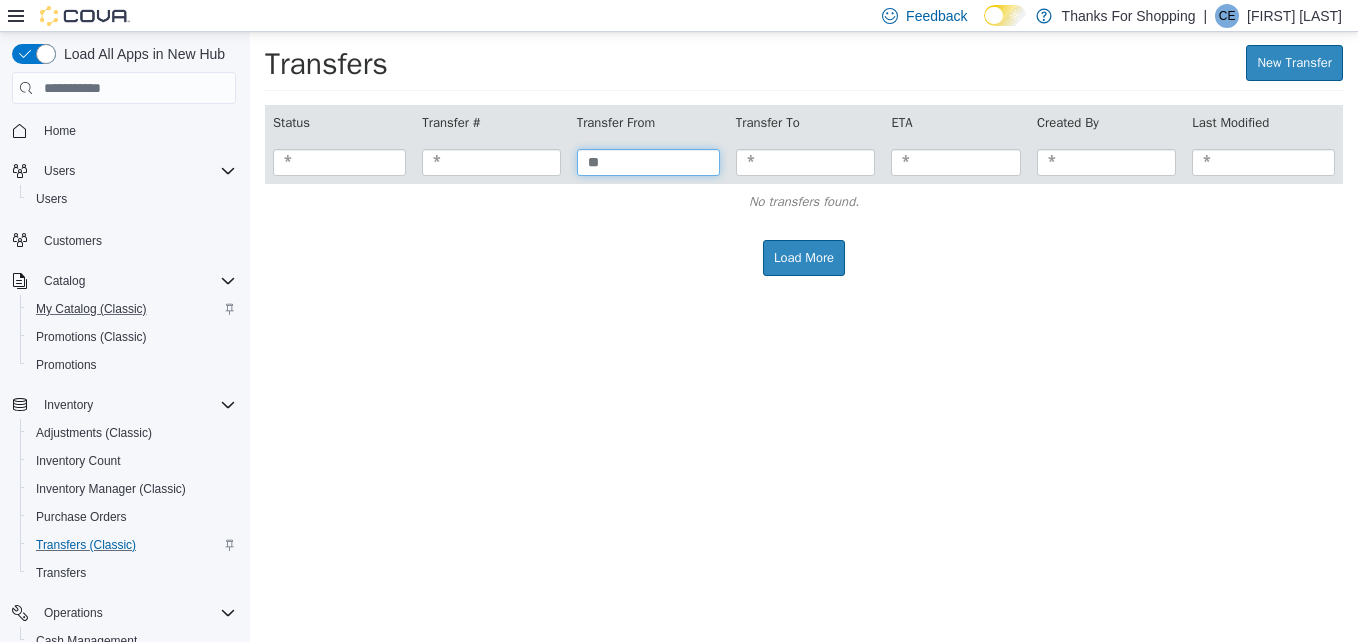 type on "*" 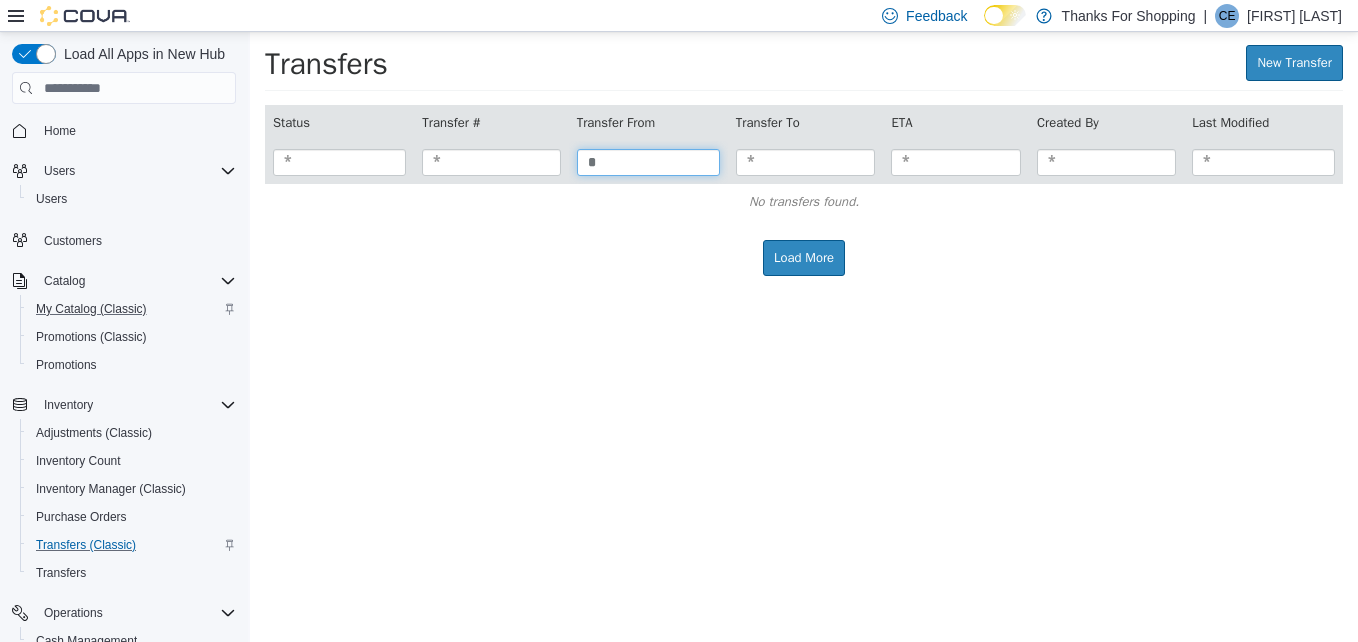 type 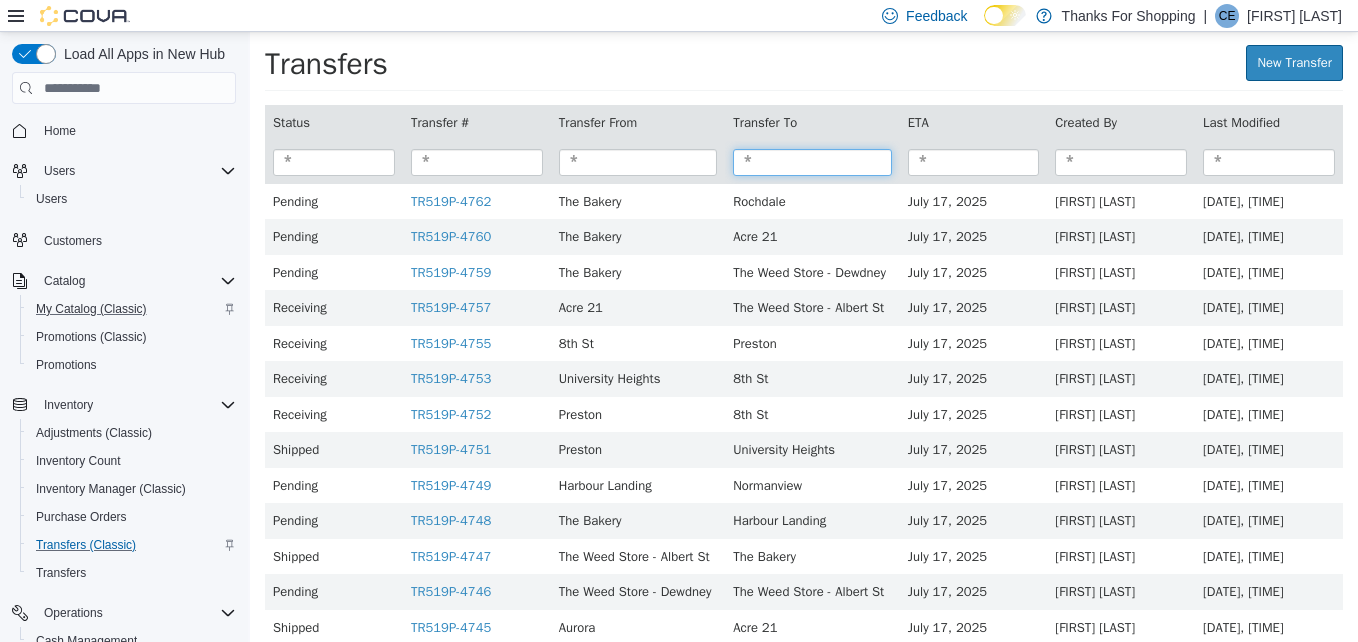 click at bounding box center (812, 162) 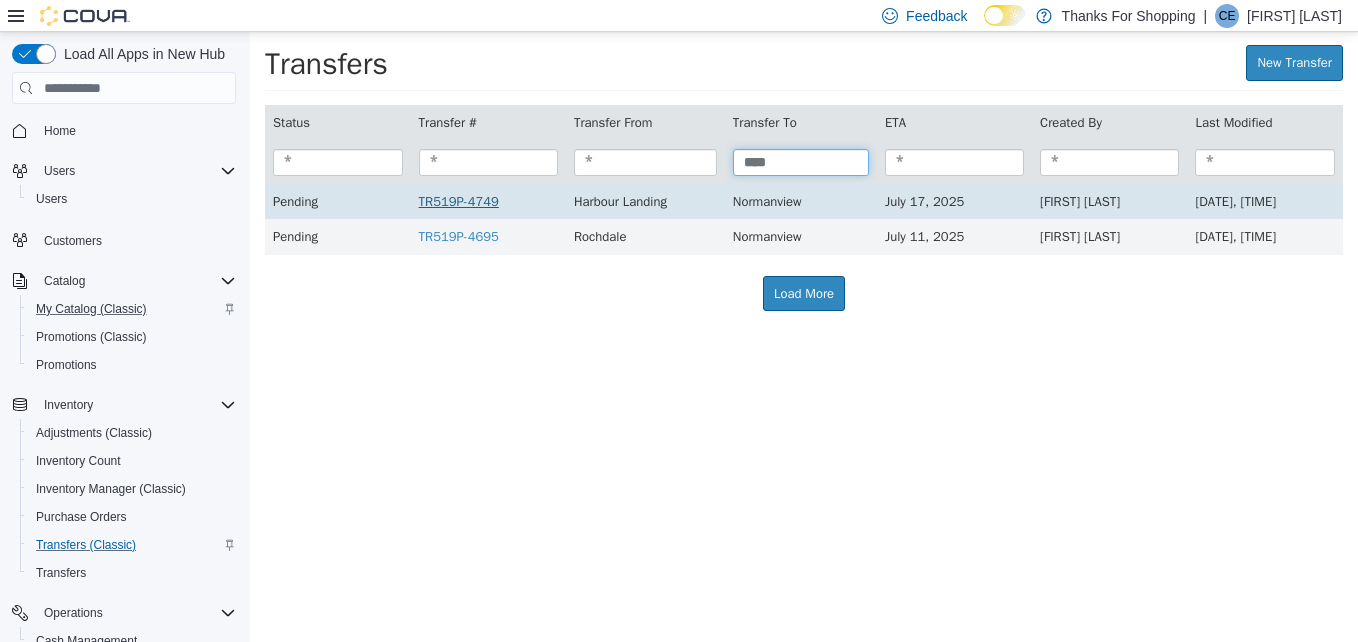 type on "****" 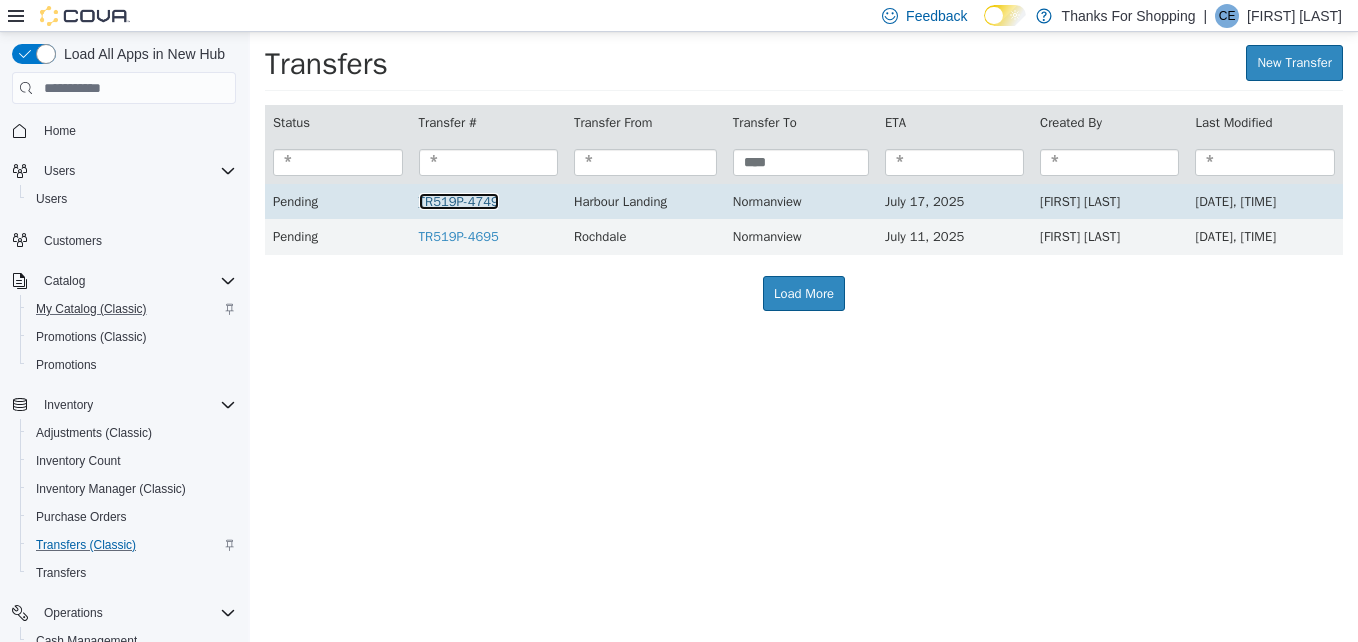 click on "TR519P-4749" at bounding box center (459, 201) 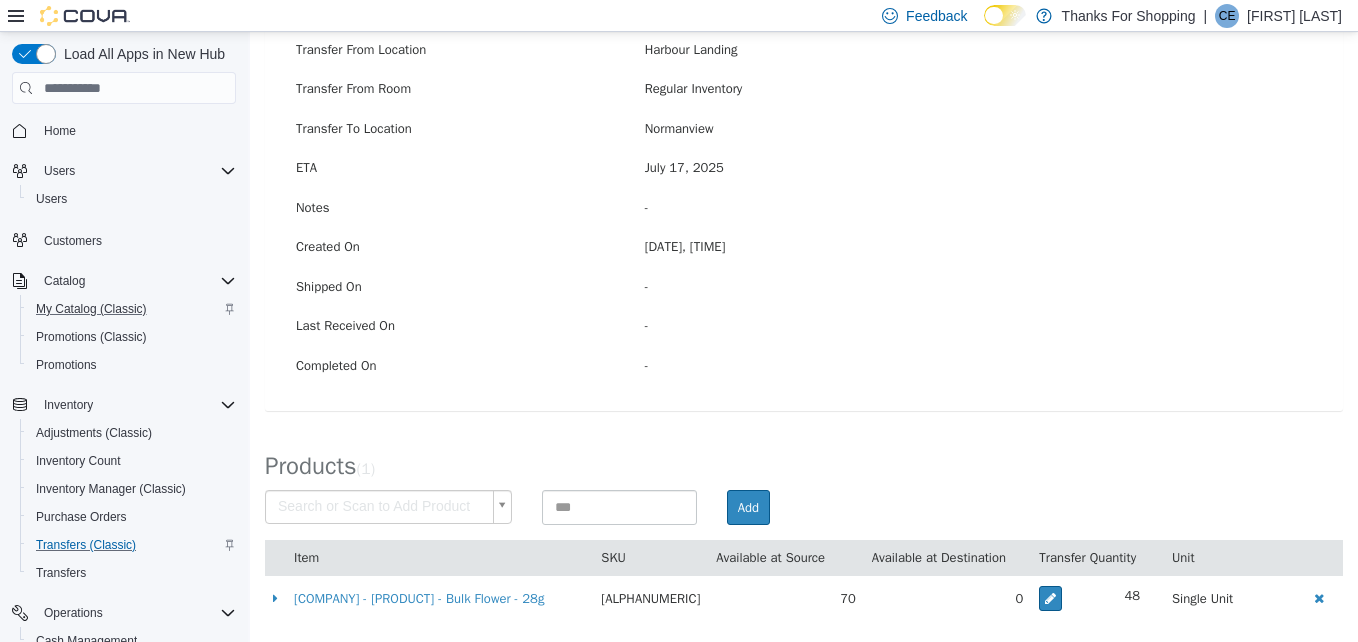 scroll, scrollTop: 0, scrollLeft: 0, axis: both 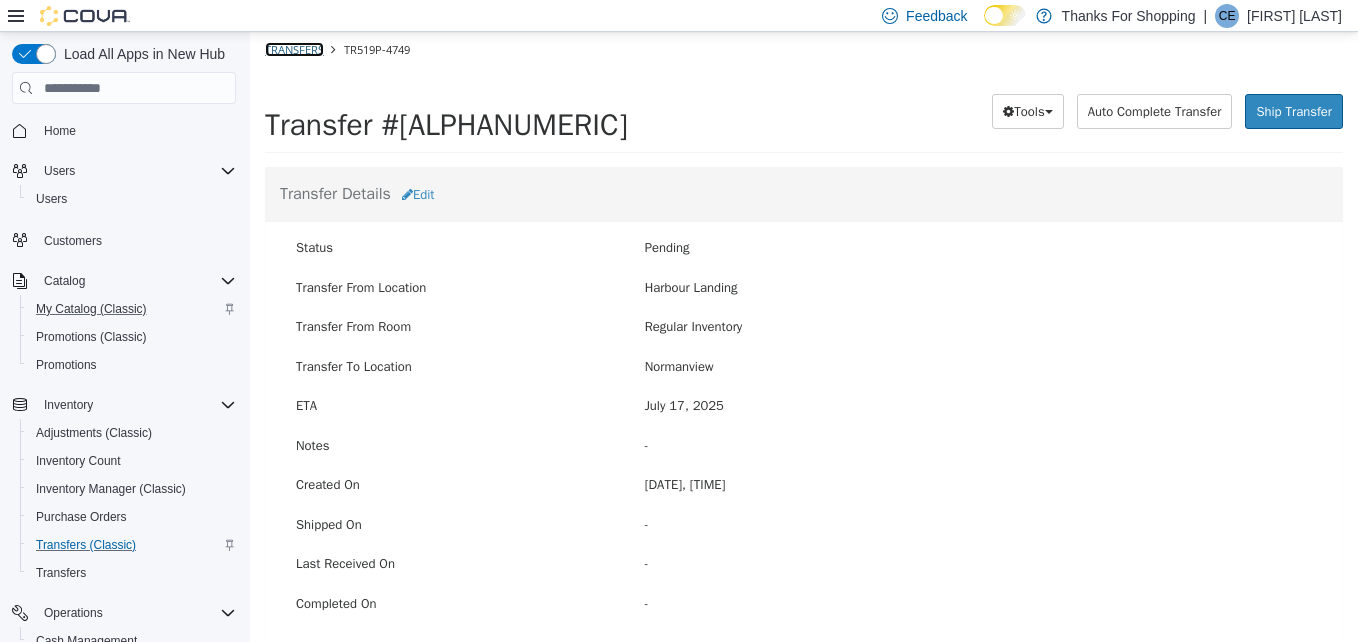 click on "Transfers" at bounding box center (294, 49) 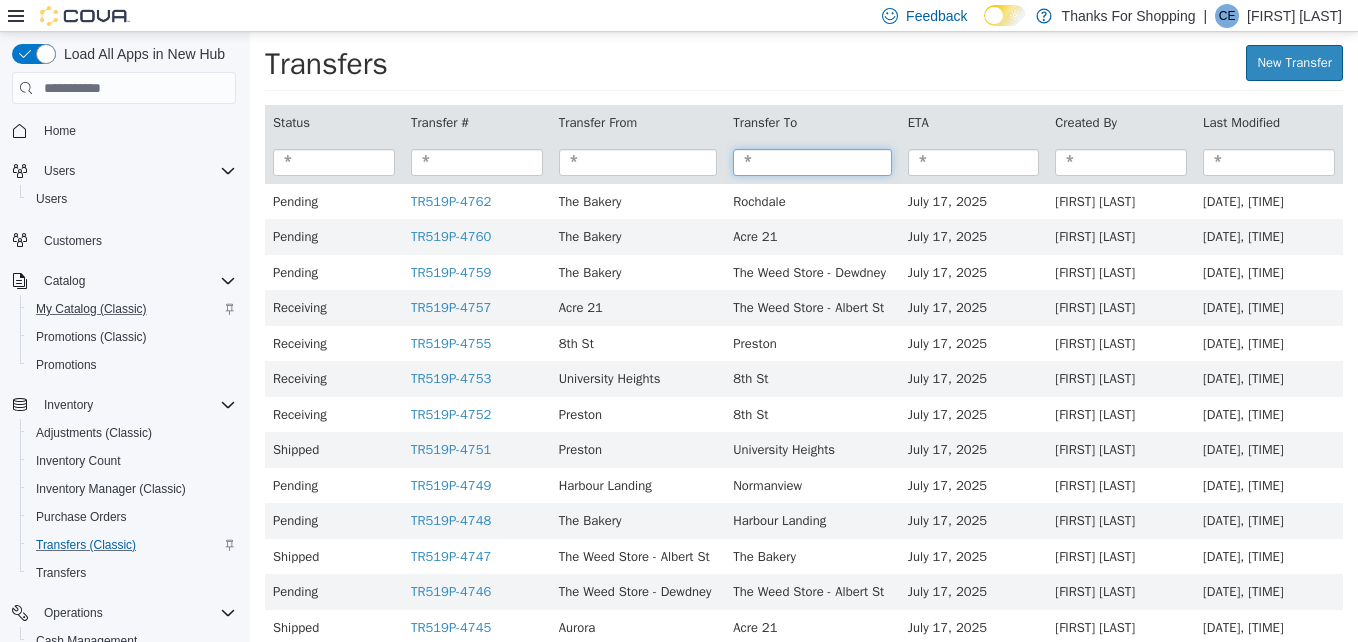 click at bounding box center (812, 162) 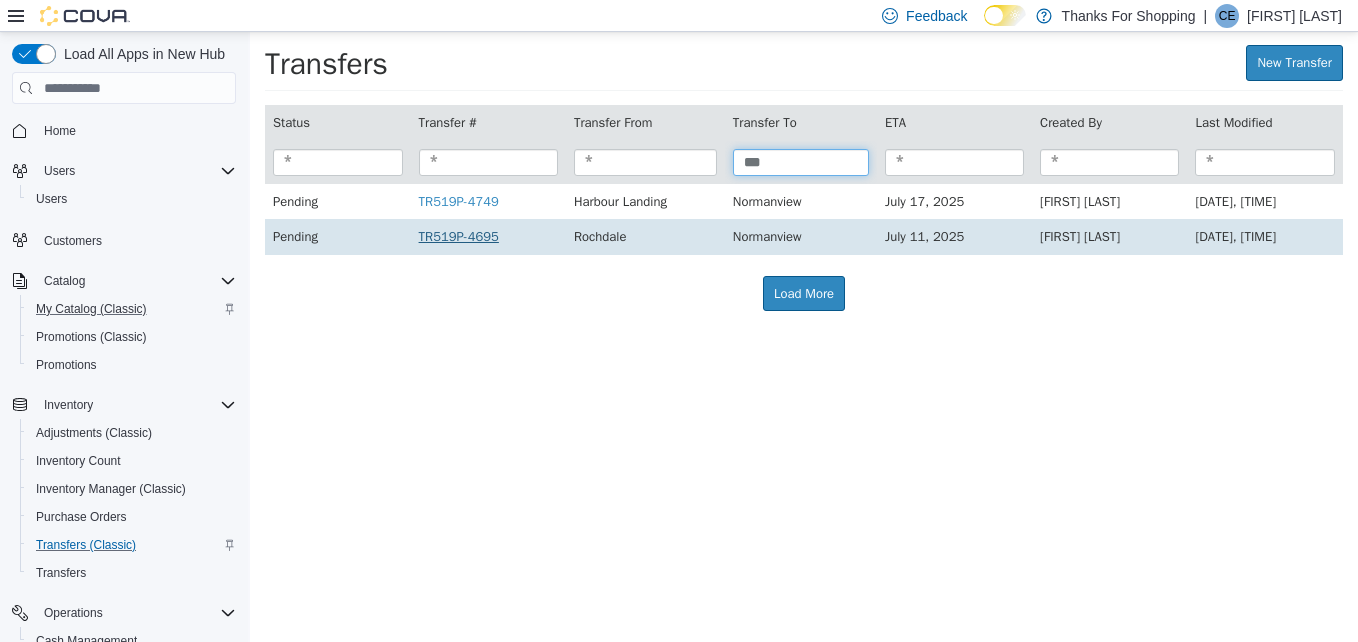 type on "***" 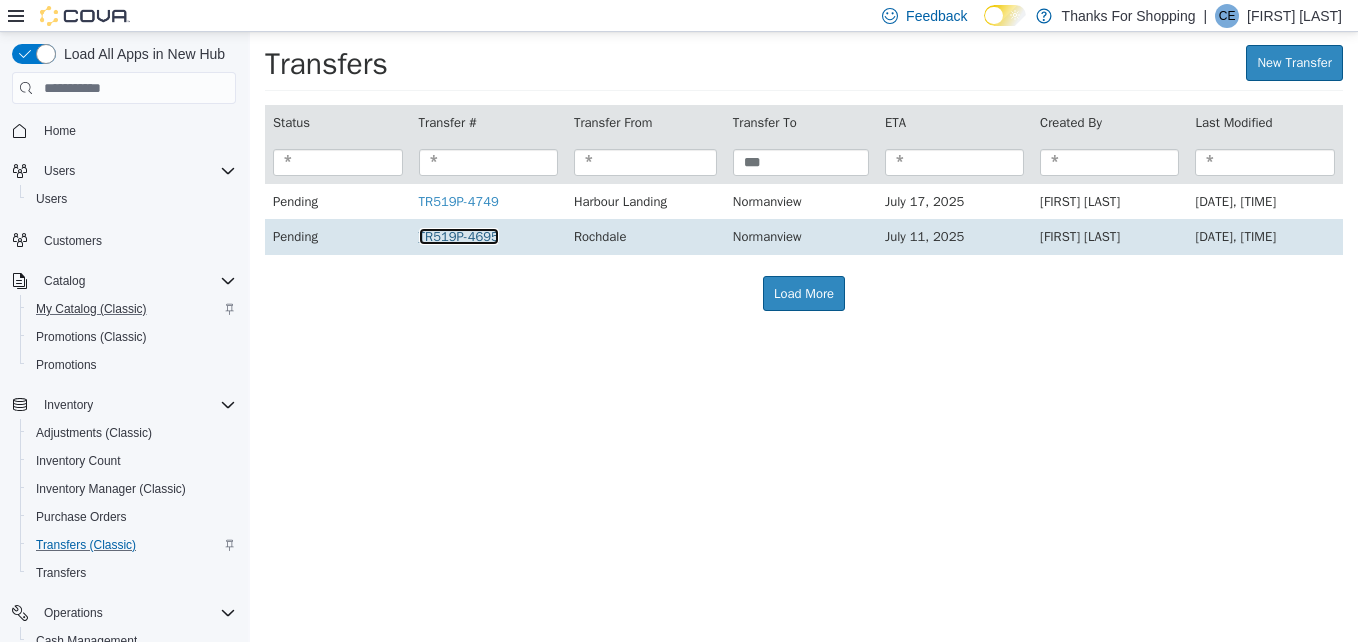 click on "TR519P-4695" at bounding box center (459, 236) 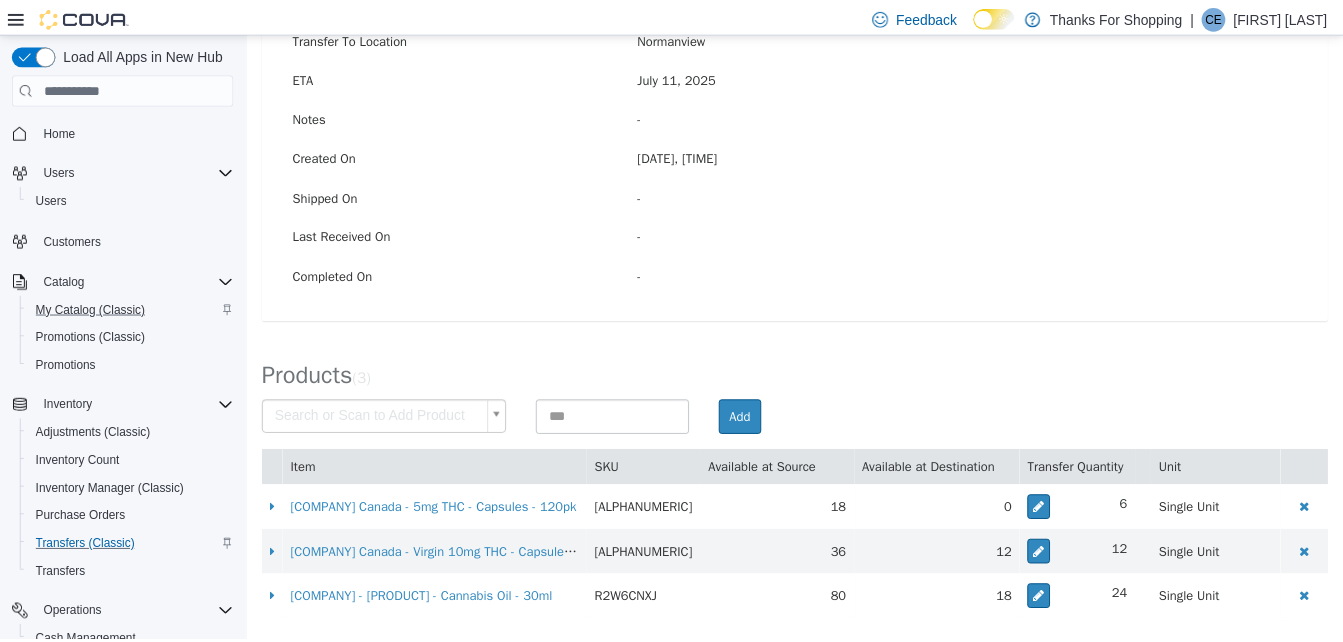 scroll, scrollTop: 0, scrollLeft: 0, axis: both 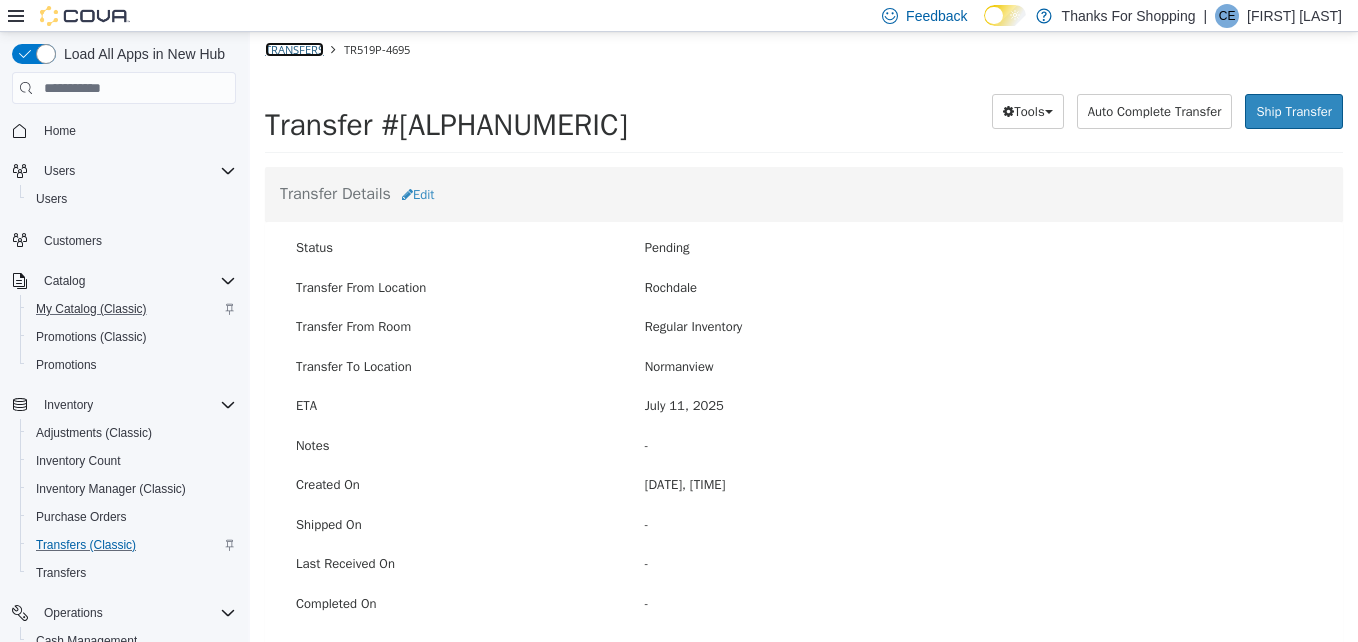 click on "Transfers" at bounding box center (294, 49) 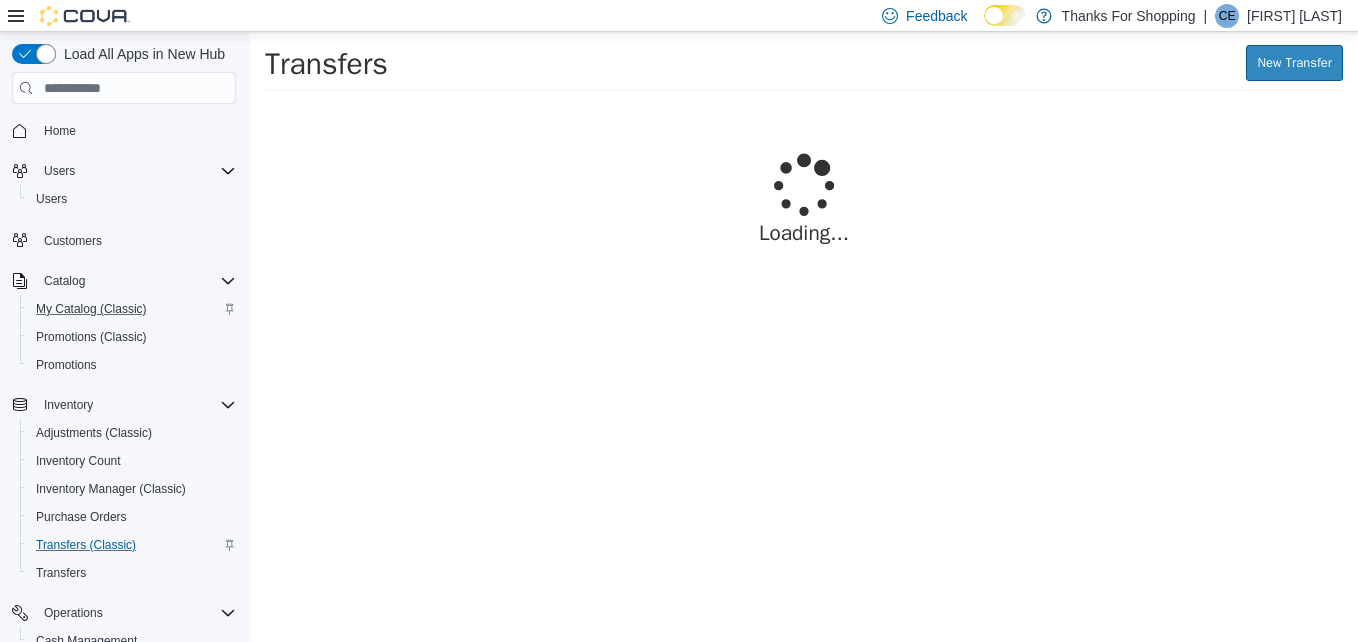 click on "Home" at bounding box center [136, 130] 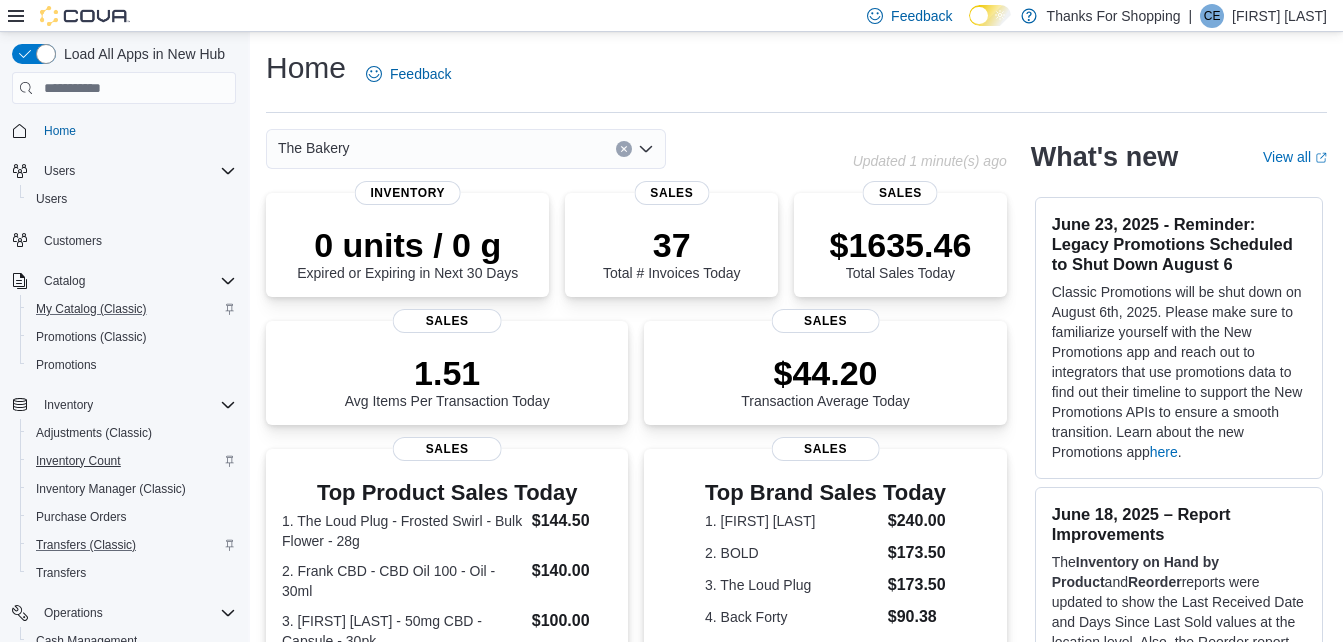 scroll, scrollTop: 221, scrollLeft: 0, axis: vertical 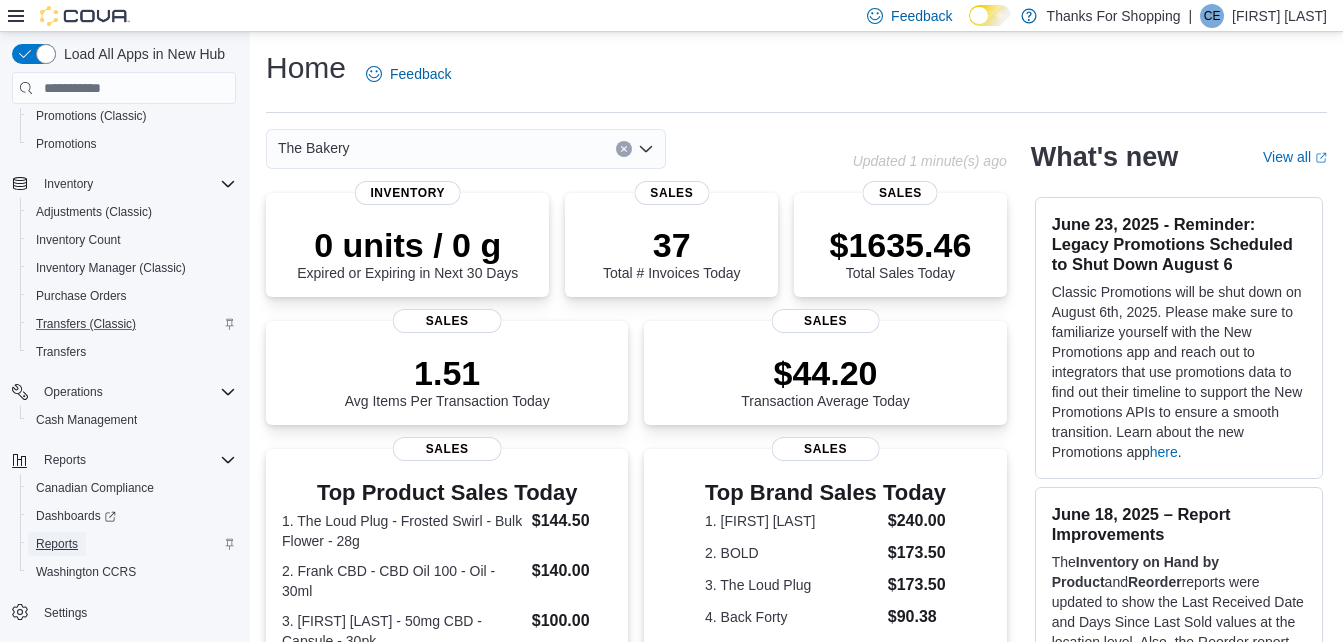 click on "Reports" at bounding box center [57, 544] 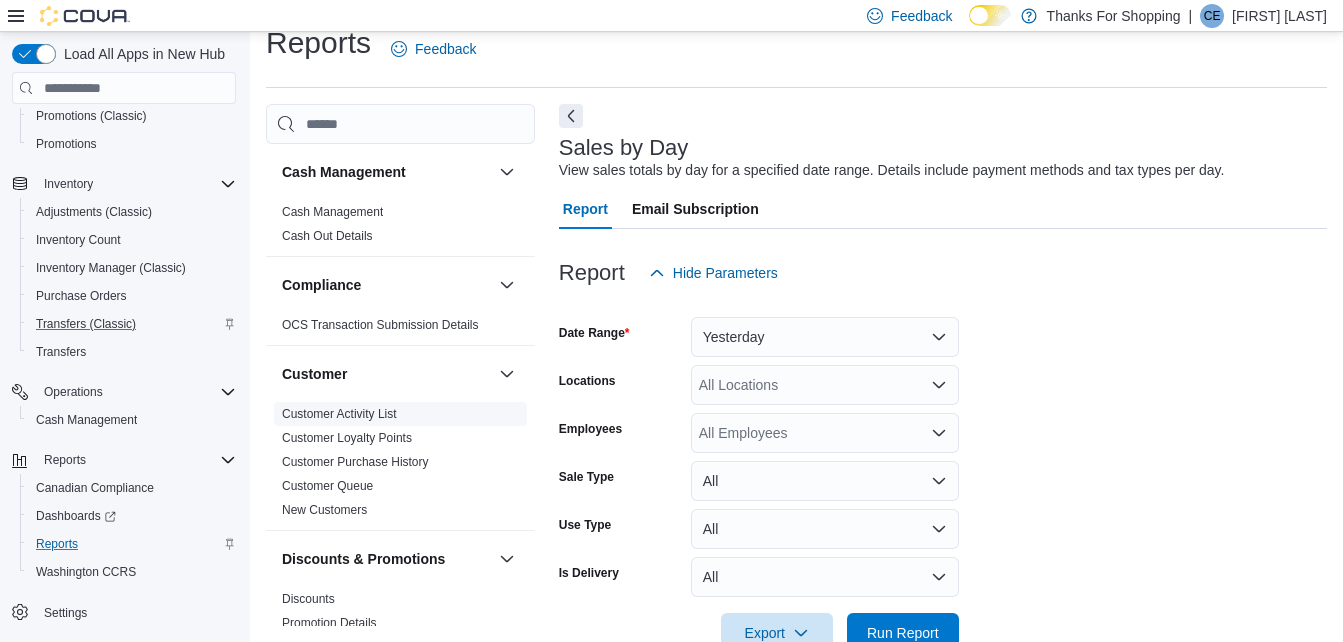 scroll, scrollTop: 46, scrollLeft: 0, axis: vertical 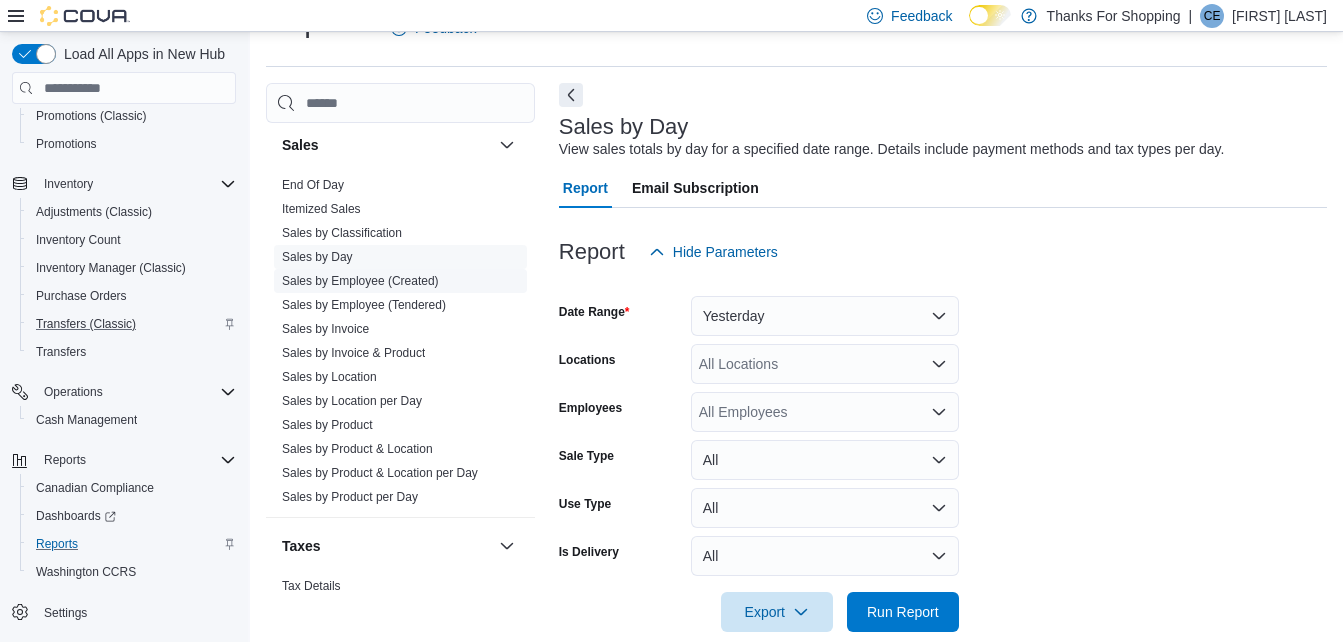 click on "Sales by Employee (Created)" at bounding box center [360, 281] 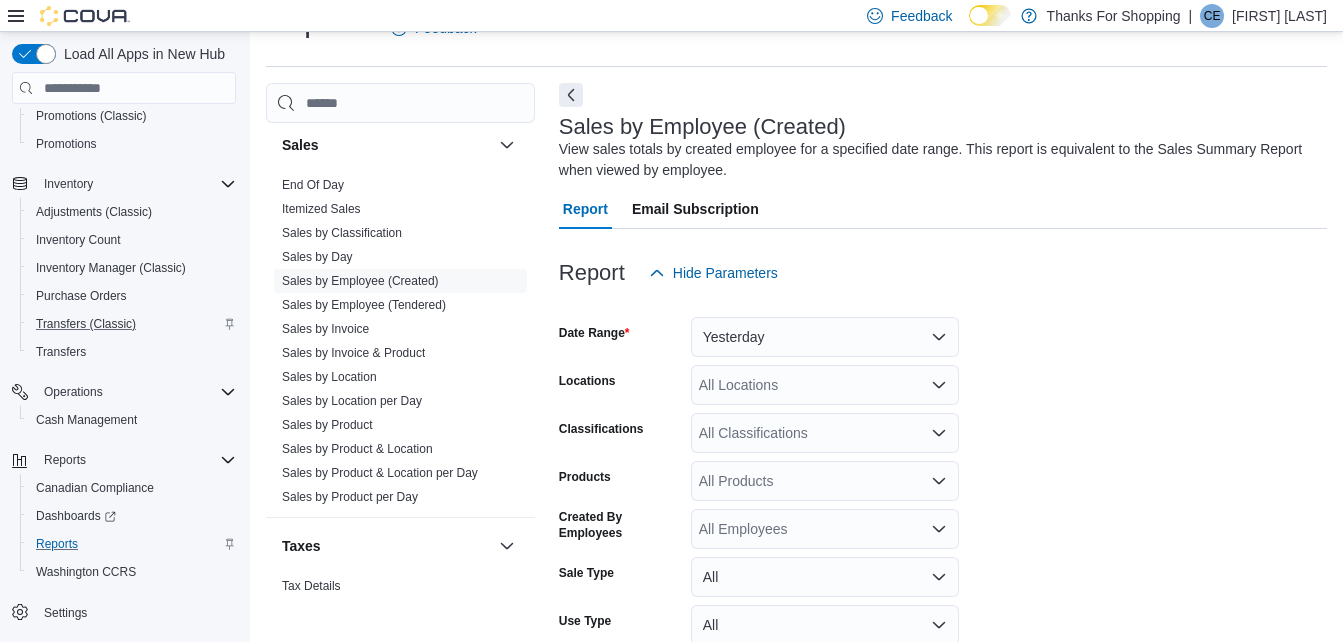scroll, scrollTop: 67, scrollLeft: 0, axis: vertical 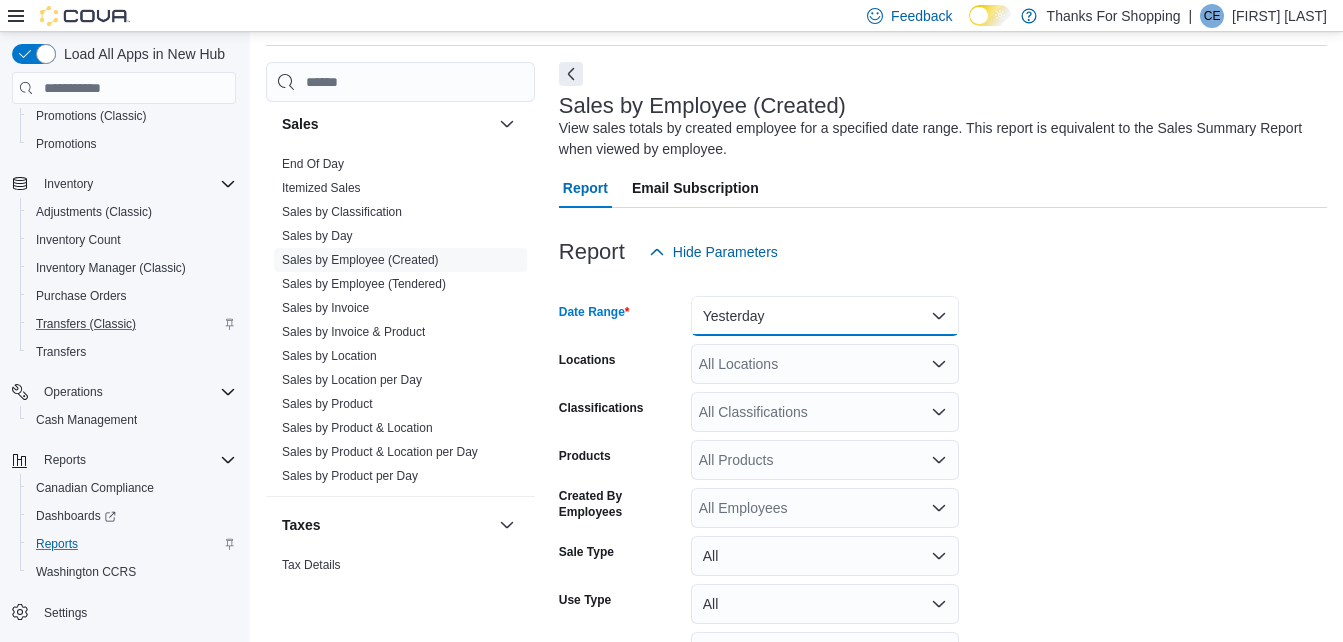 click on "Yesterday" at bounding box center [825, 316] 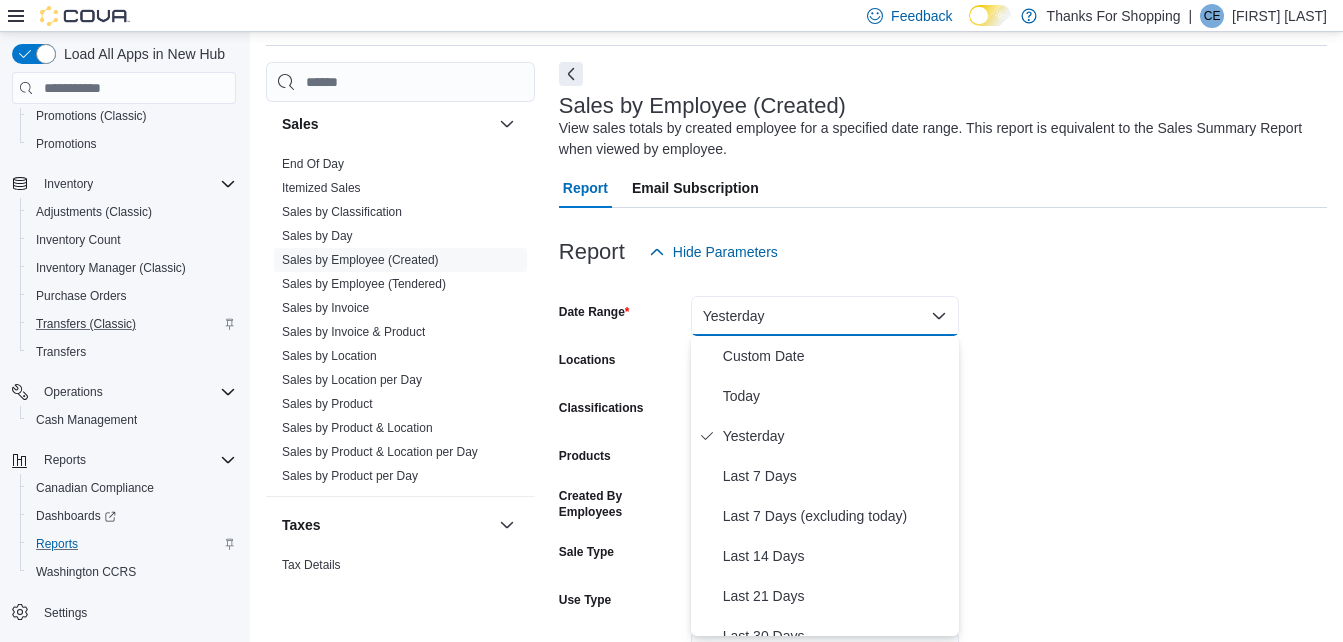 drag, startPoint x: 1270, startPoint y: 307, endPoint x: 799, endPoint y: 339, distance: 472.0858 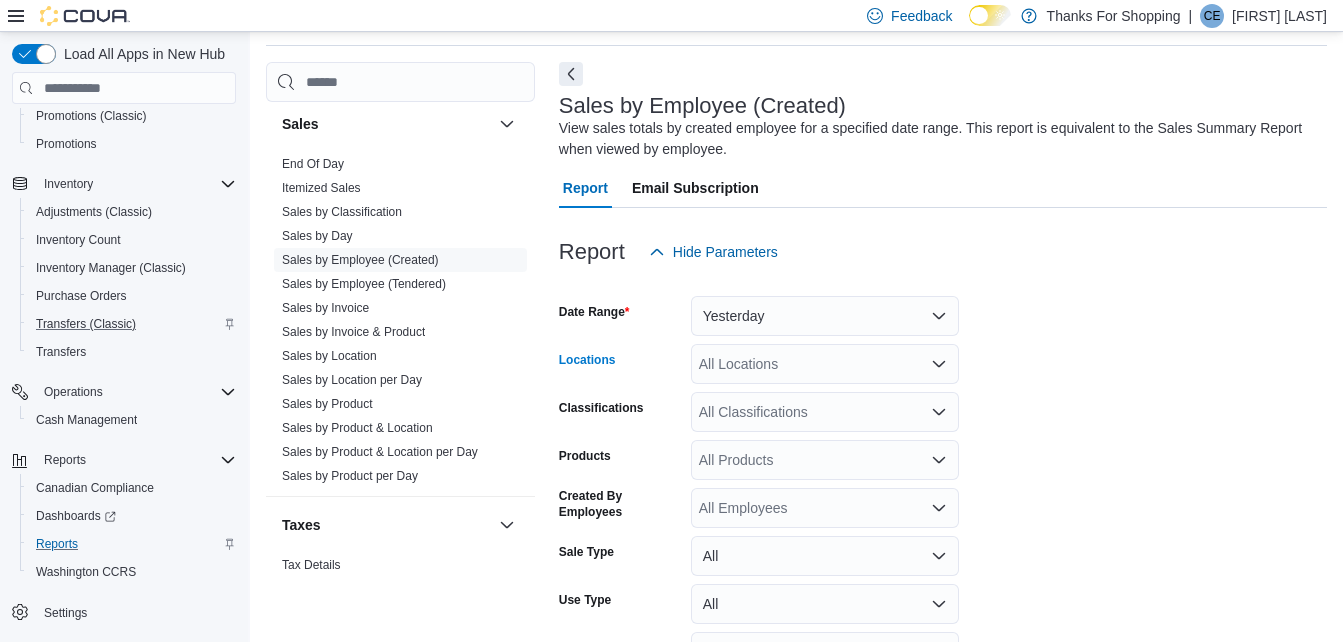 click on "All Locations" at bounding box center (825, 364) 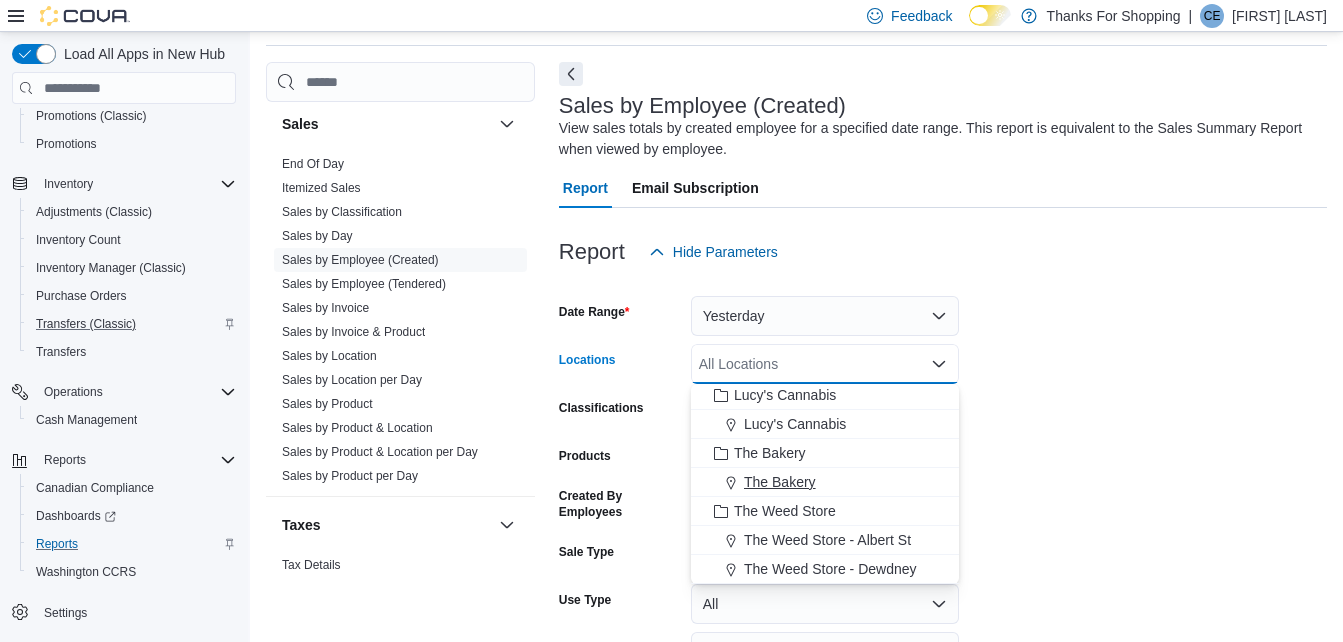 click on "The Bakery" at bounding box center (780, 482) 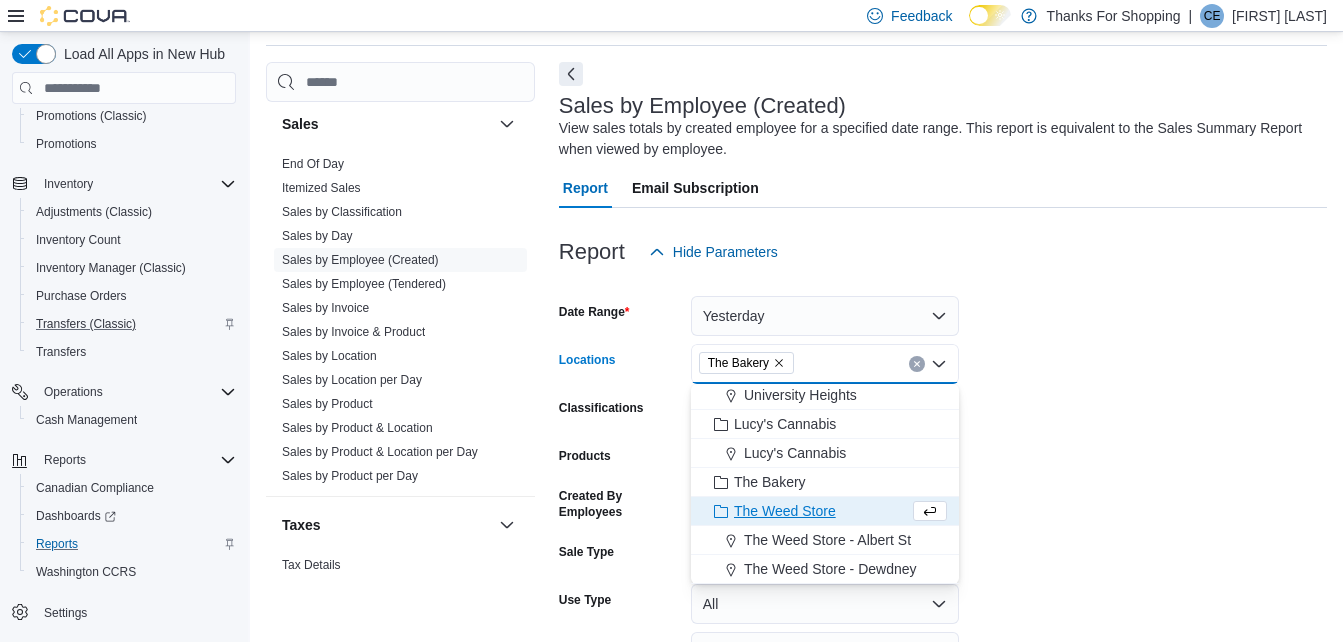 scroll, scrollTop: 496, scrollLeft: 0, axis: vertical 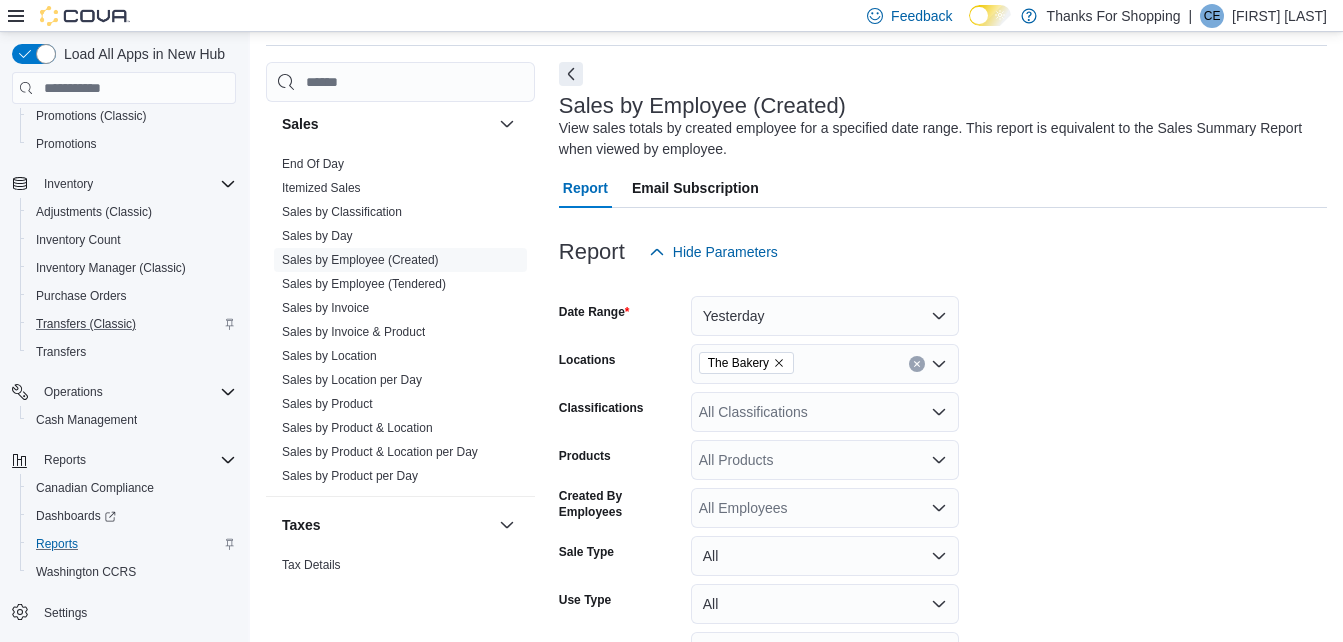 click on "Date Range Yesterday Locations The Bakery Classifications All Classifications Products All Products Created By Employees All Employees Sale Type All Use Type All Is Delivery All Export  Run Report" at bounding box center (943, 500) 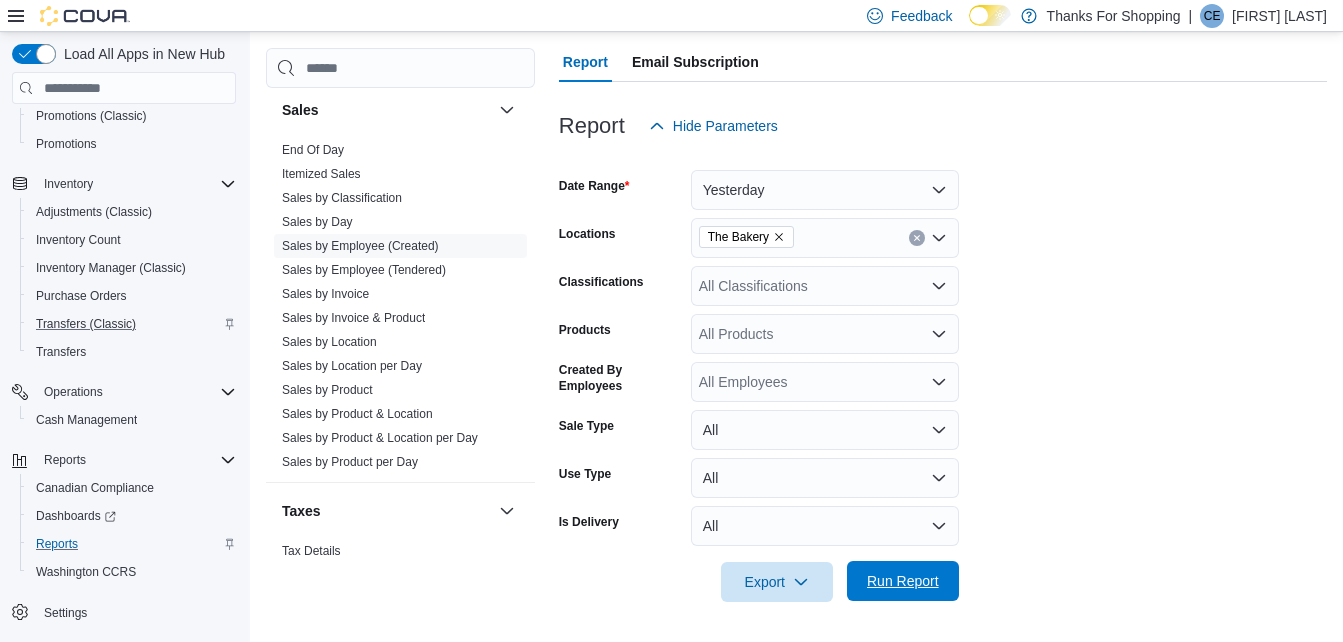 click on "Run Report" at bounding box center [903, 581] 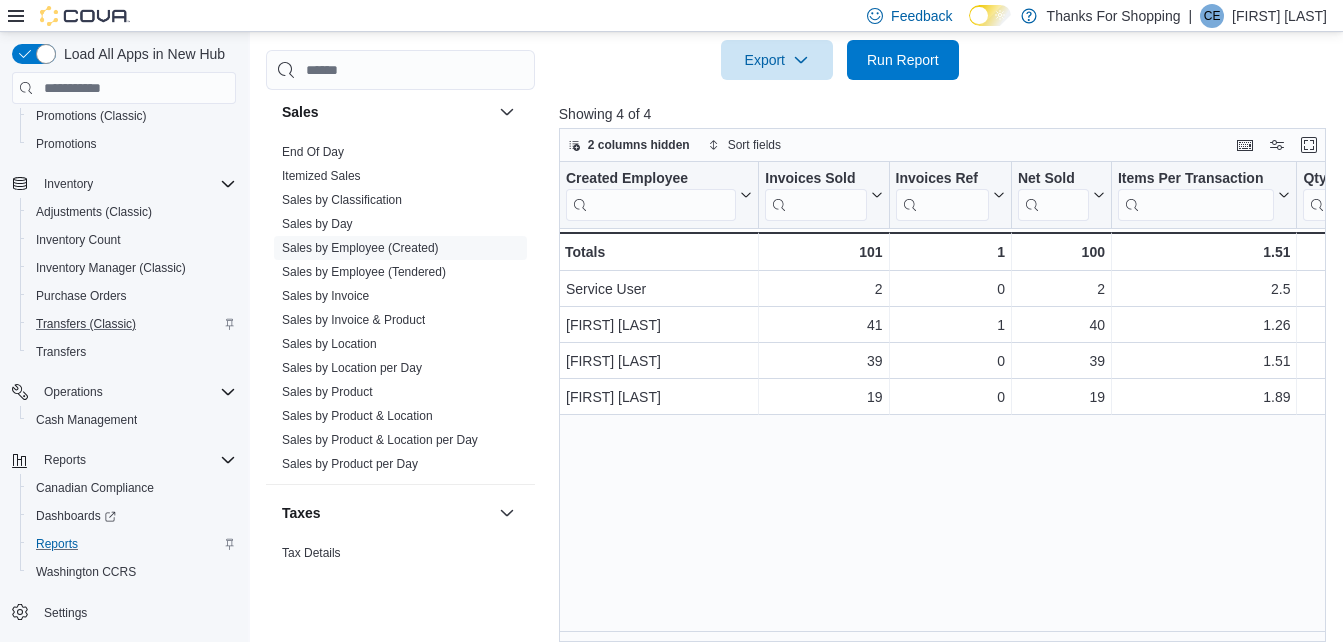 scroll, scrollTop: 731, scrollLeft: 0, axis: vertical 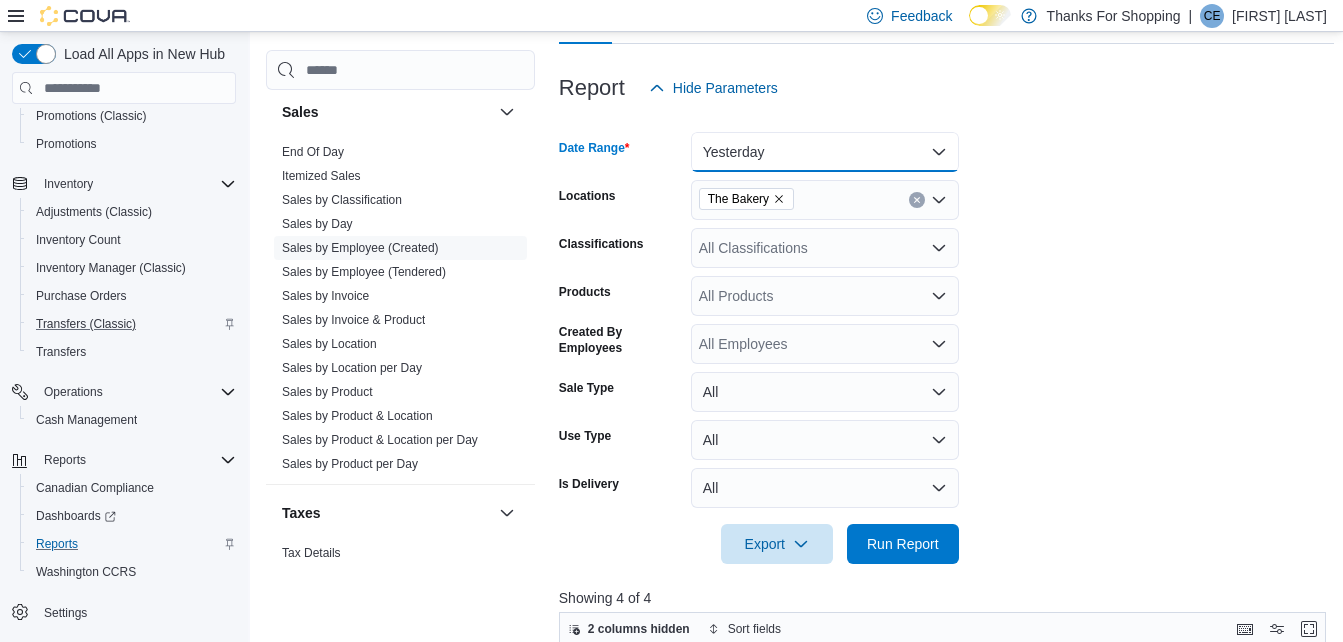 click on "Yesterday" at bounding box center [825, 152] 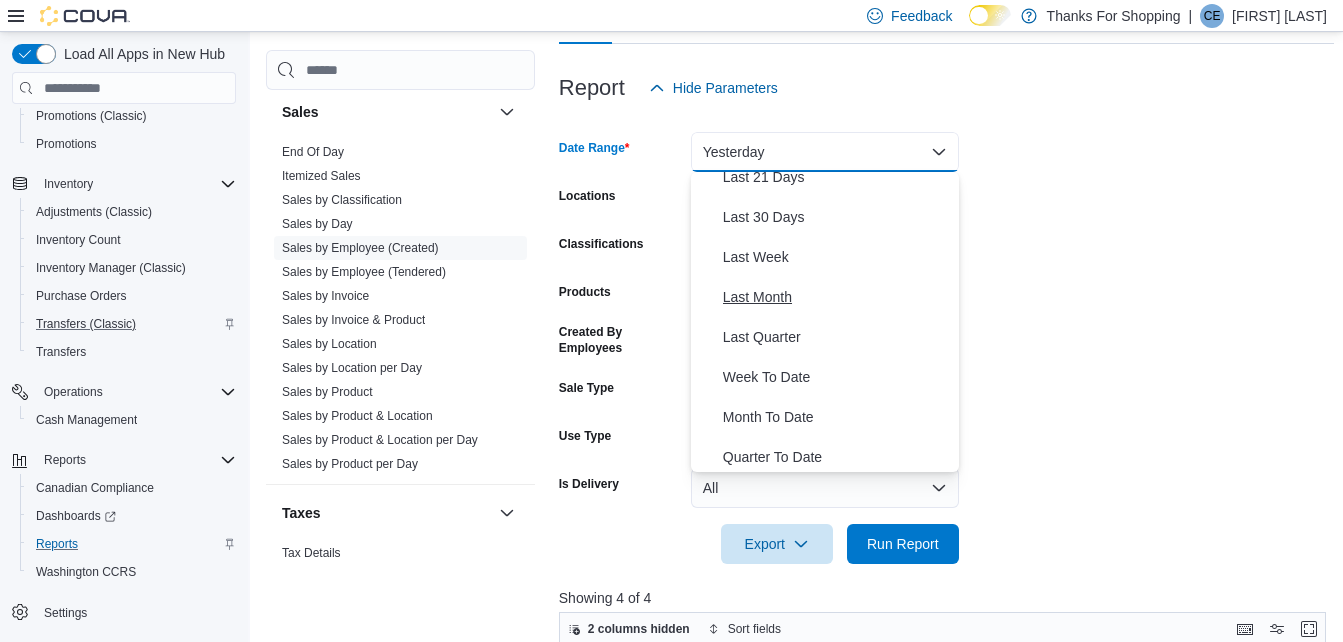 scroll, scrollTop: 300, scrollLeft: 0, axis: vertical 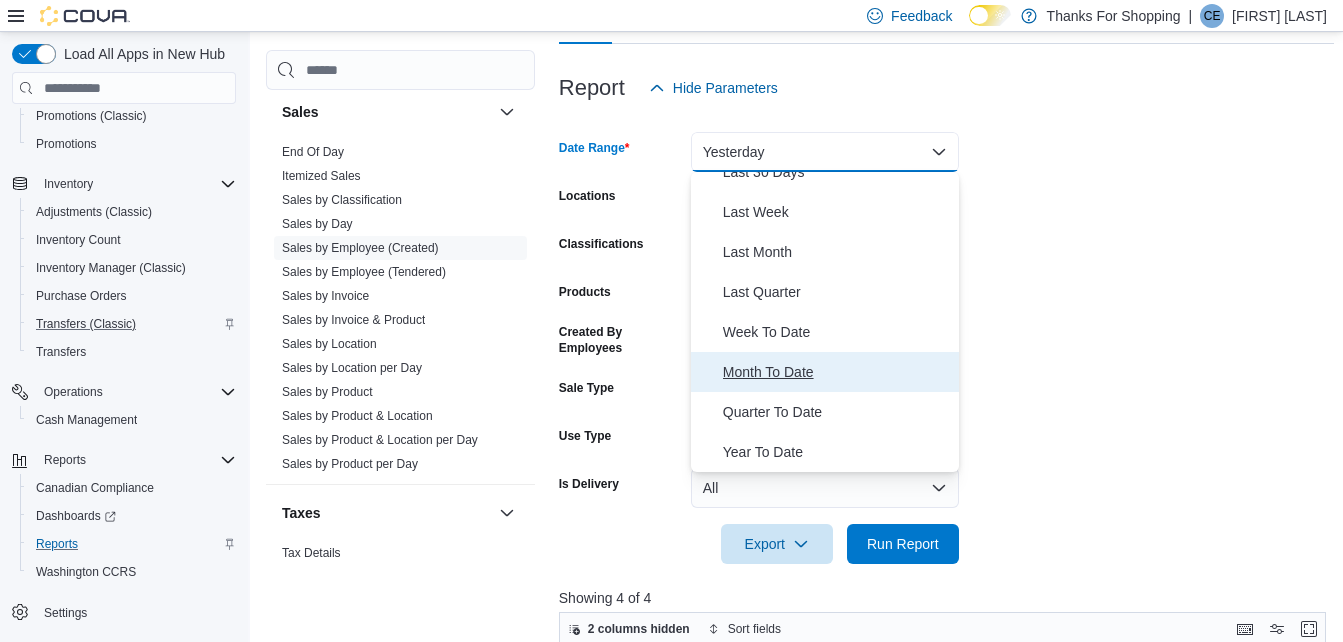 click on "Month To Date" at bounding box center (837, 372) 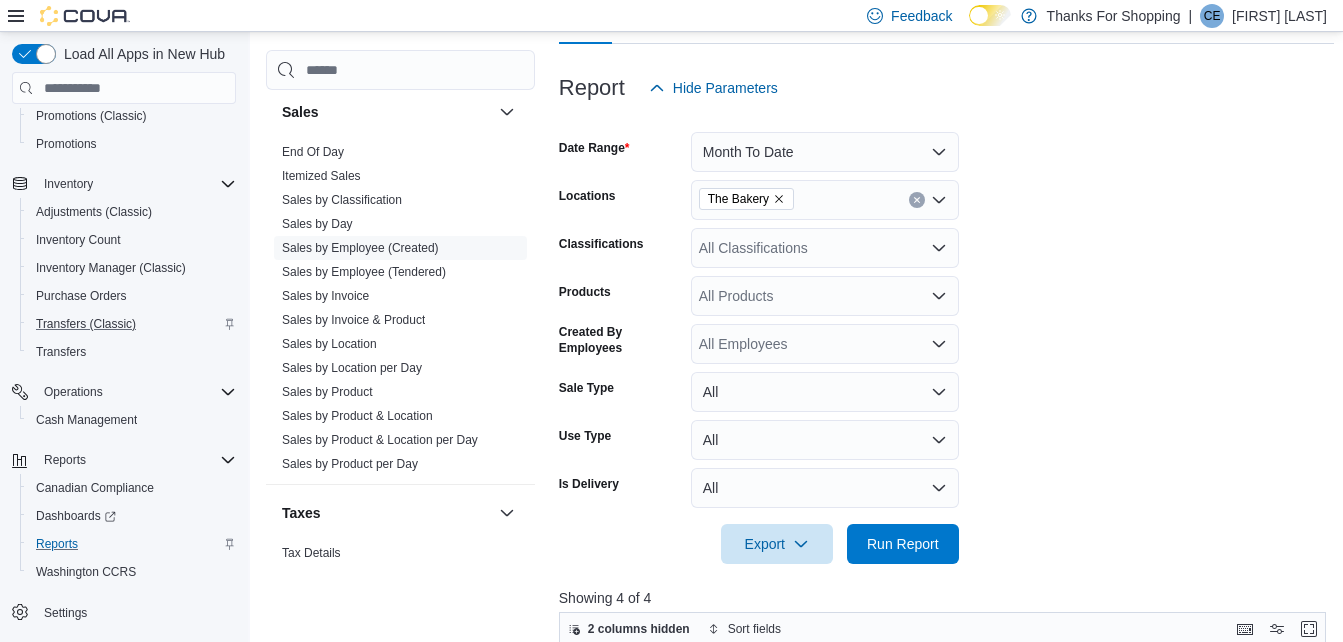 drag, startPoint x: 1145, startPoint y: 375, endPoint x: 1036, endPoint y: 479, distance: 150.65524 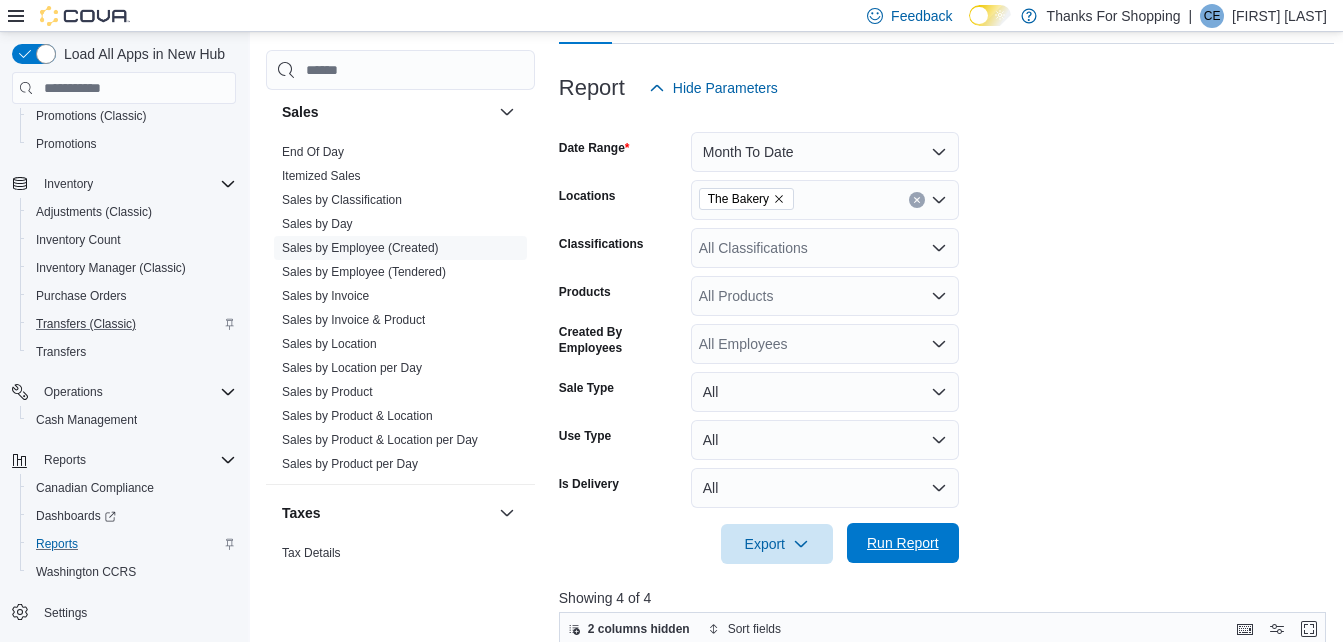 click on "Run Report" at bounding box center (903, 543) 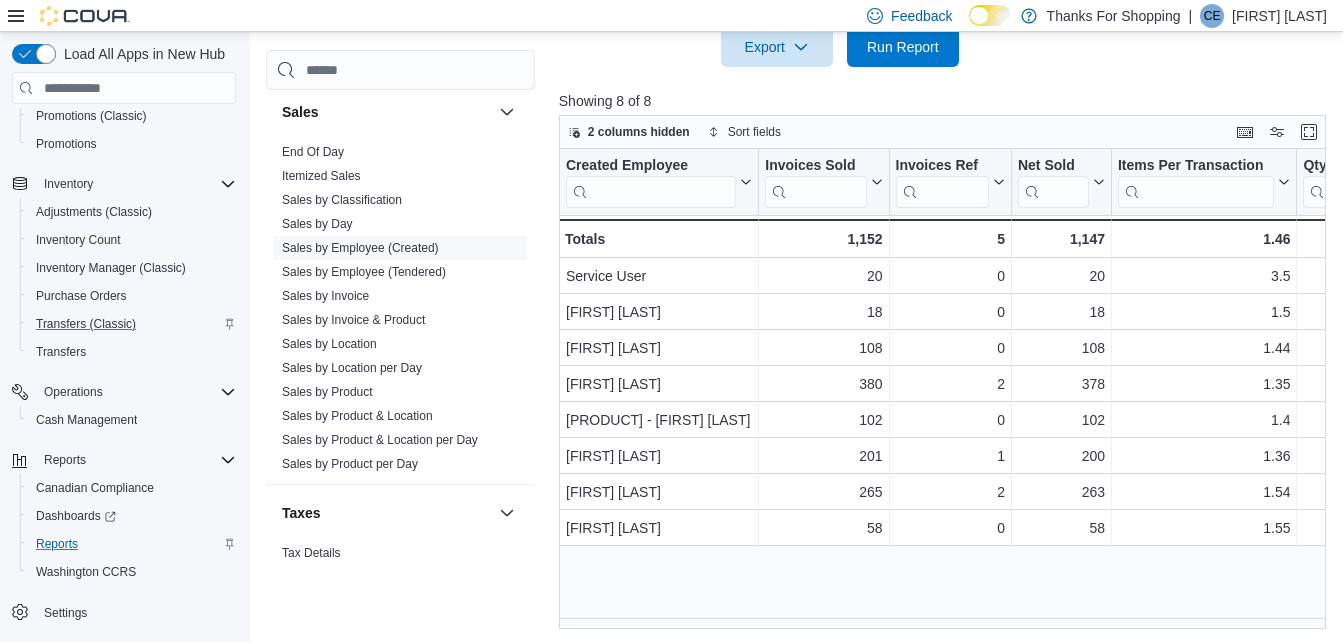 scroll, scrollTop: 731, scrollLeft: 0, axis: vertical 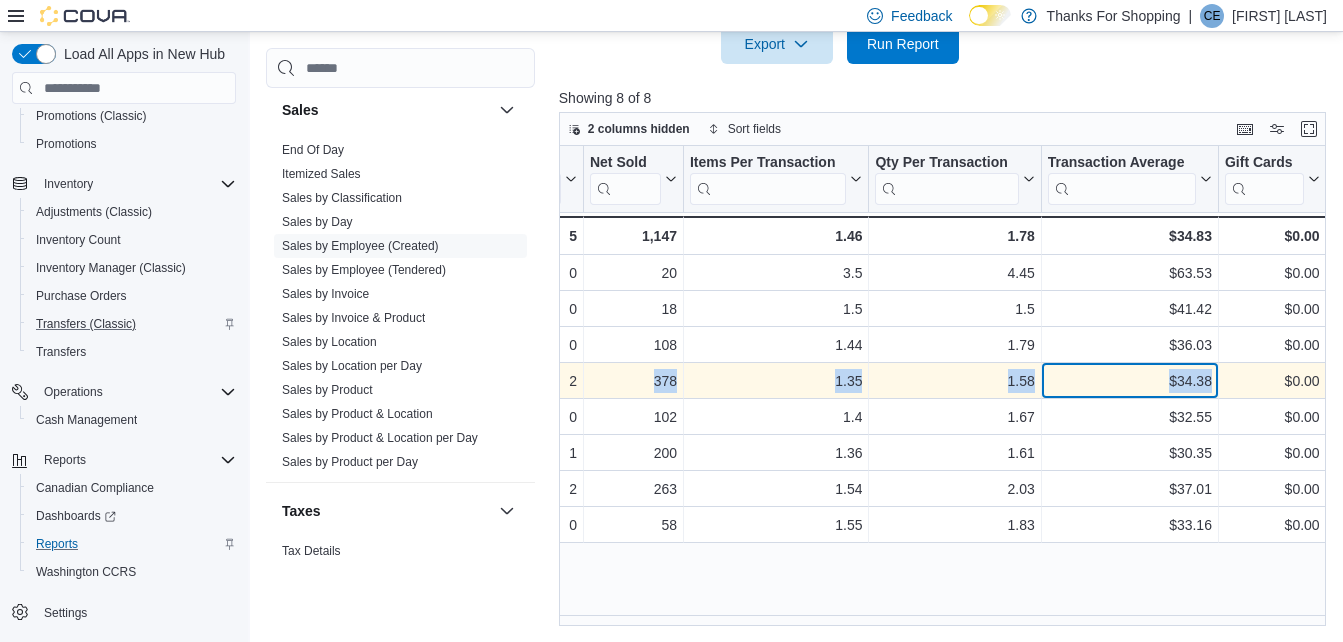 drag, startPoint x: 1137, startPoint y: 366, endPoint x: 655, endPoint y: 384, distance: 482.33597 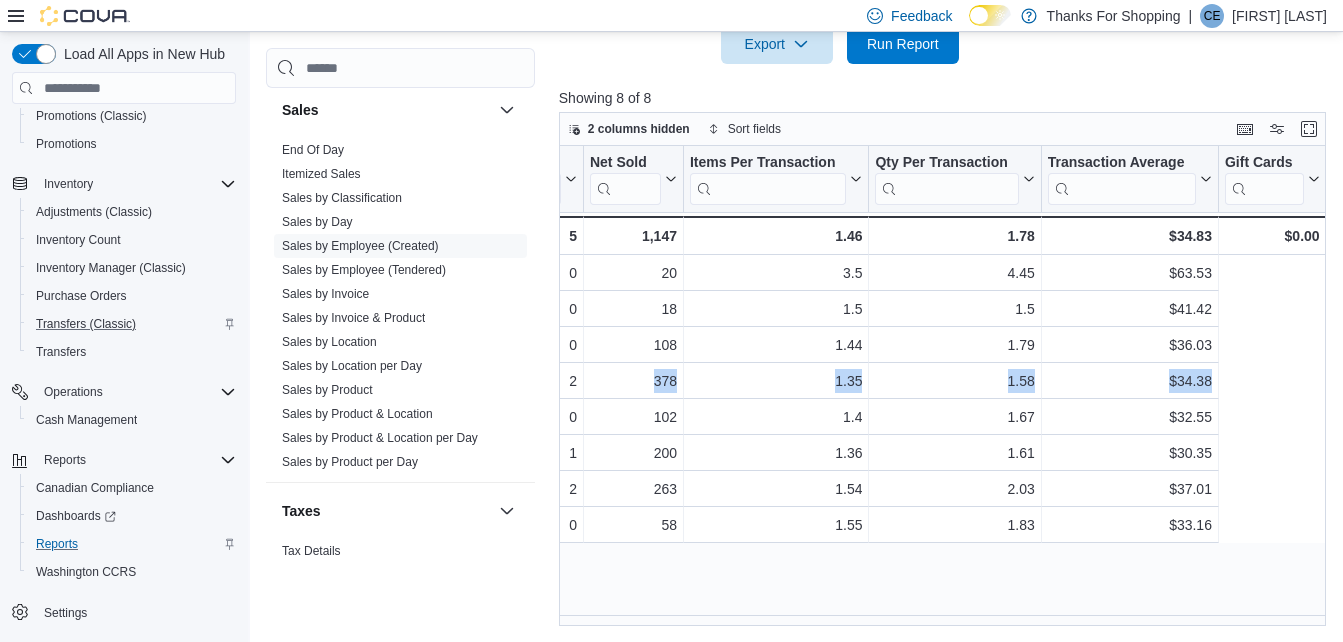 scroll, scrollTop: 0, scrollLeft: 0, axis: both 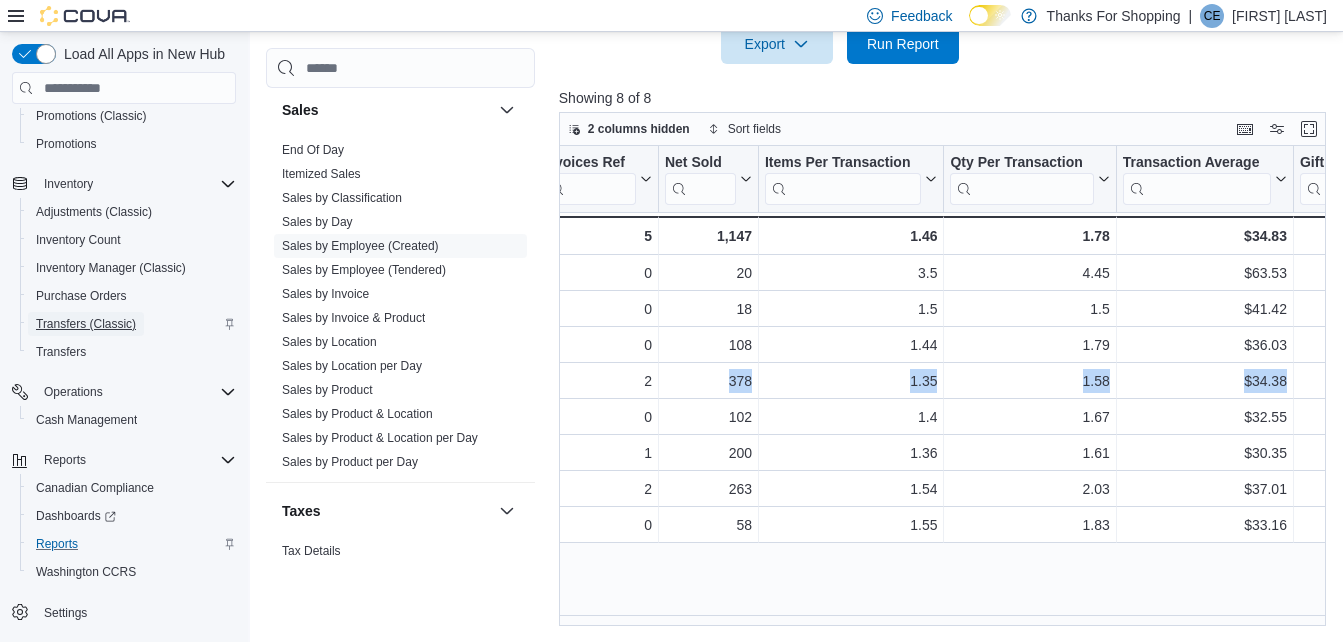 click on "Transfers (Classic)" at bounding box center (86, 324) 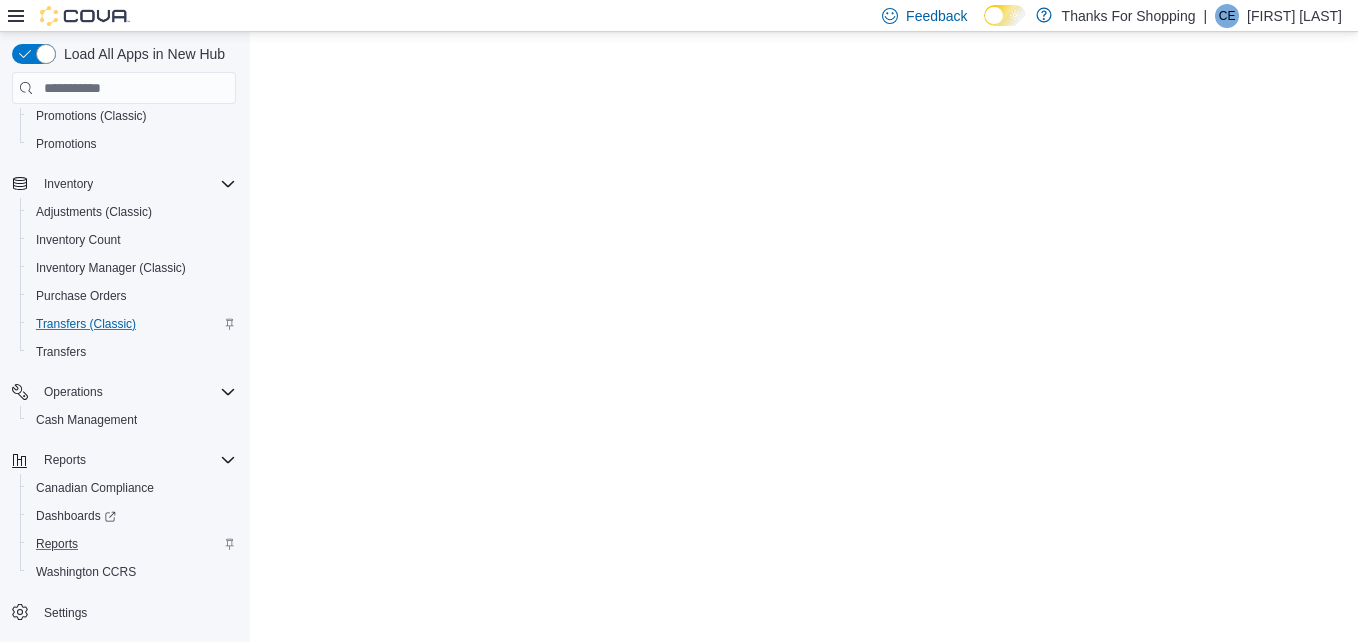 scroll, scrollTop: 0, scrollLeft: 0, axis: both 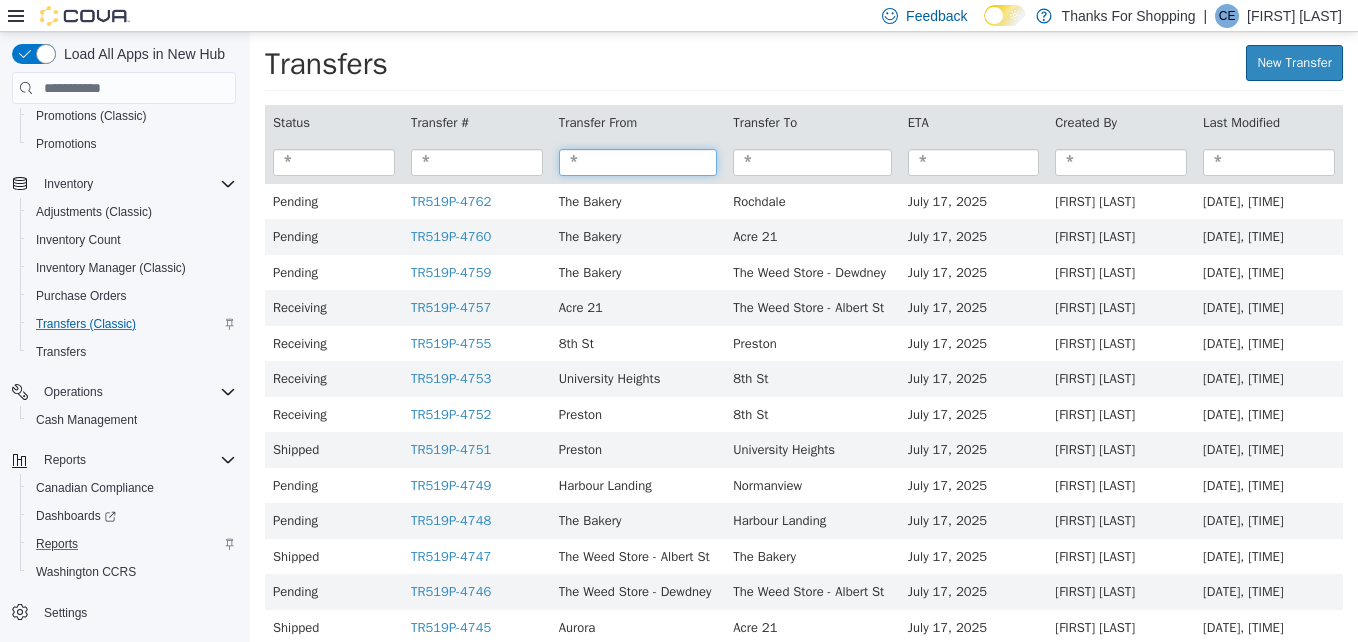 click at bounding box center (638, 162) 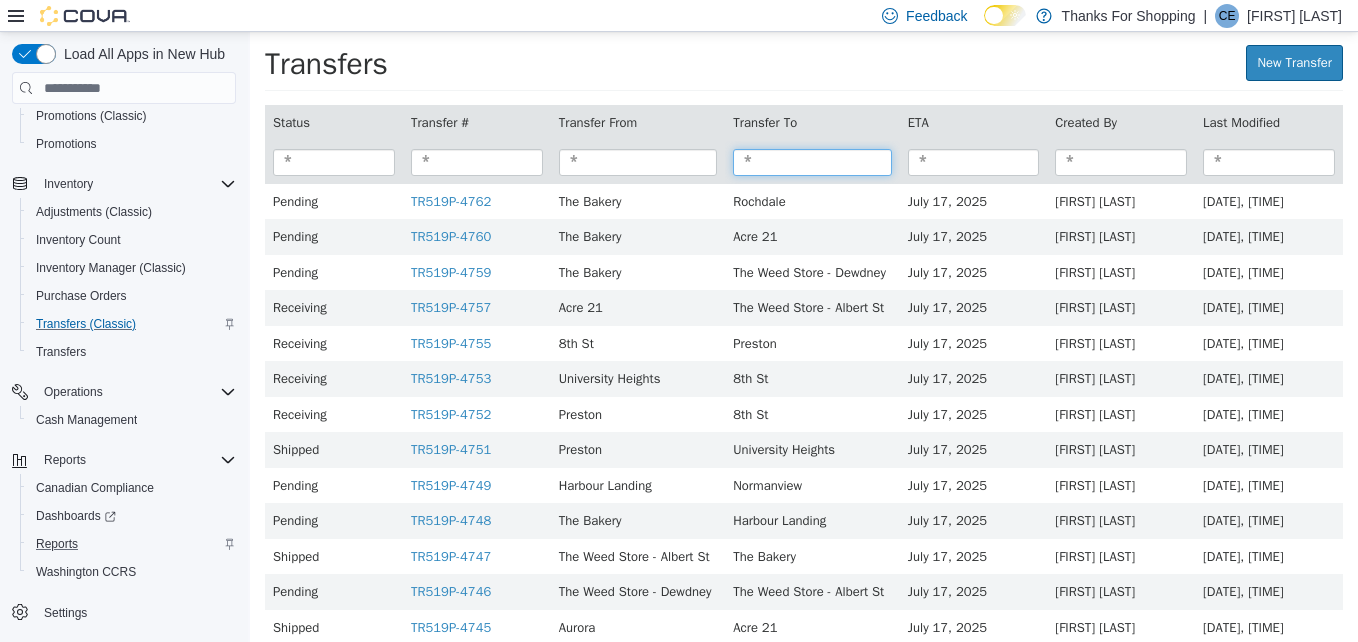 click at bounding box center [812, 162] 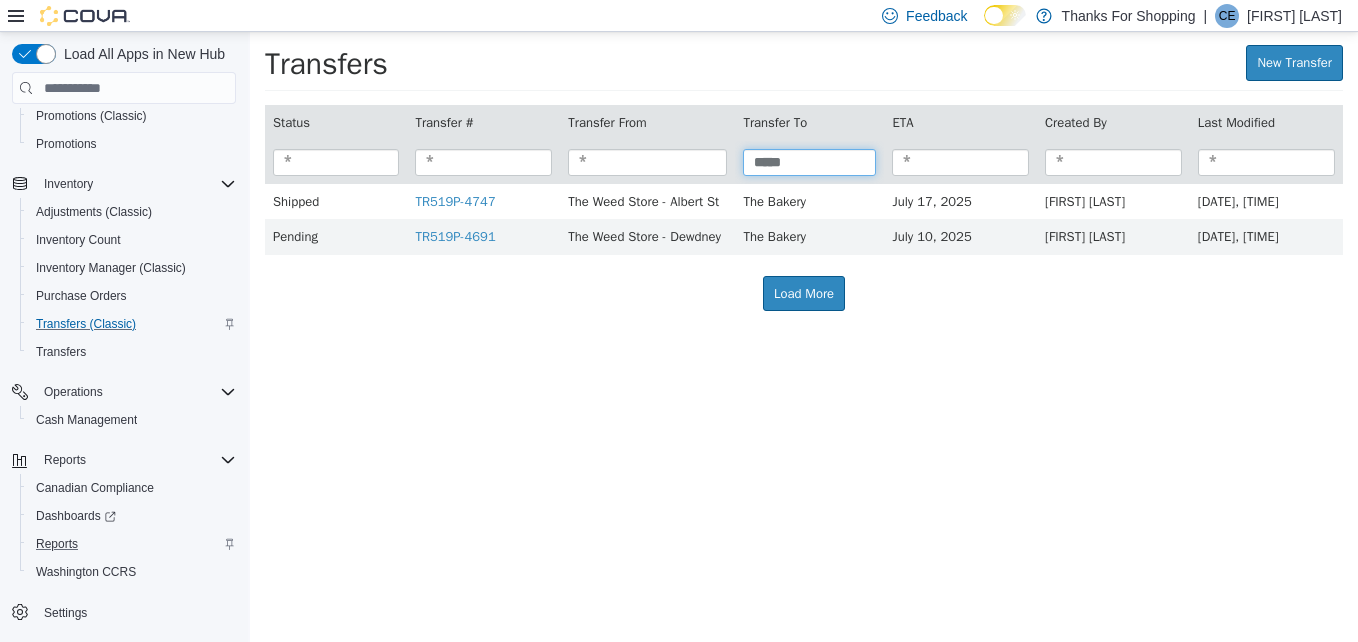 type on "*****" 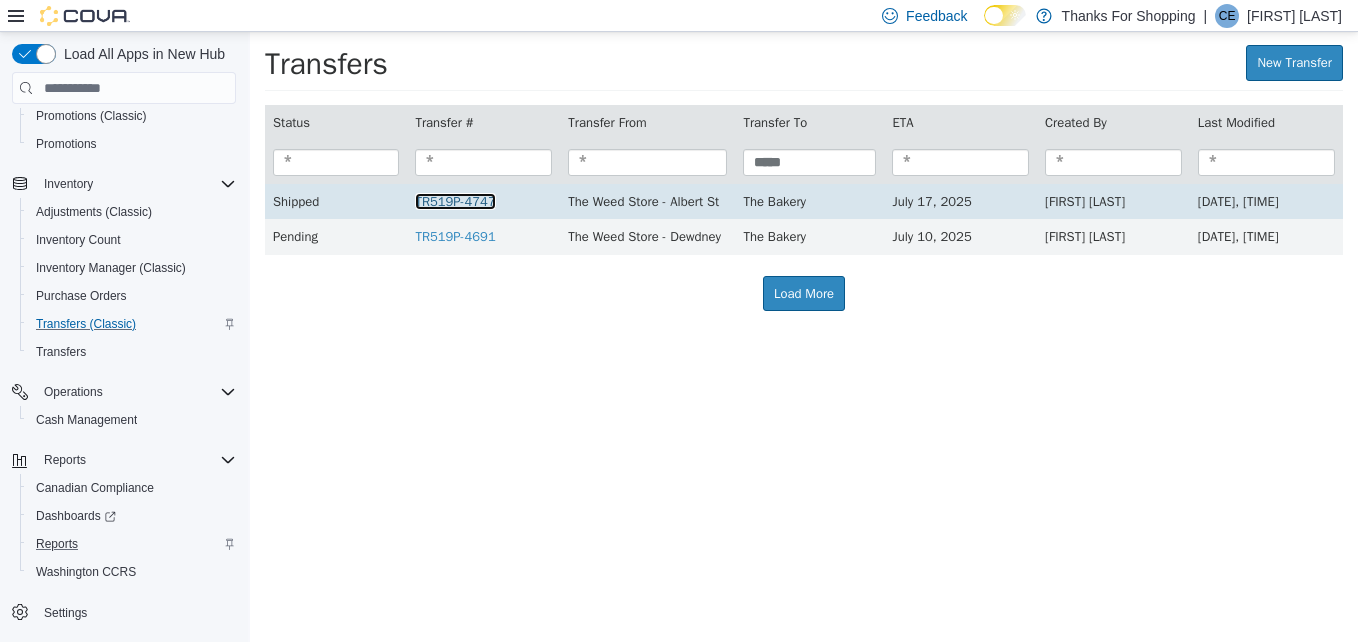 click on "TR519P-4747" at bounding box center (455, 201) 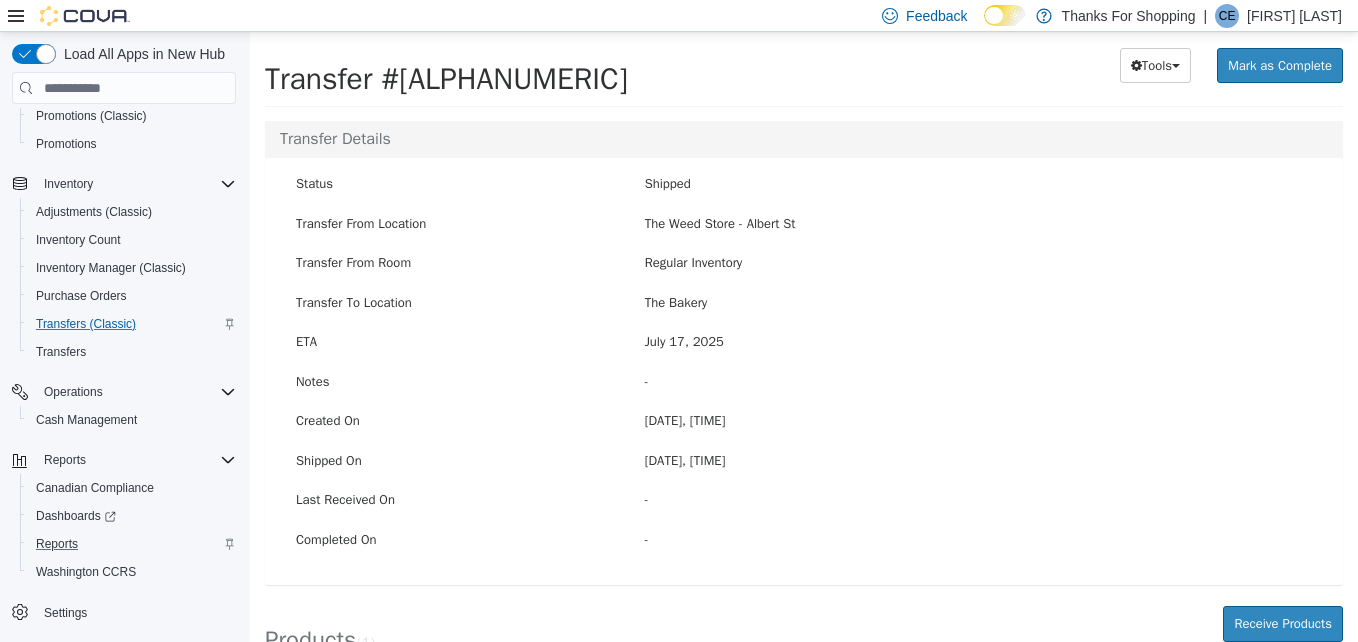 scroll, scrollTop: 0, scrollLeft: 0, axis: both 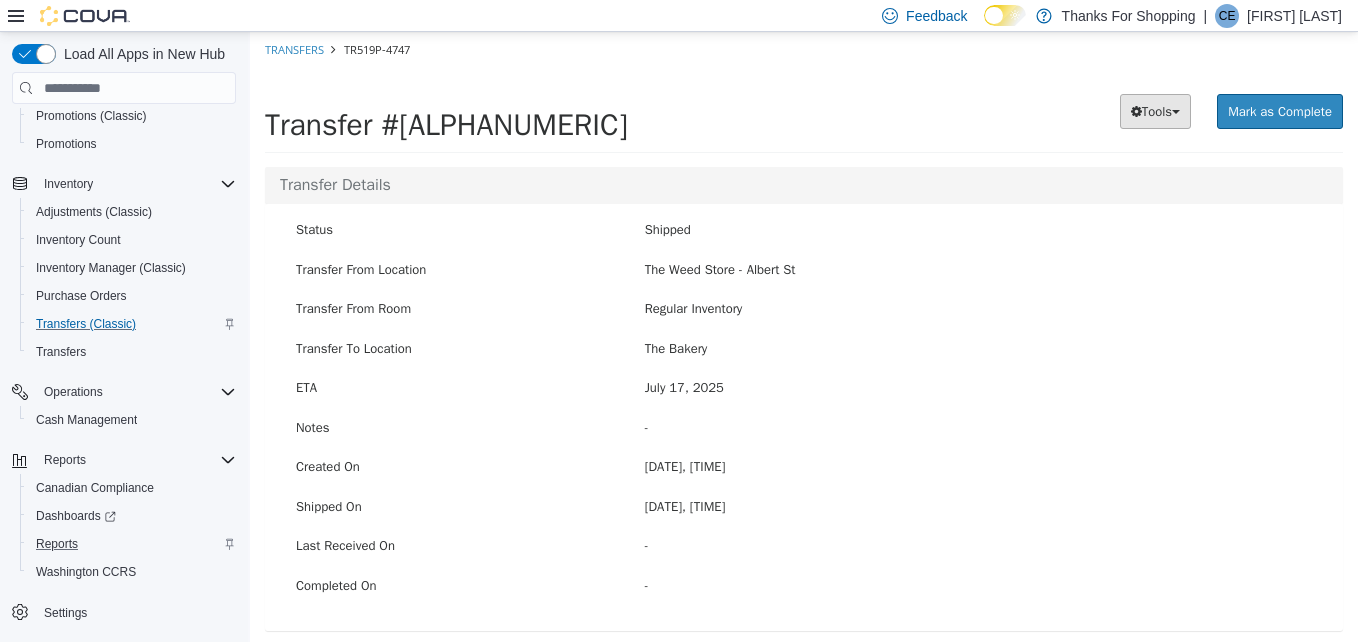click on "Tools" at bounding box center (1157, 111) 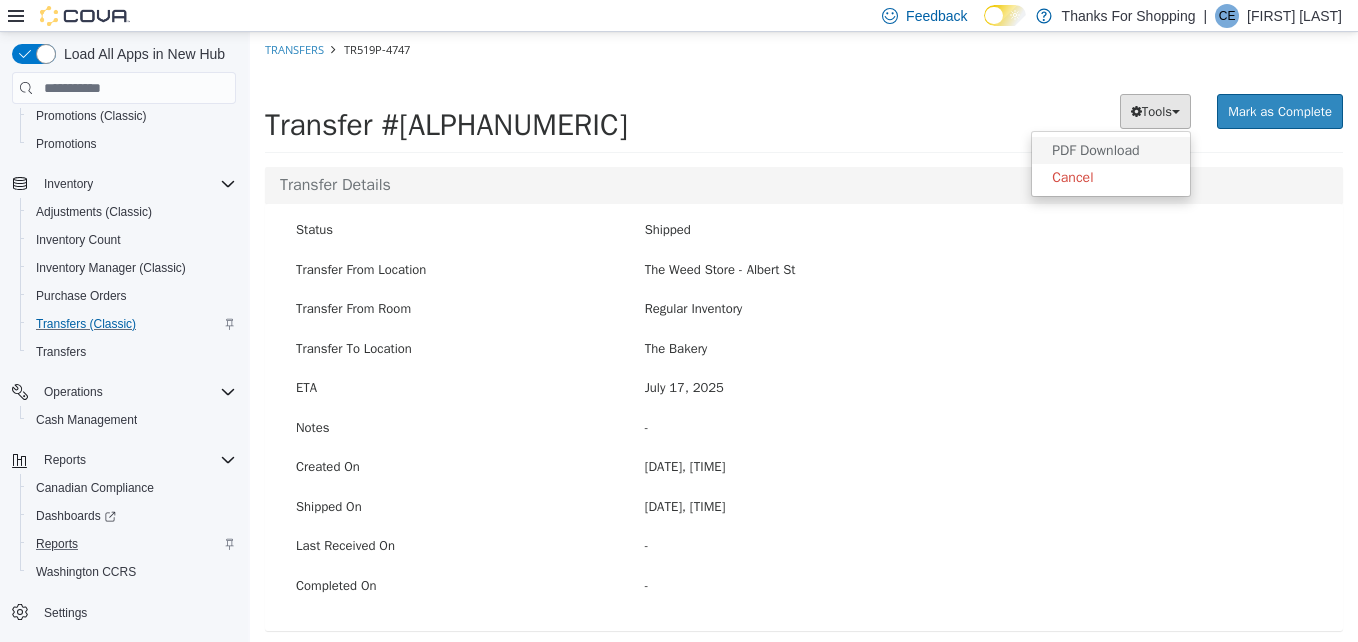 click on "PDF Download" at bounding box center (1096, 150) 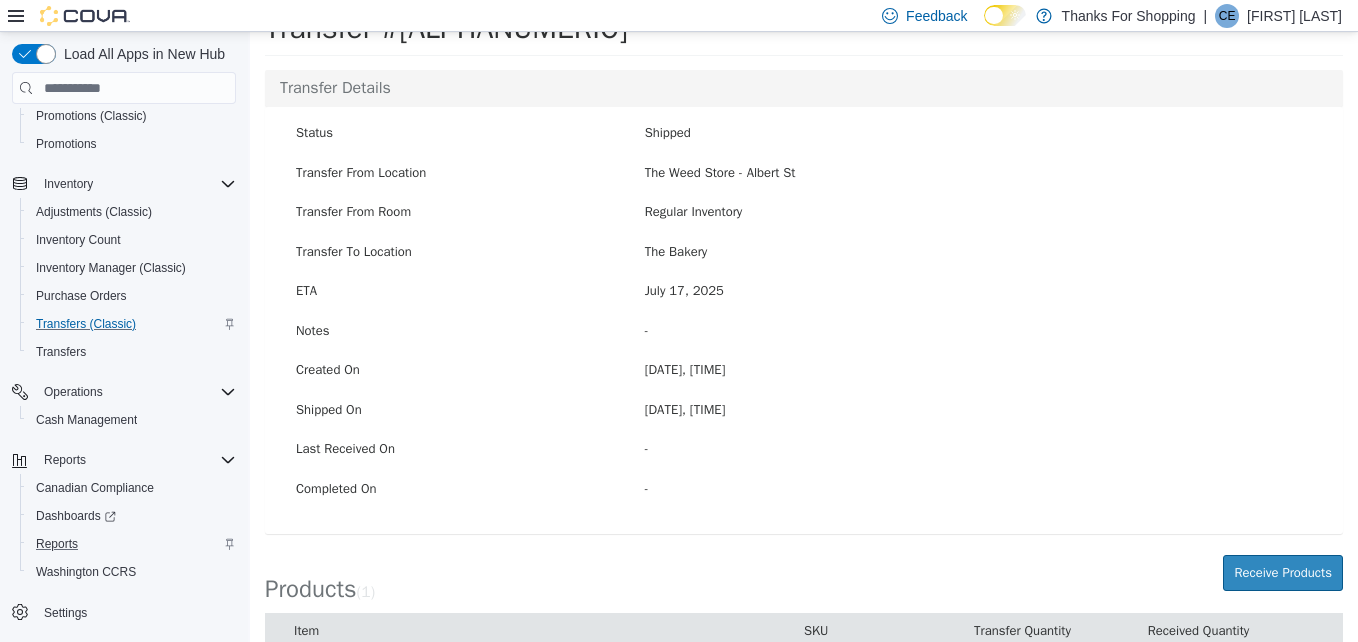 scroll, scrollTop: 160, scrollLeft: 0, axis: vertical 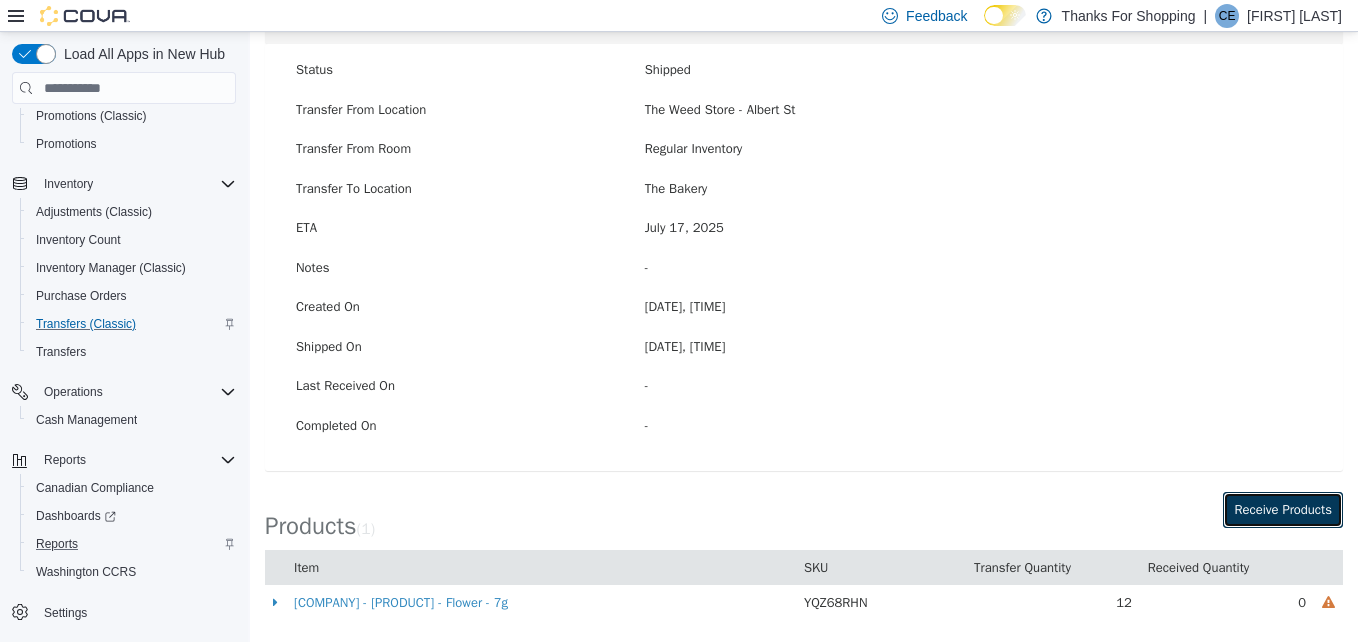 click on "Receive Products" at bounding box center [1283, 510] 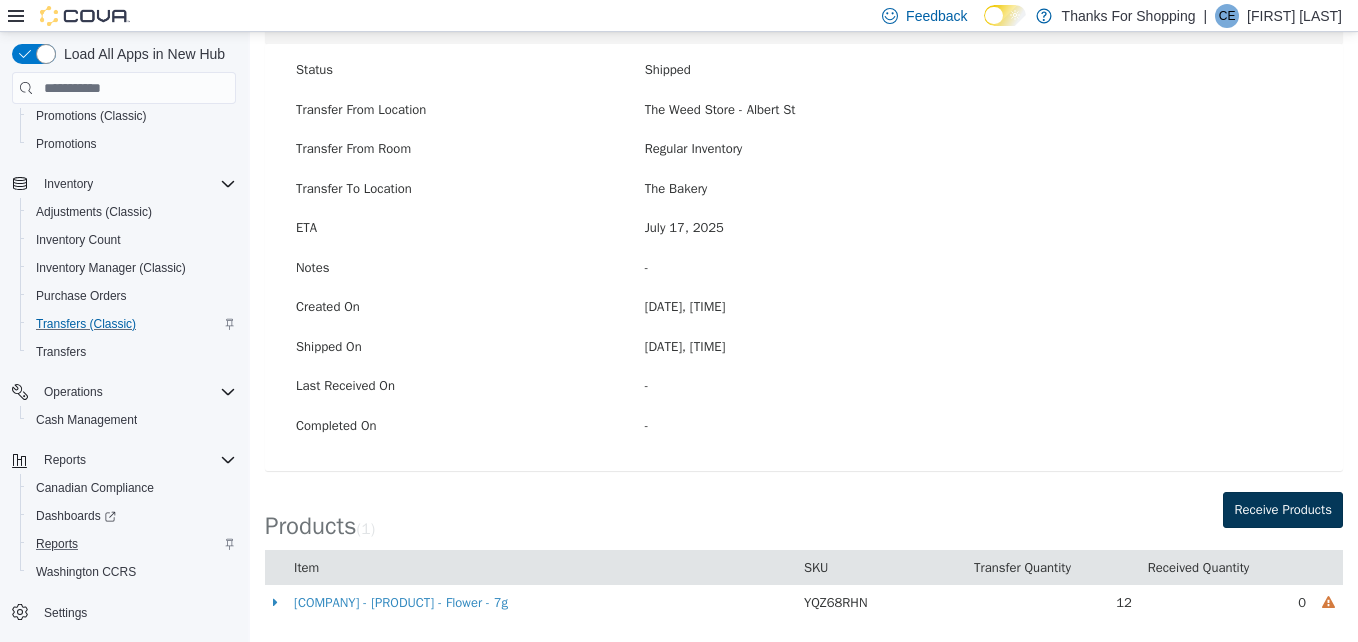 scroll, scrollTop: 0, scrollLeft: 0, axis: both 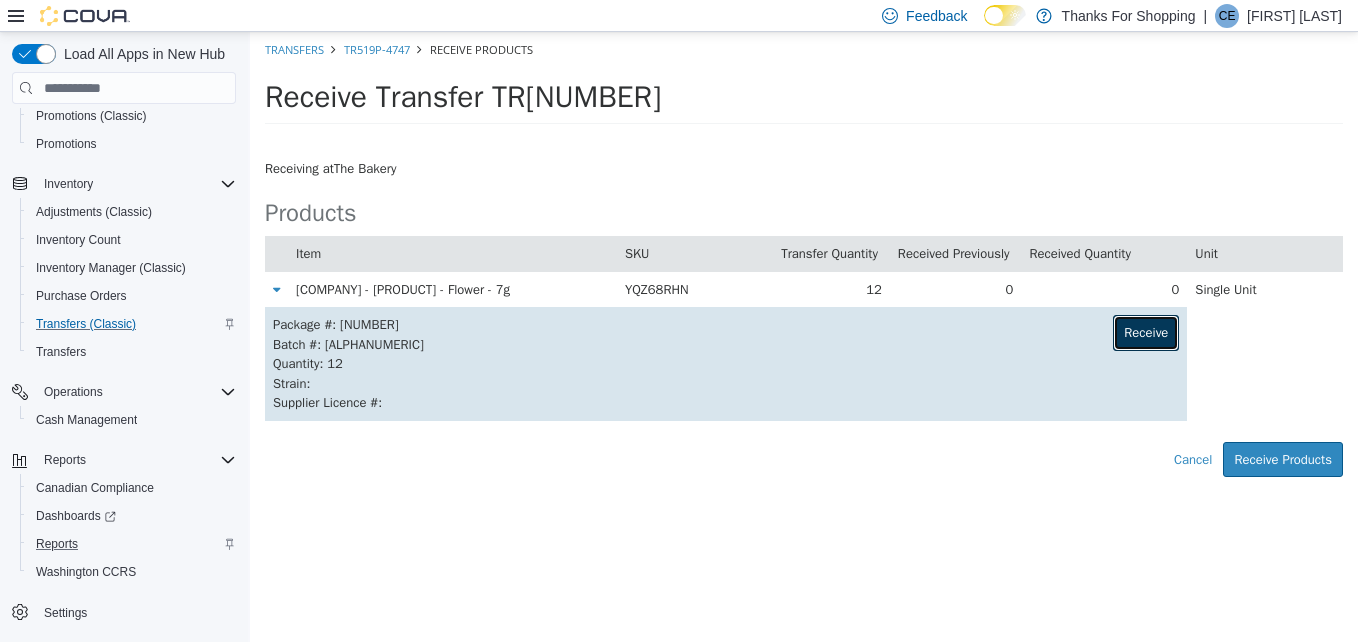 click on "Receive" at bounding box center [1146, 333] 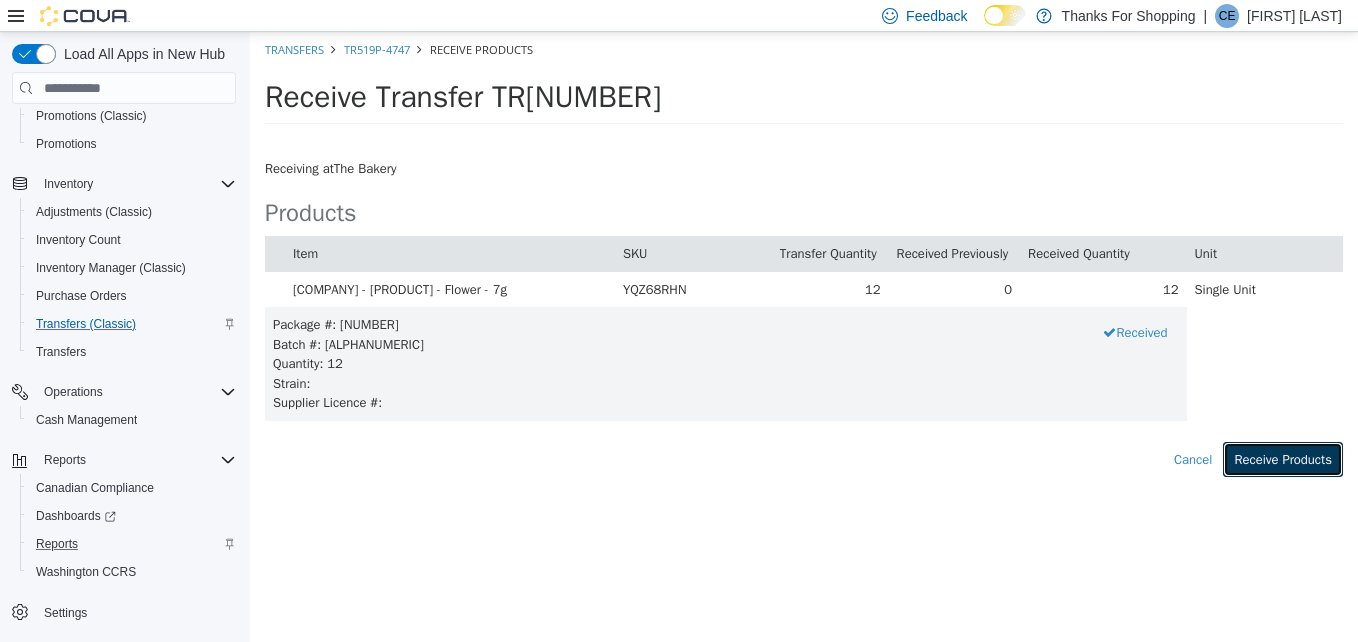 click on "Receive Products" at bounding box center (1283, 460) 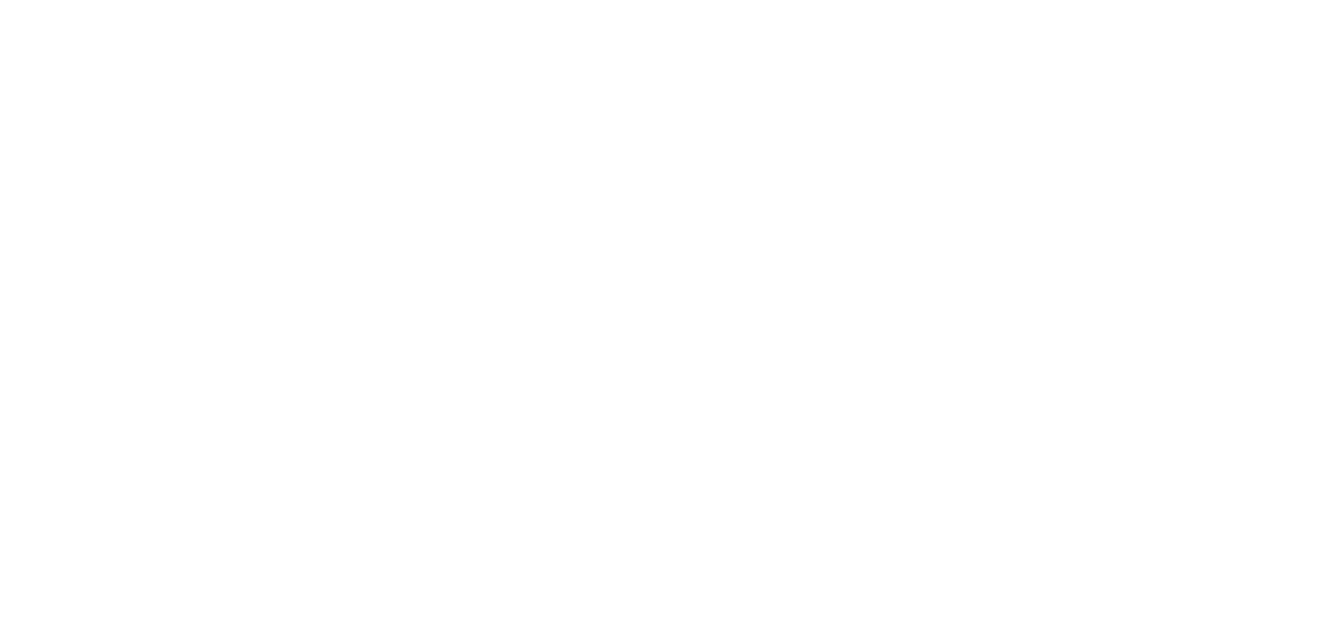 scroll, scrollTop: 0, scrollLeft: 0, axis: both 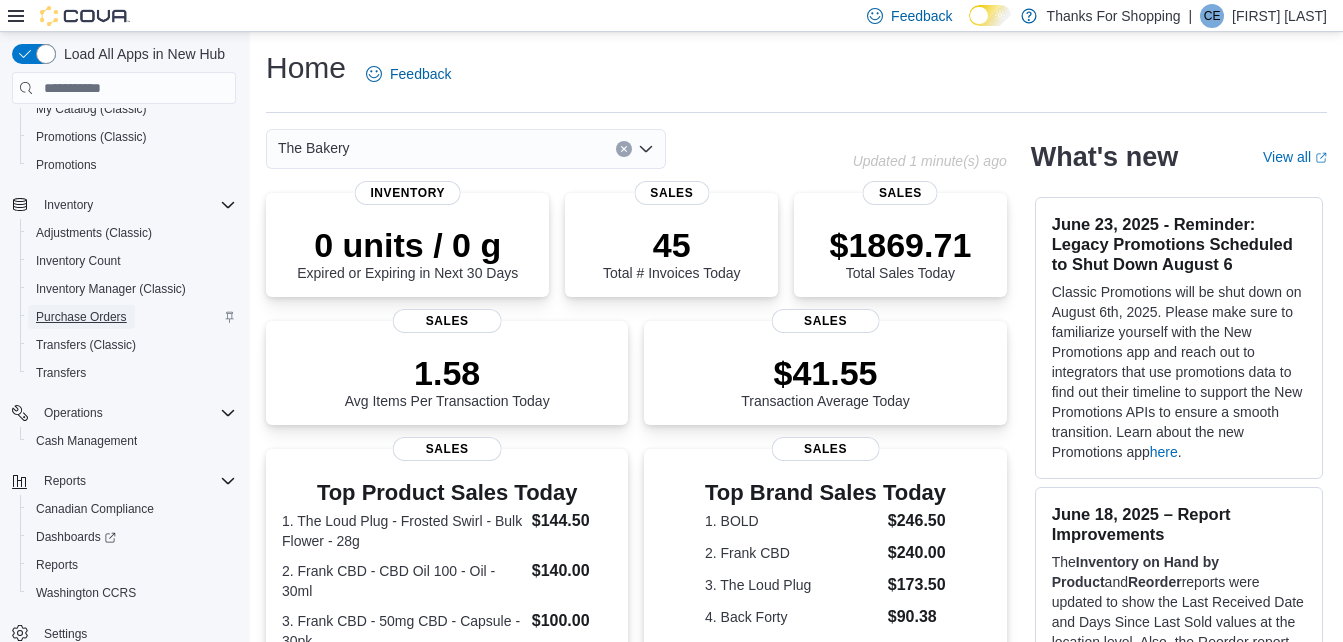 click on "Purchase Orders" at bounding box center [81, 317] 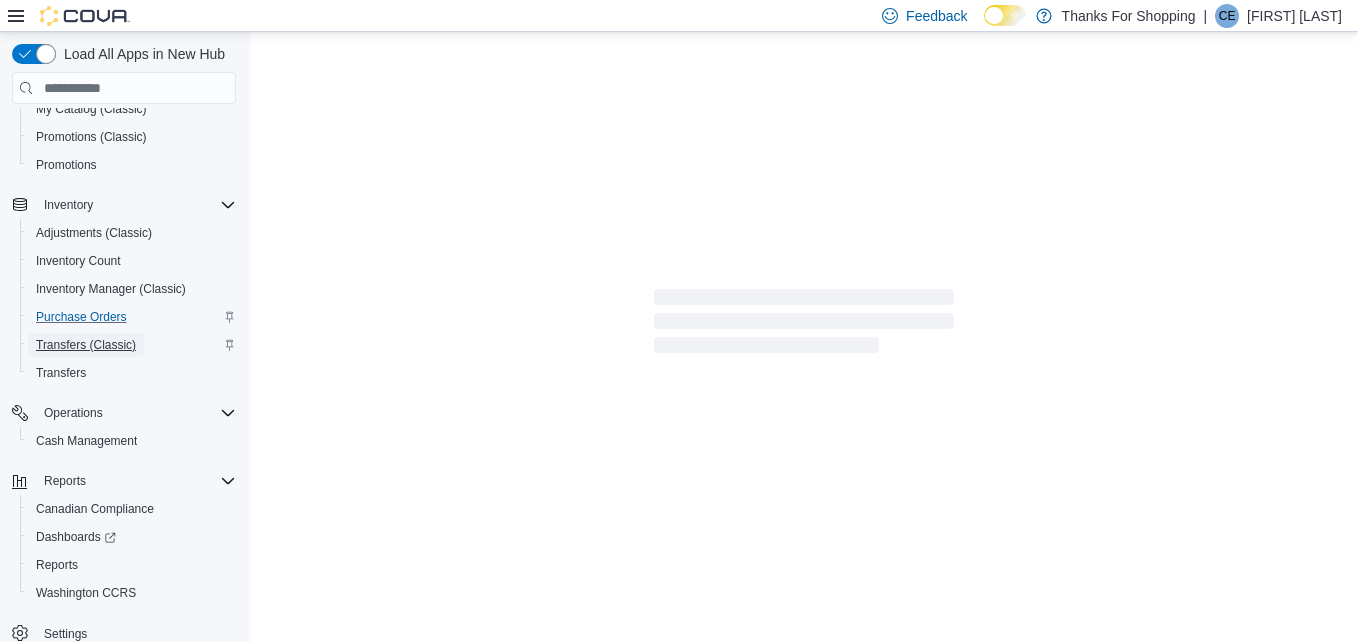 click on "Transfers (Classic)" at bounding box center (86, 345) 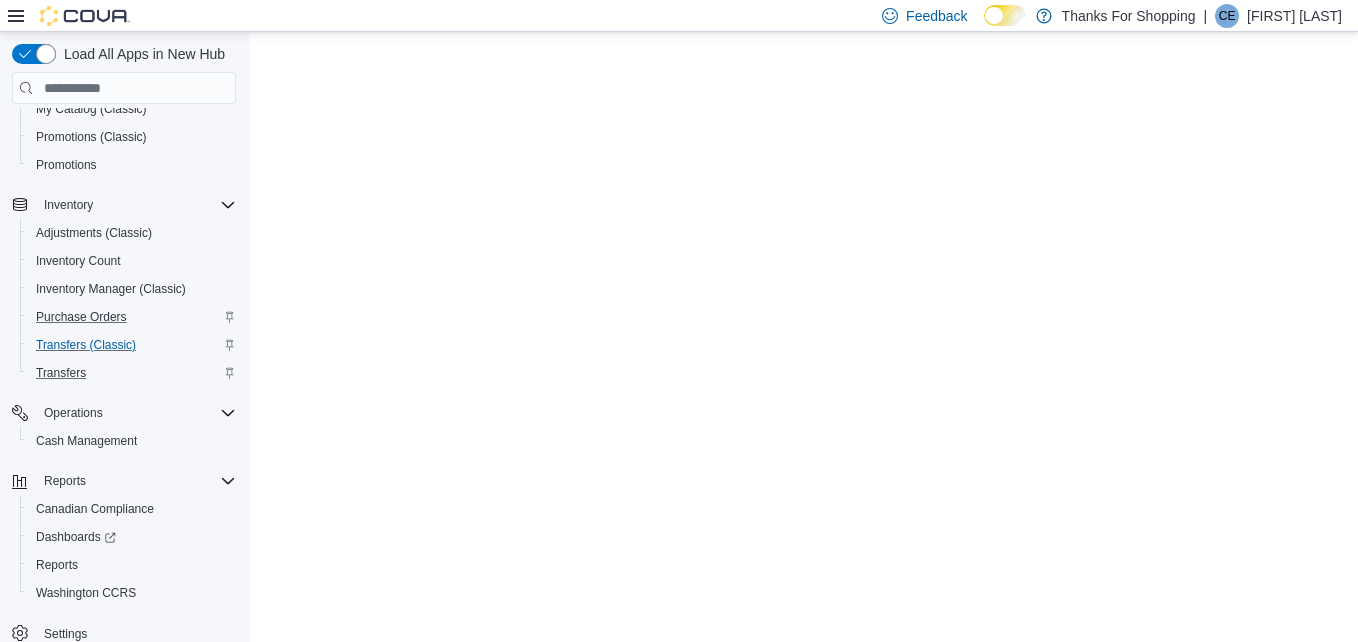 scroll, scrollTop: 0, scrollLeft: 0, axis: both 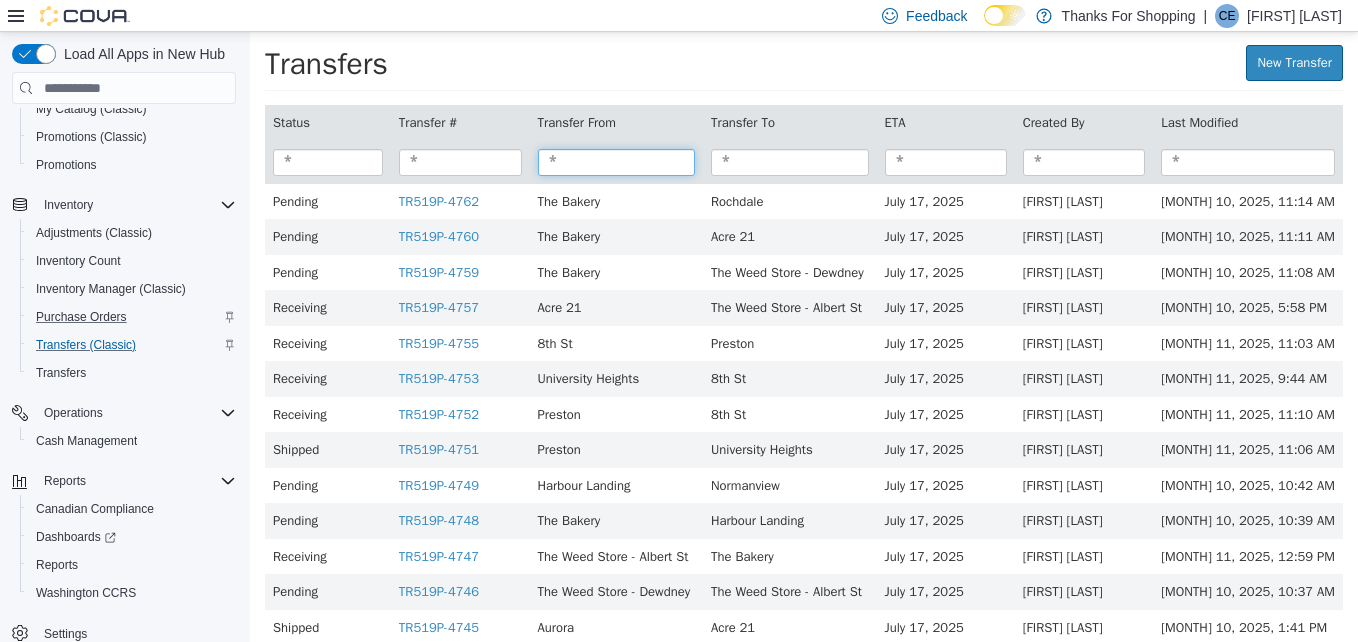 click at bounding box center [617, 162] 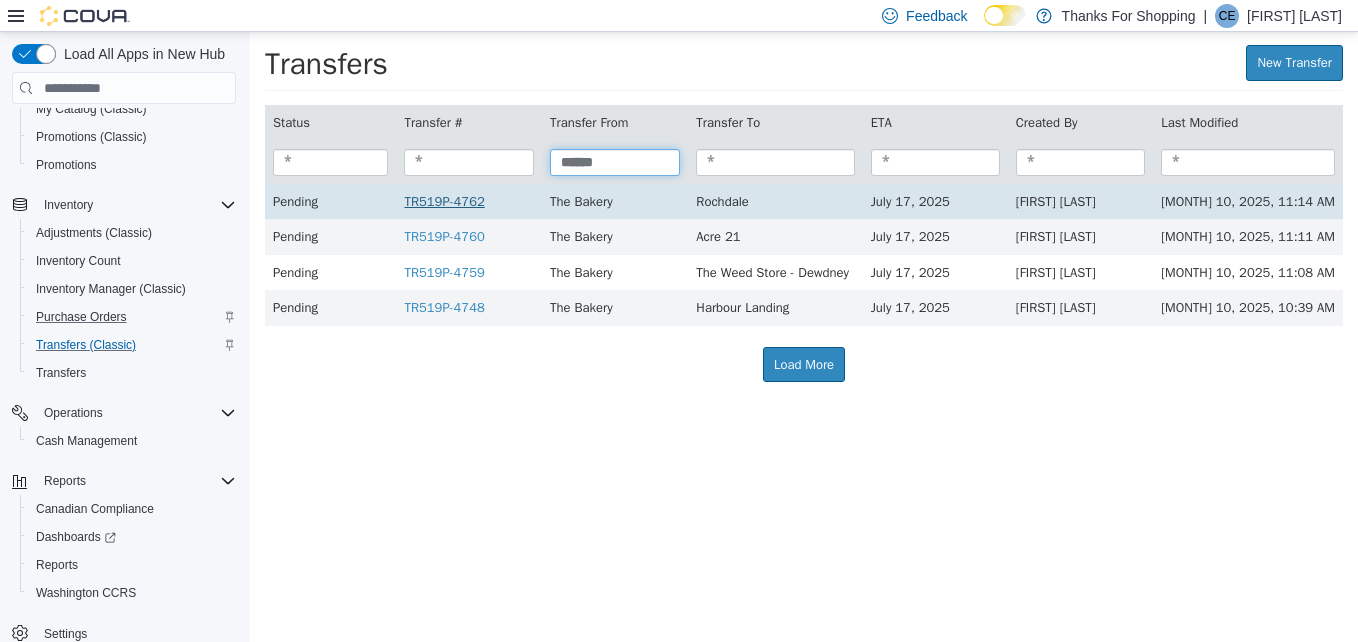 type on "******" 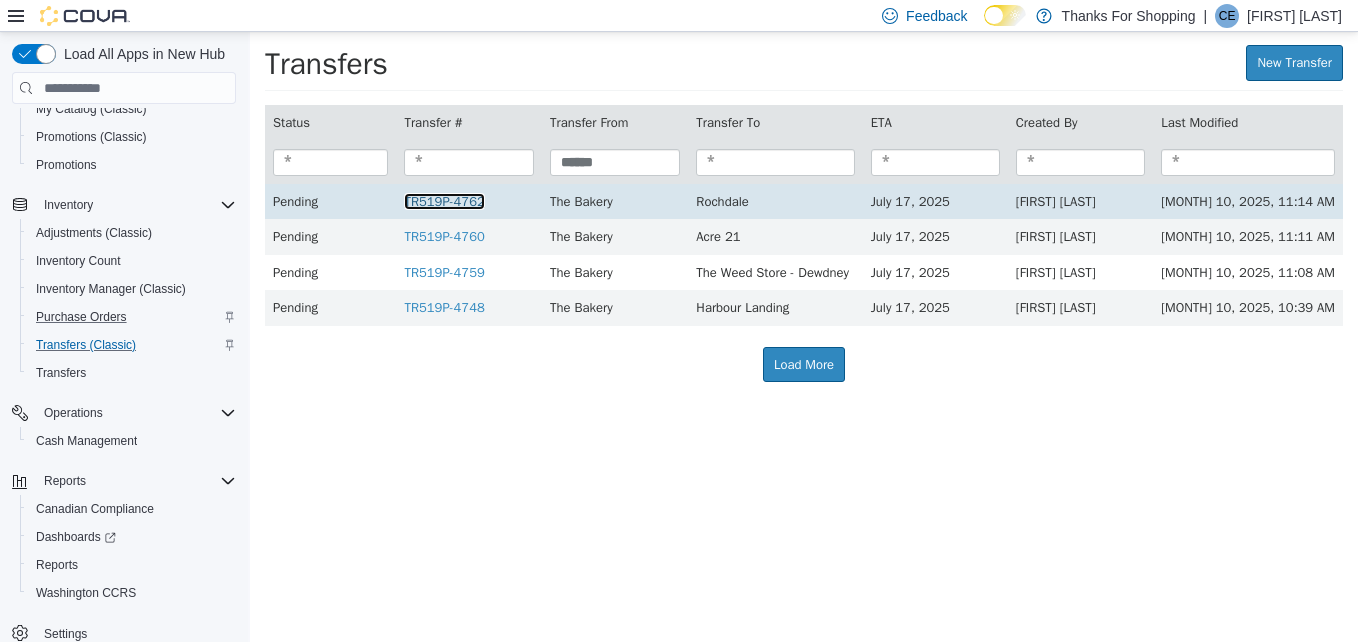 click on "TR519P-4762" at bounding box center [444, 201] 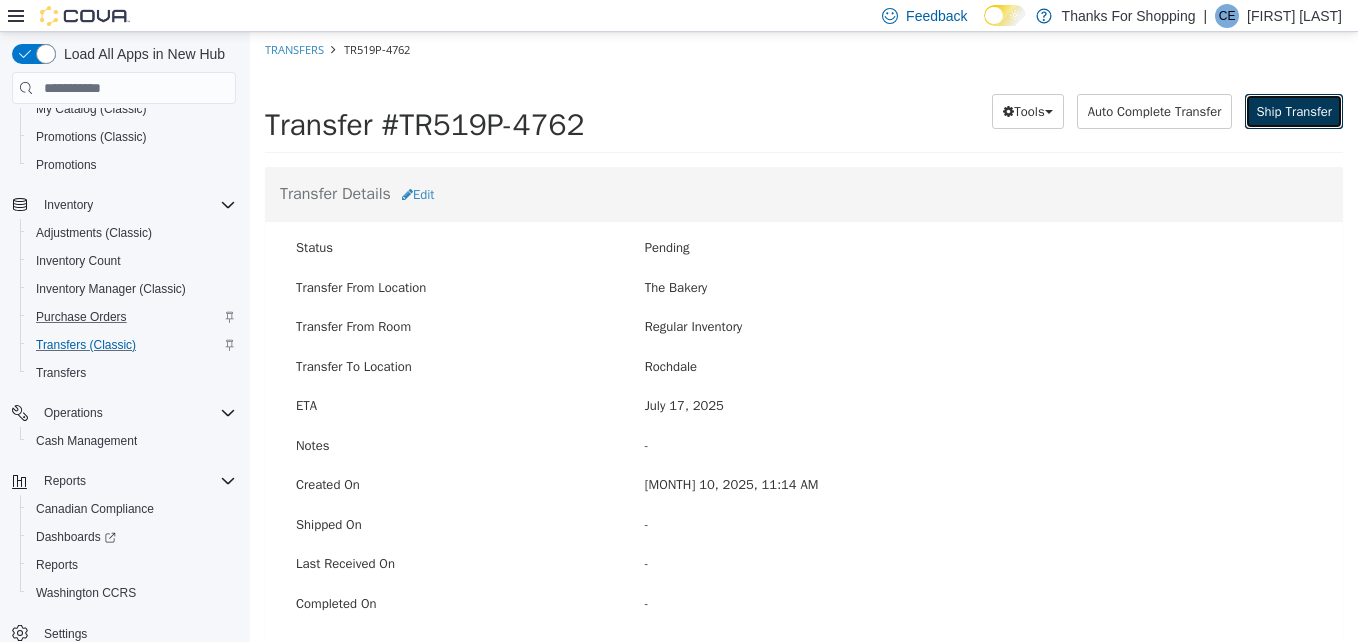 click on "Ship Transfer" at bounding box center [1294, 111] 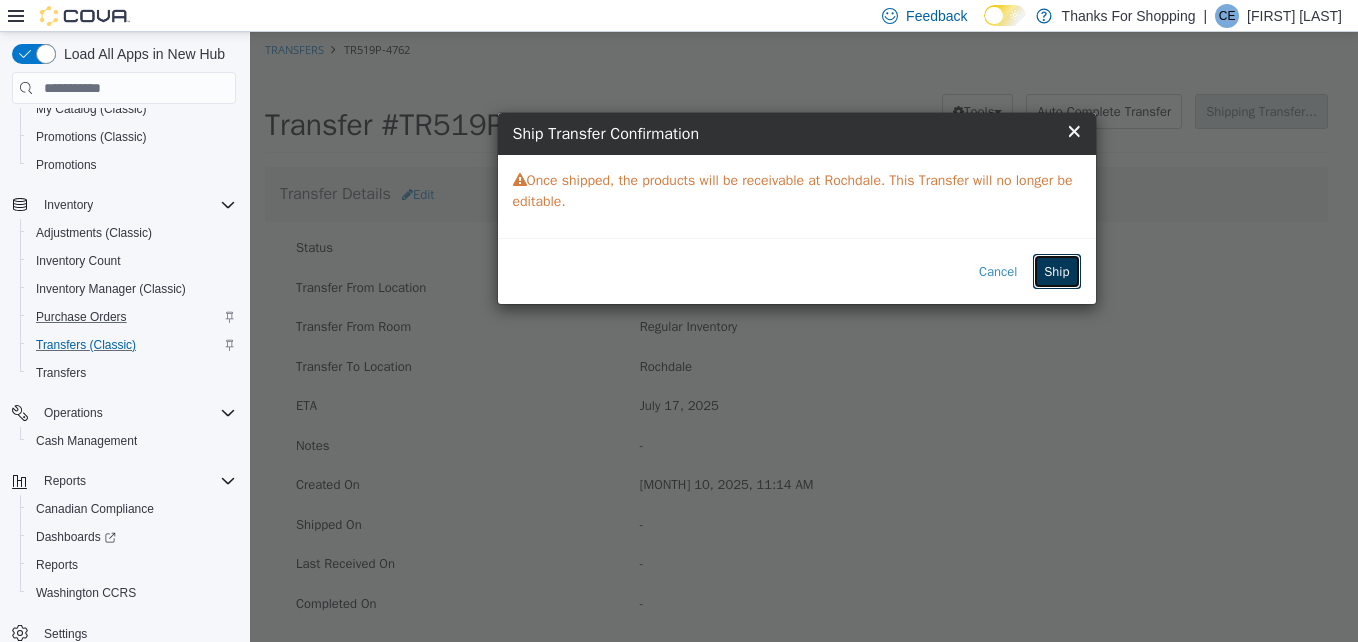click on "Ship" at bounding box center (1056, 272) 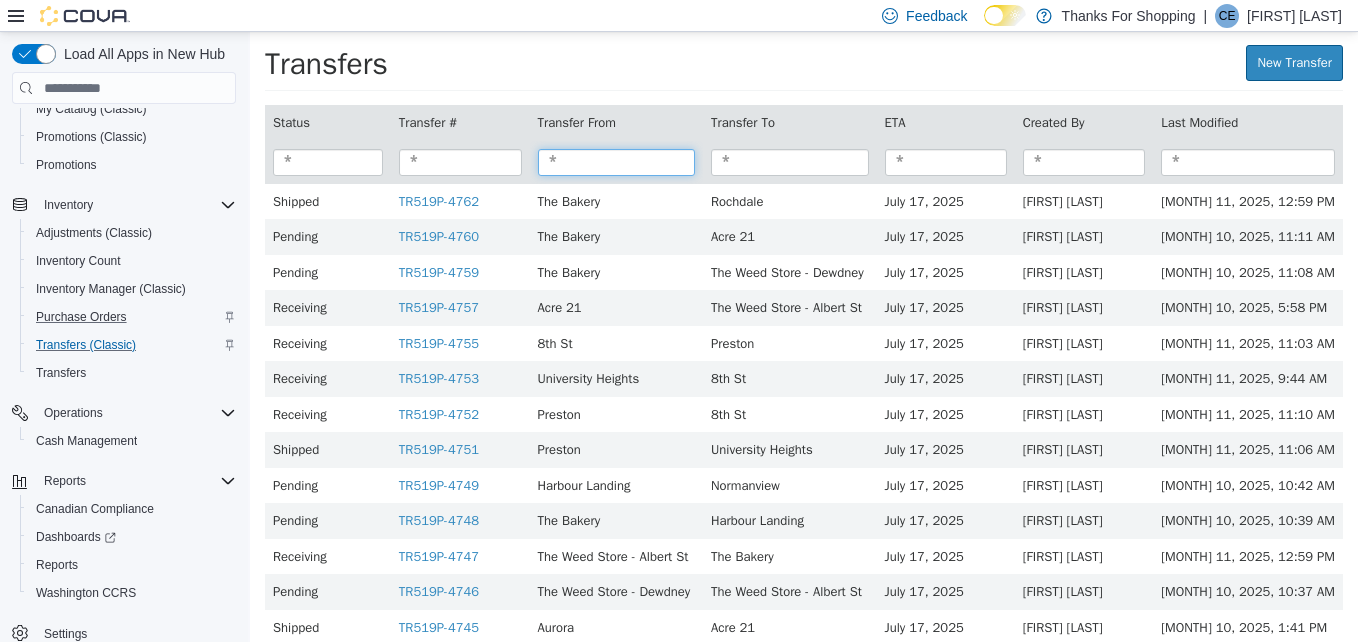 click at bounding box center (617, 162) 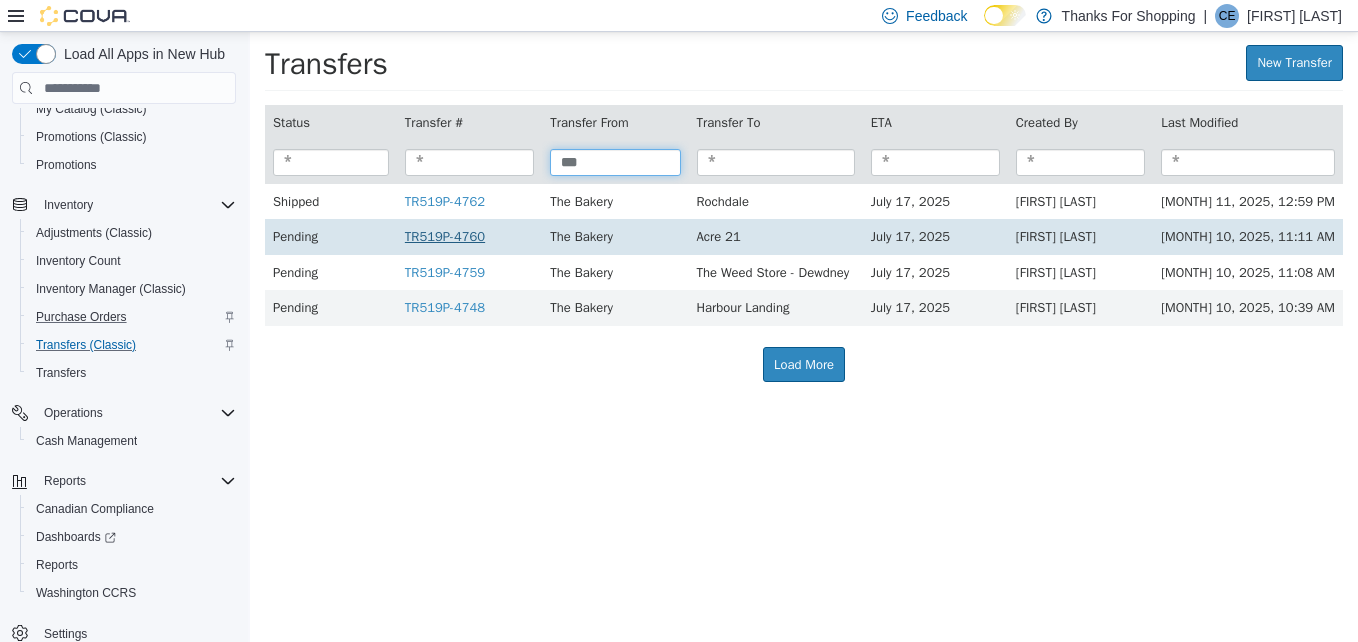 type on "***" 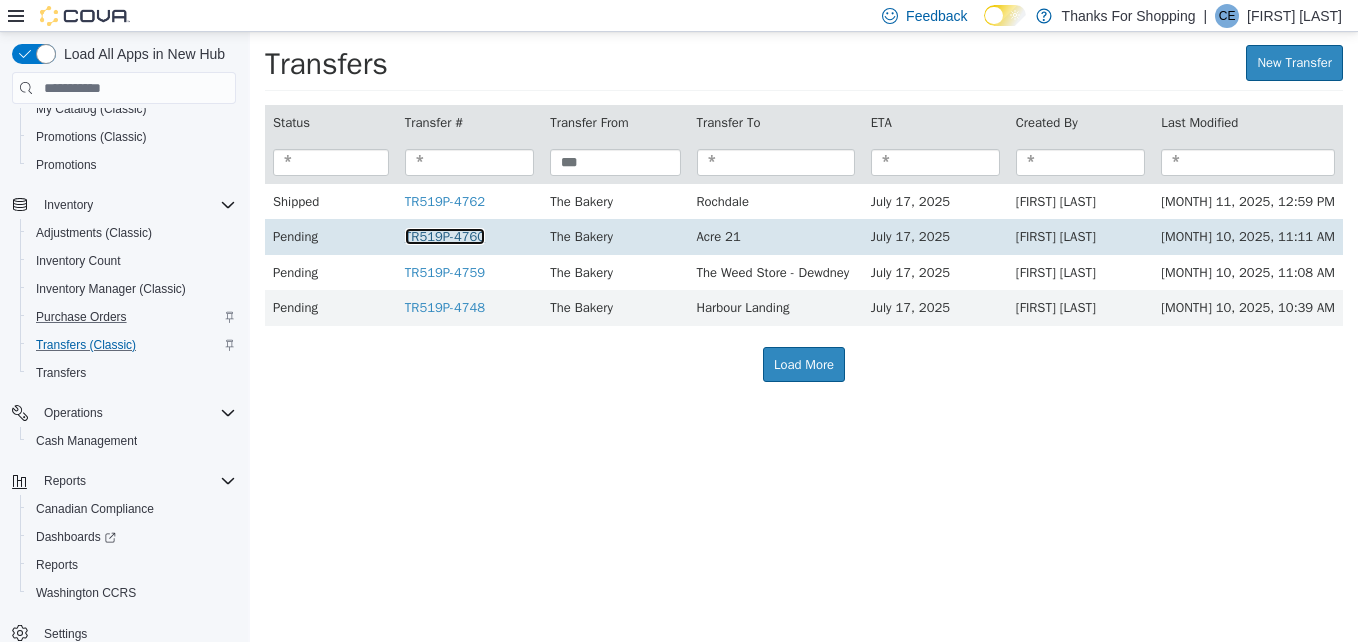 click on "TR519P-4760" at bounding box center [445, 236] 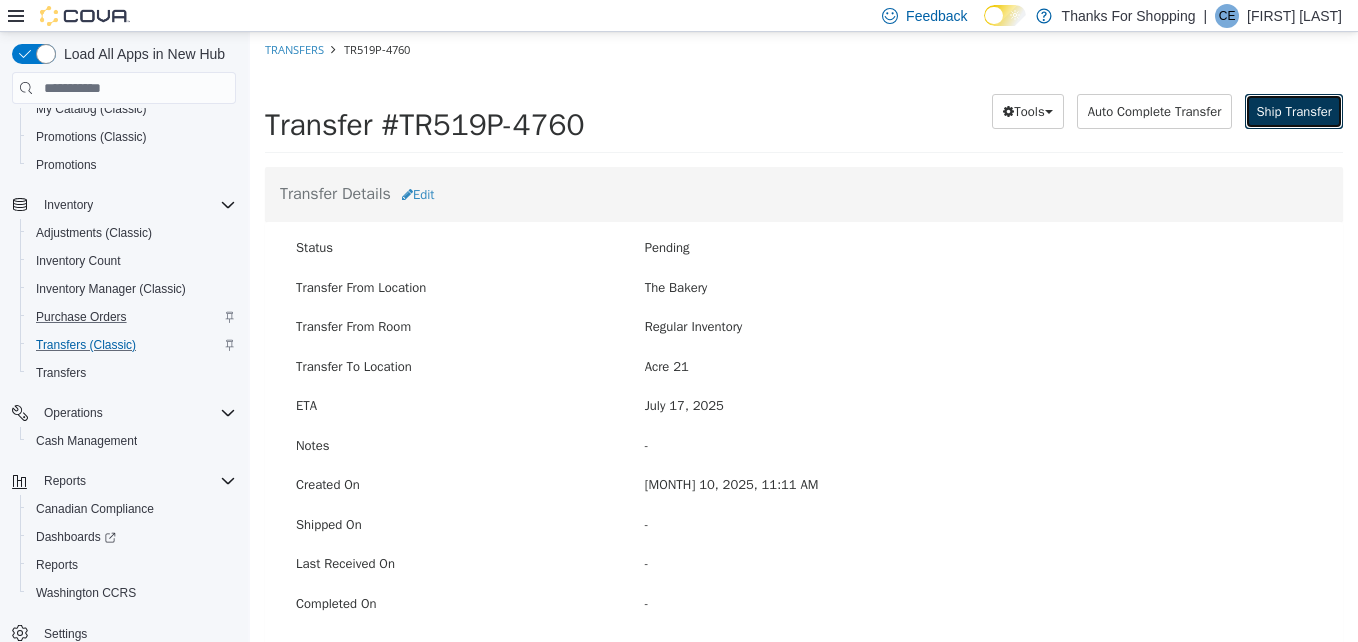 click on "Ship Transfer" at bounding box center [1294, 111] 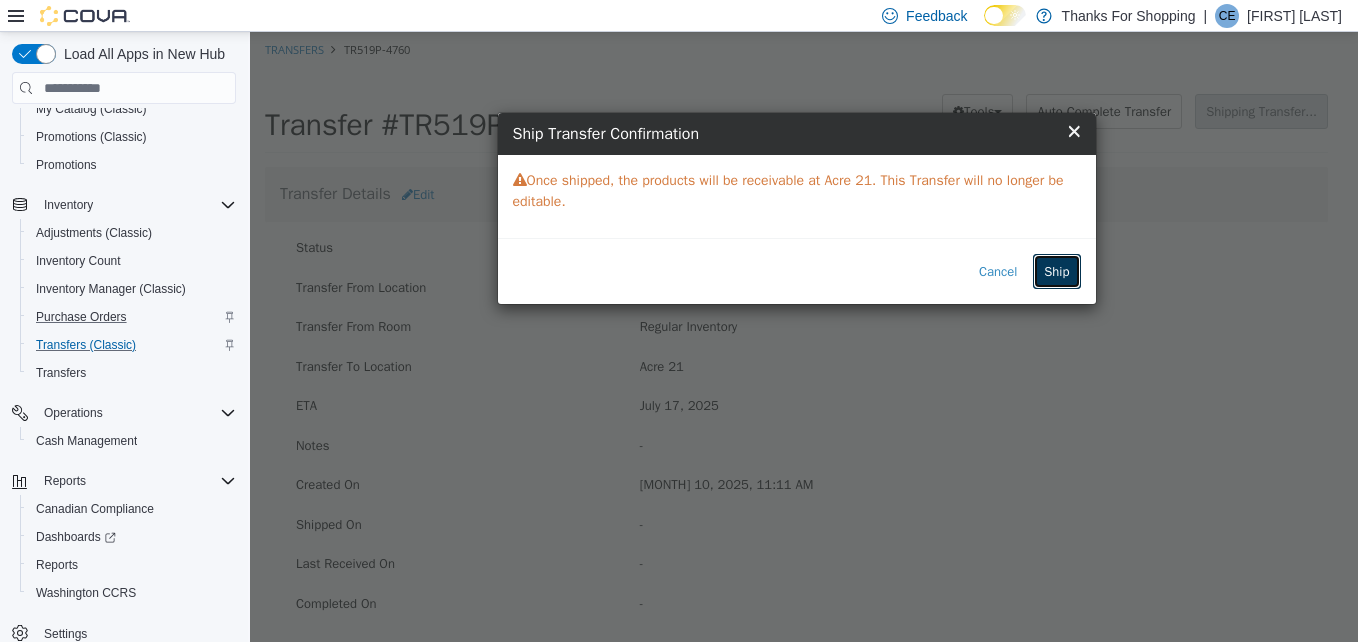click on "Ship" at bounding box center [1056, 272] 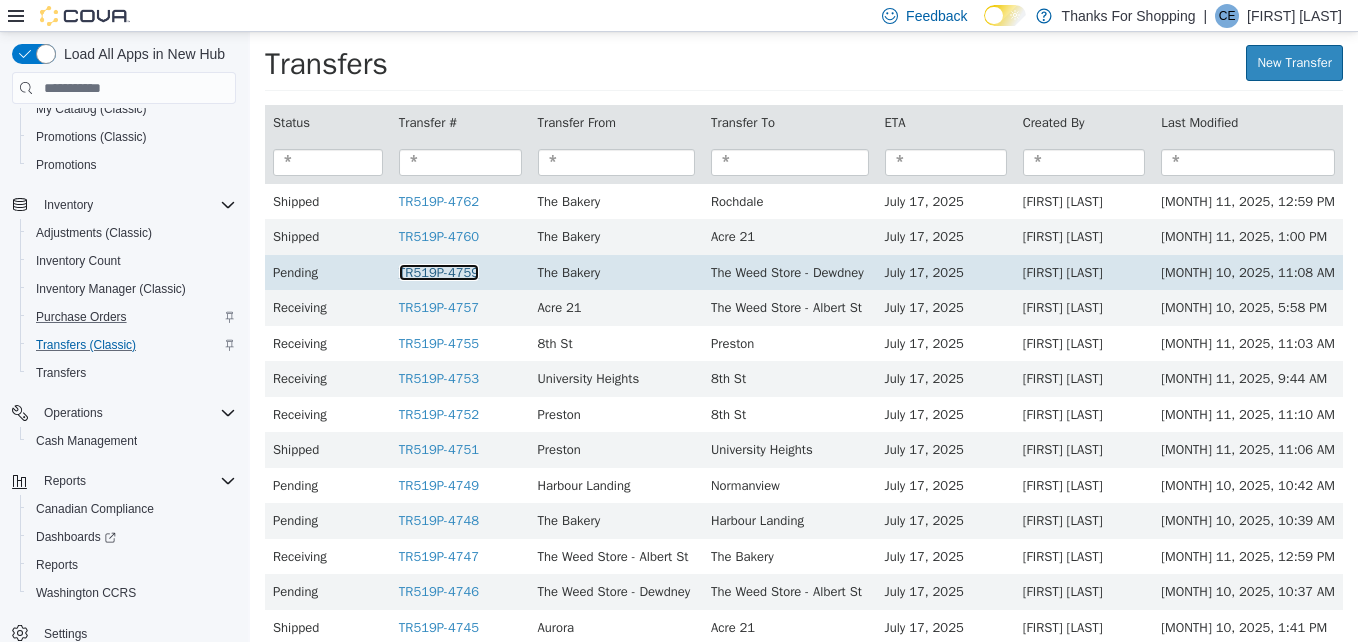 click on "TR519P-4759" at bounding box center [439, 272] 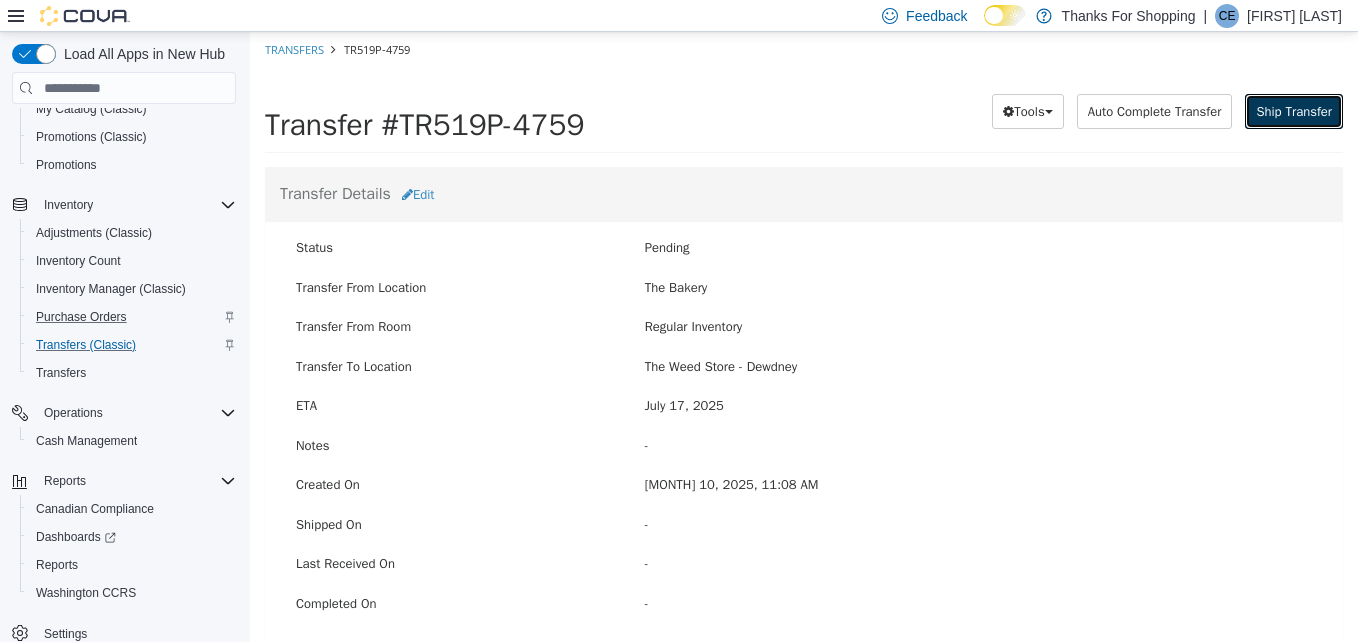 click on "Ship Transfer" at bounding box center [1294, 111] 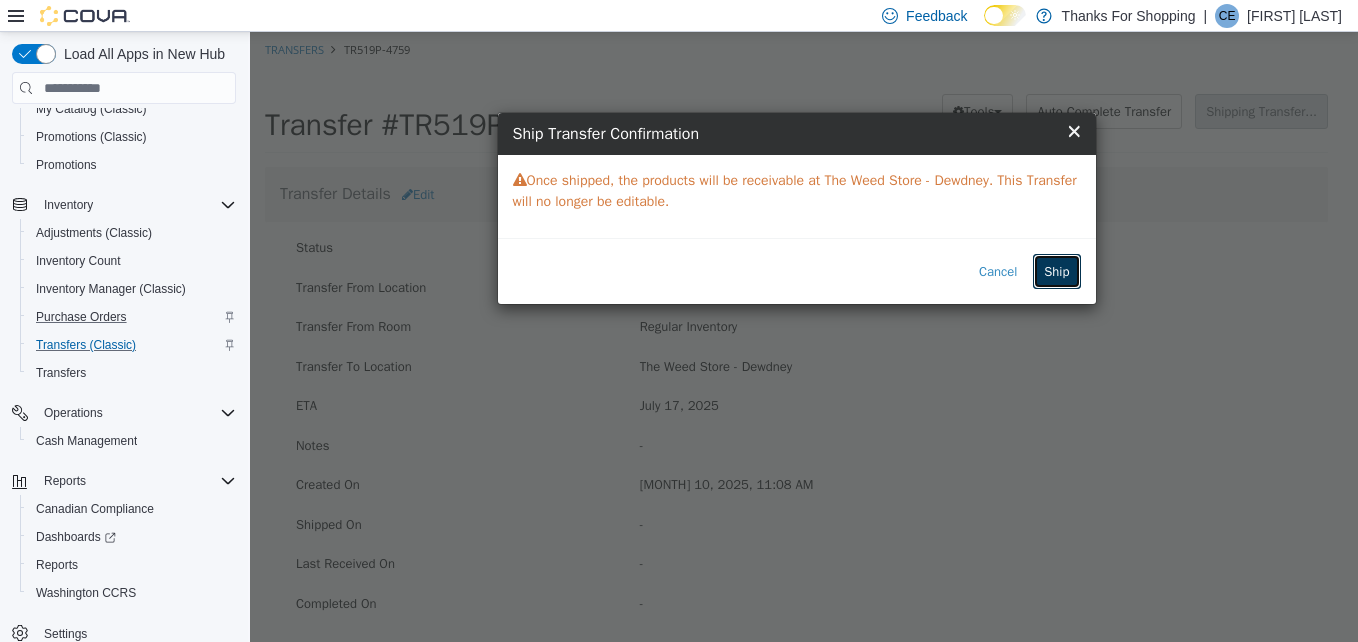 click on "Ship" at bounding box center [1056, 272] 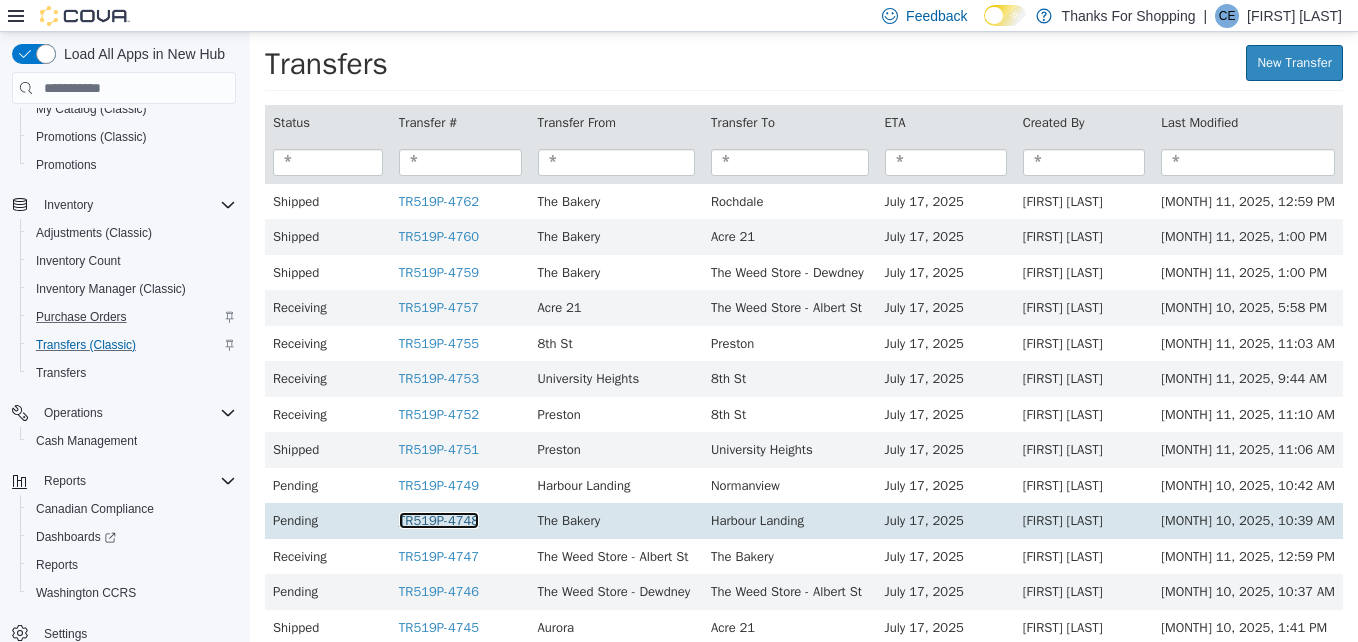 click on "TR519P-4748" at bounding box center (439, 520) 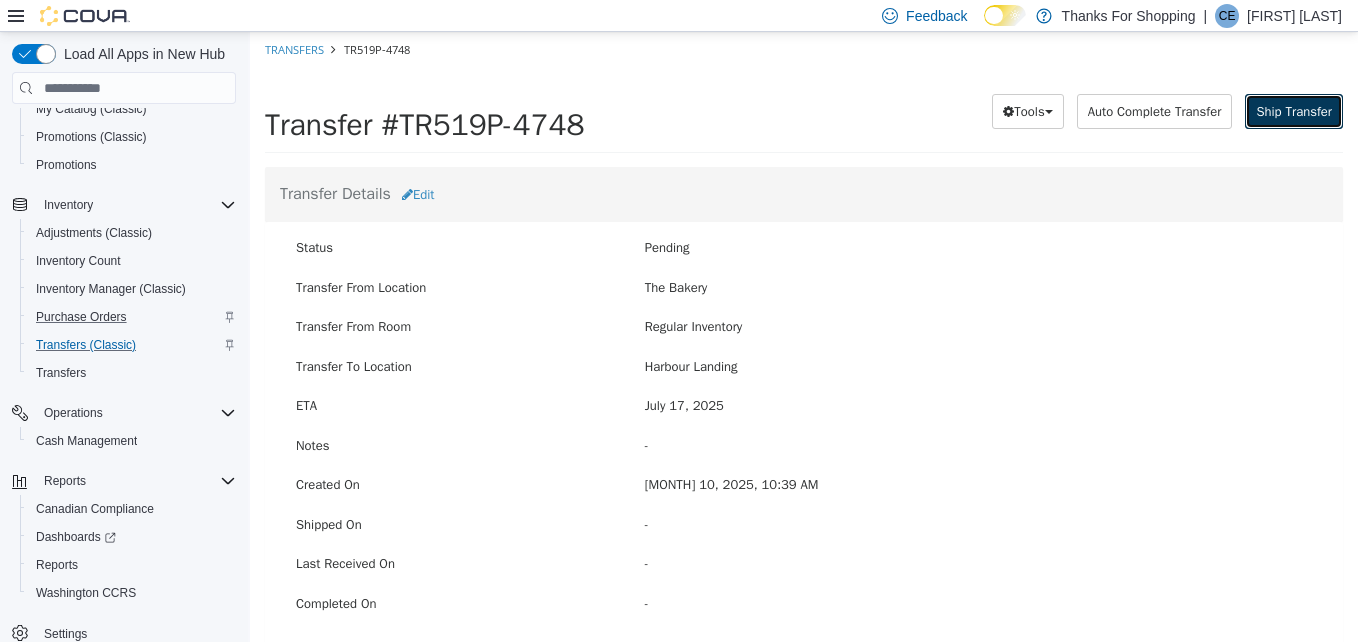 click on "Ship Transfer" at bounding box center (1294, 111) 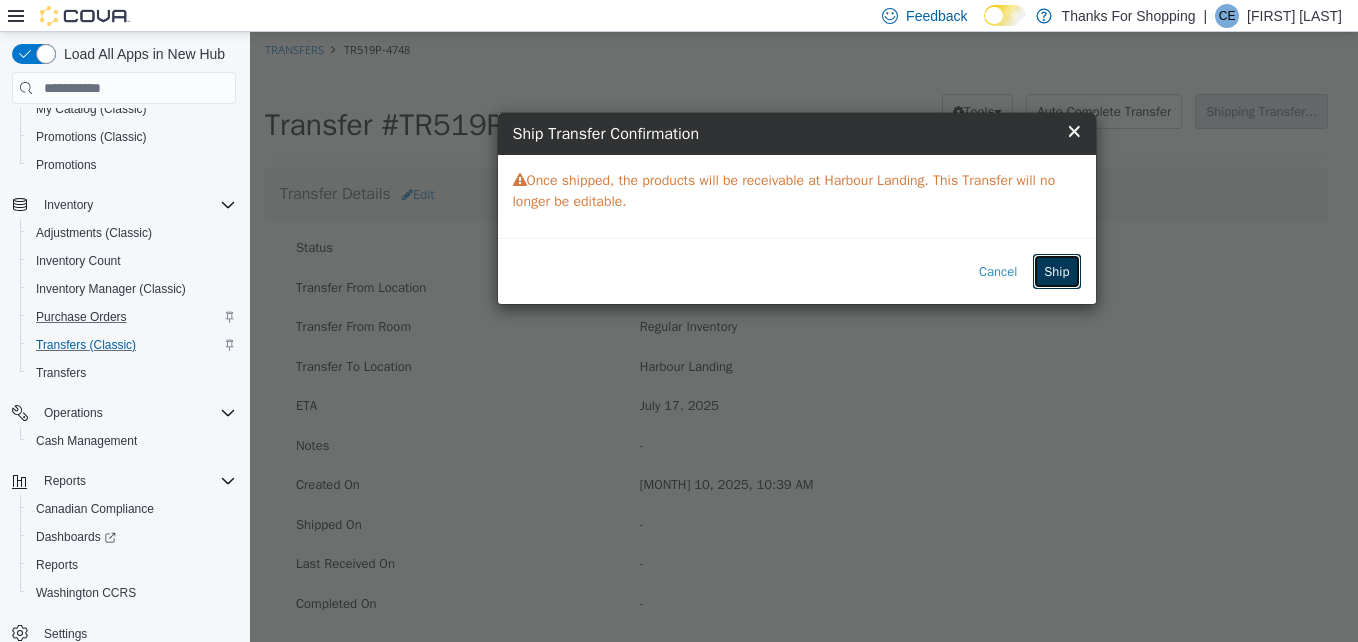 click on "Ship" at bounding box center (1056, 272) 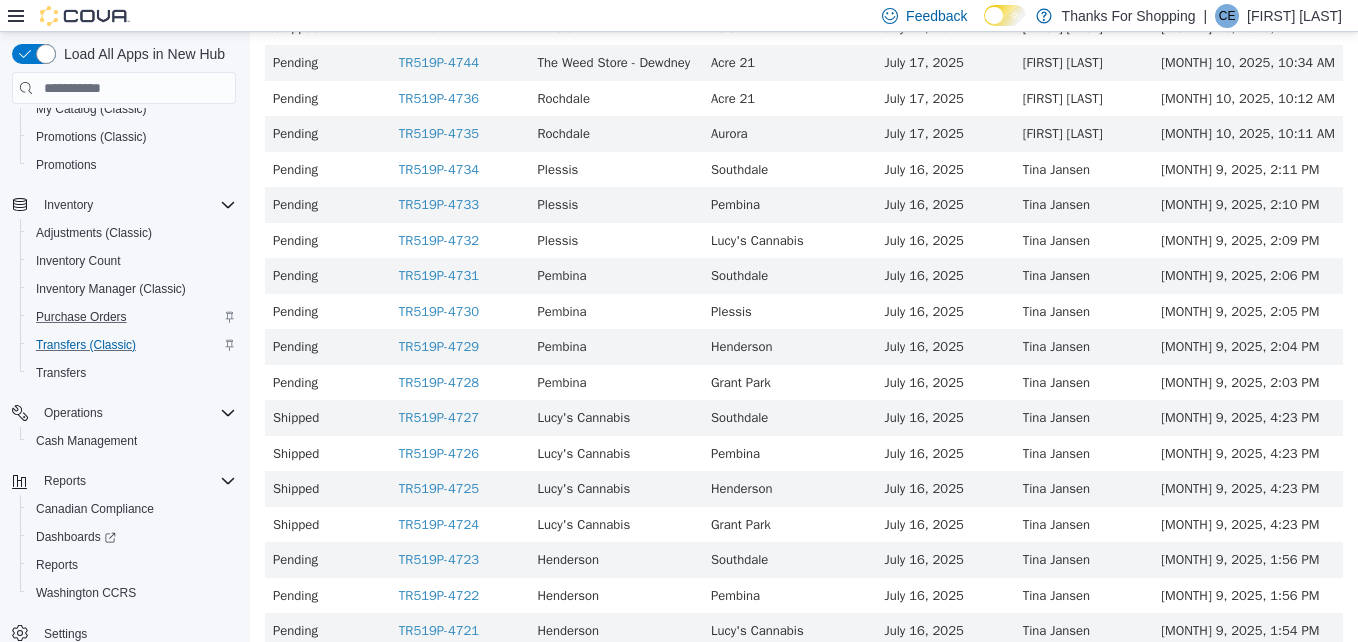 scroll, scrollTop: 0, scrollLeft: 0, axis: both 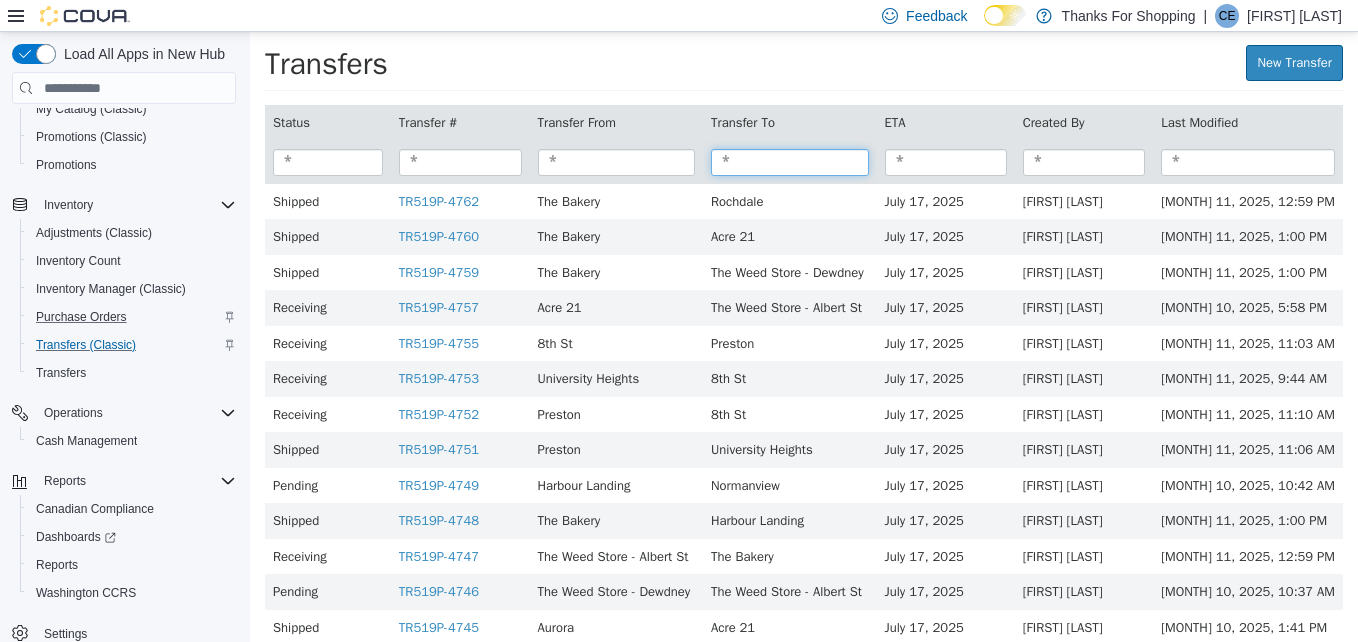 click at bounding box center [790, 162] 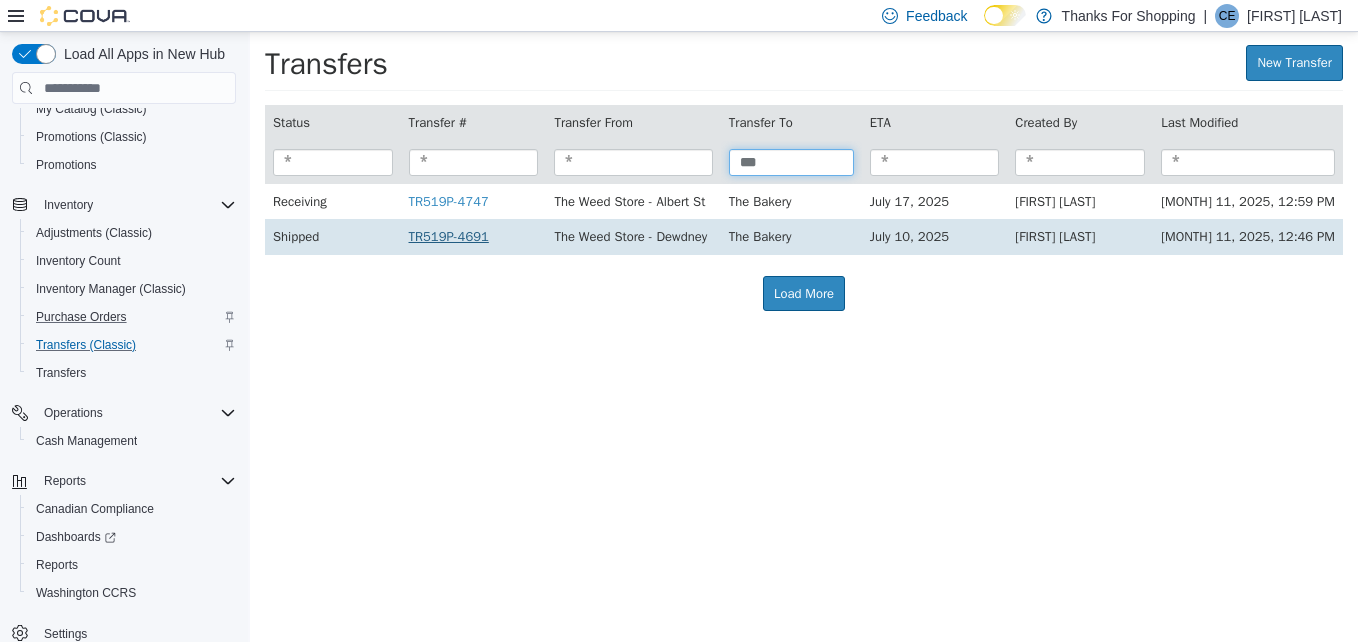 type on "***" 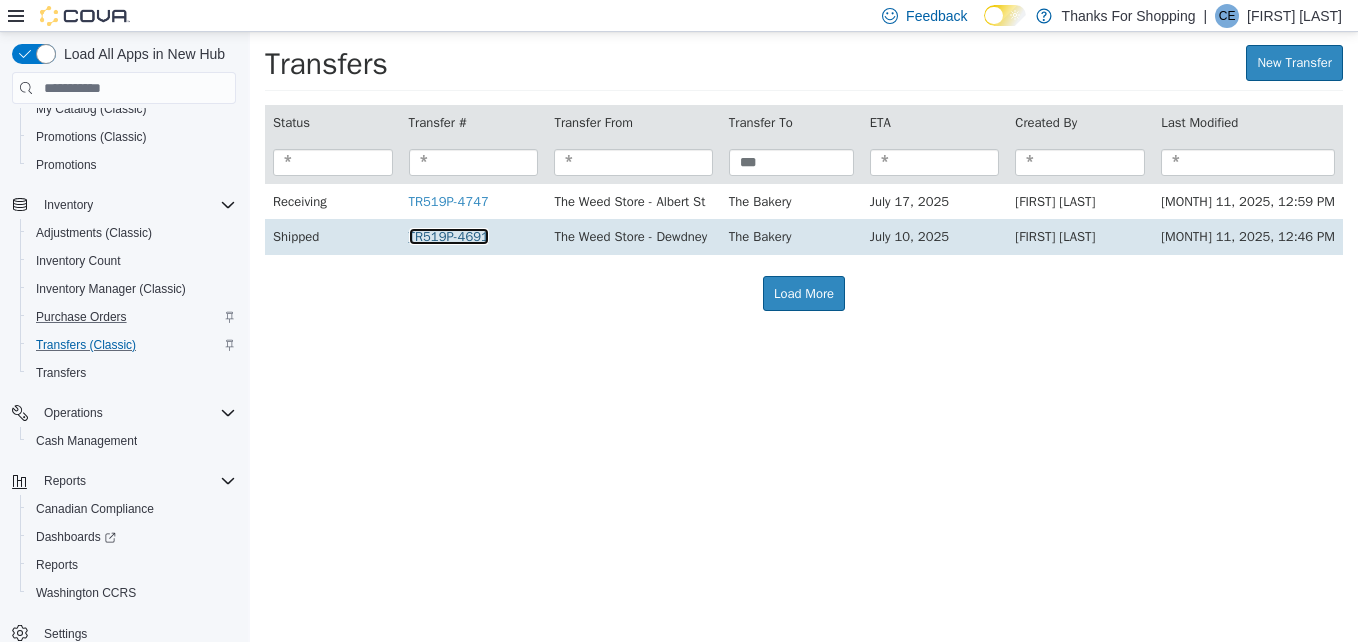 click on "TR519P-4691" at bounding box center [449, 236] 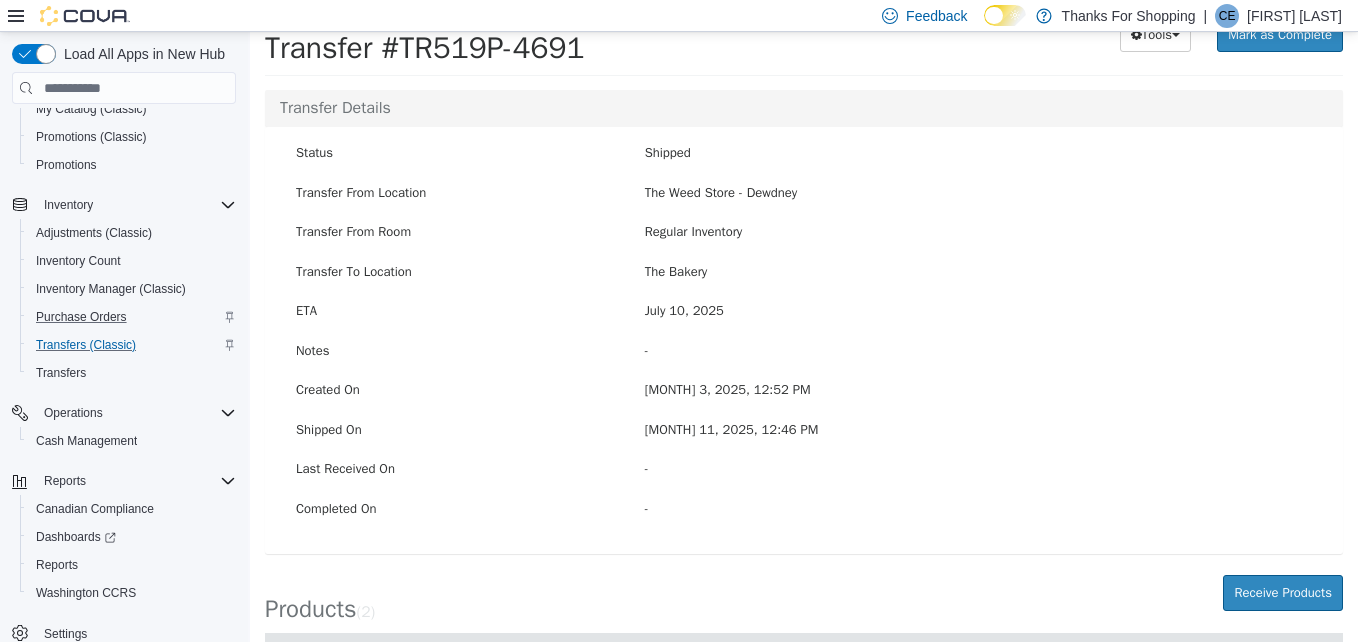 scroll, scrollTop: 195, scrollLeft: 0, axis: vertical 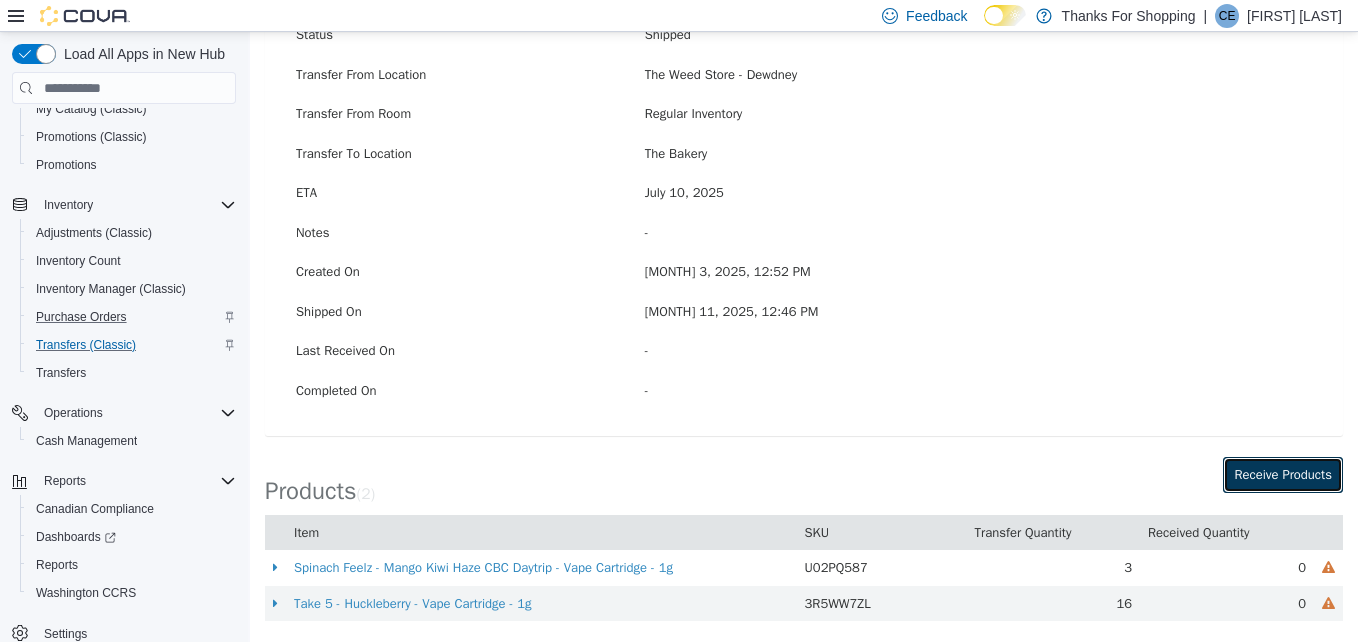 click on "Receive Products" at bounding box center [1283, 475] 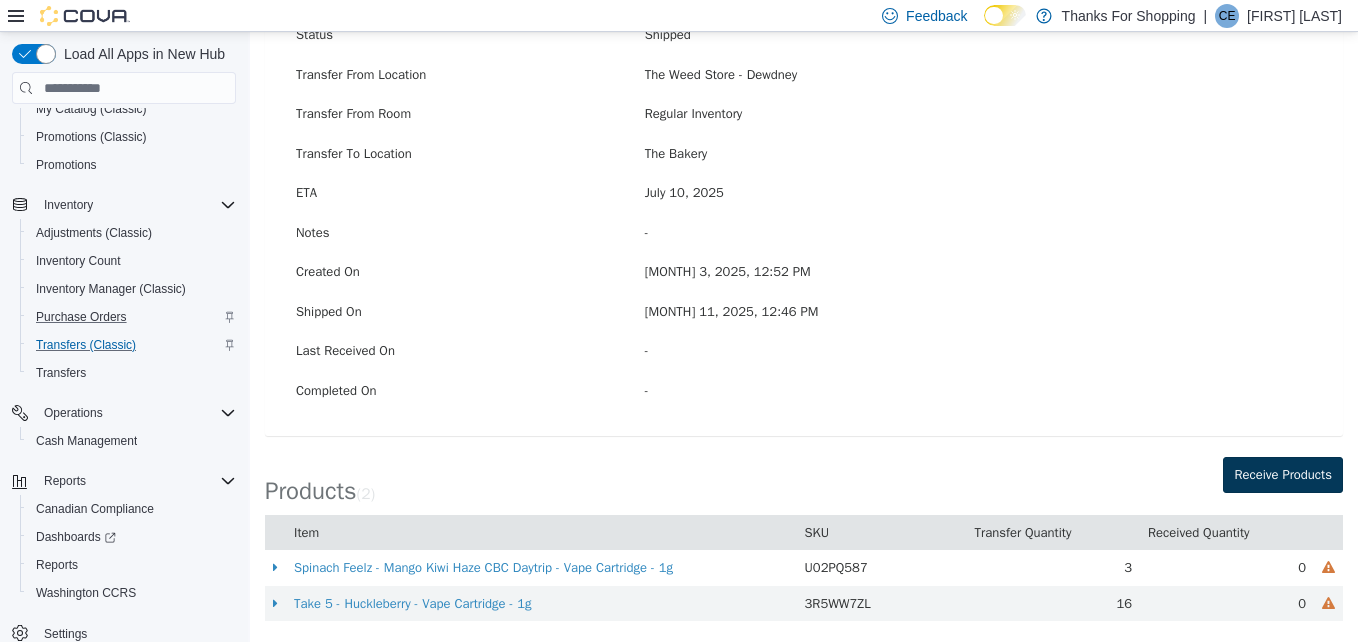 scroll, scrollTop: 0, scrollLeft: 0, axis: both 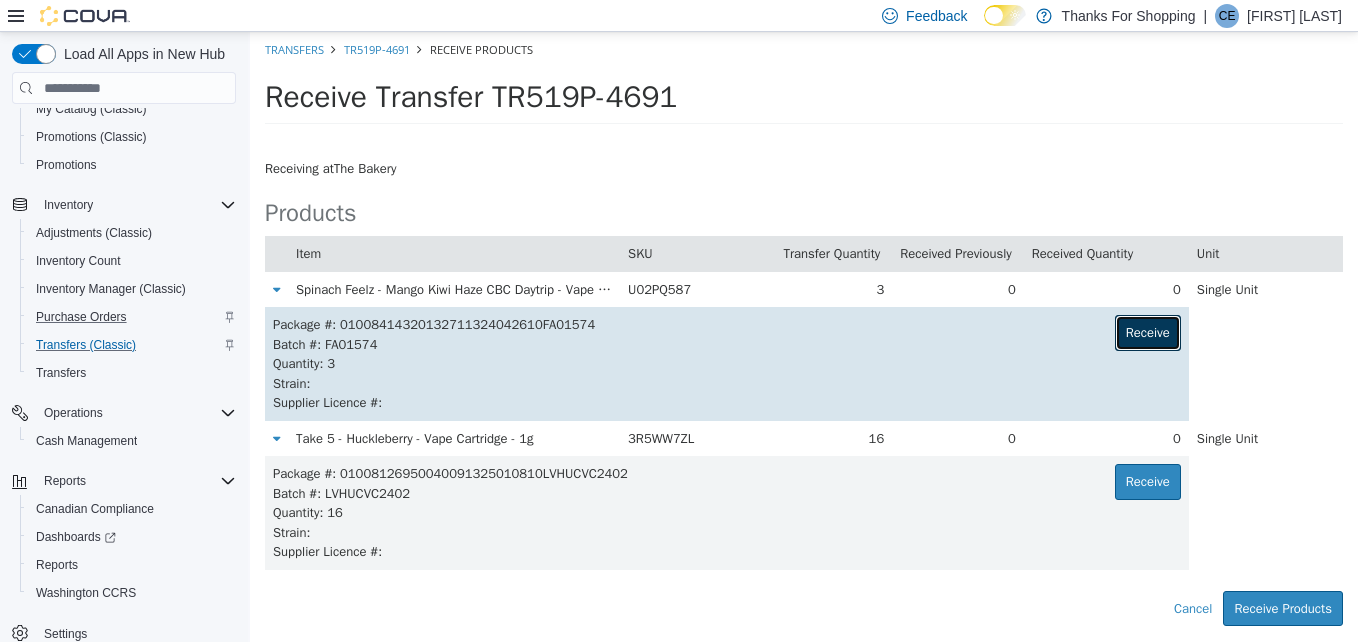 click on "Receive" at bounding box center (1148, 333) 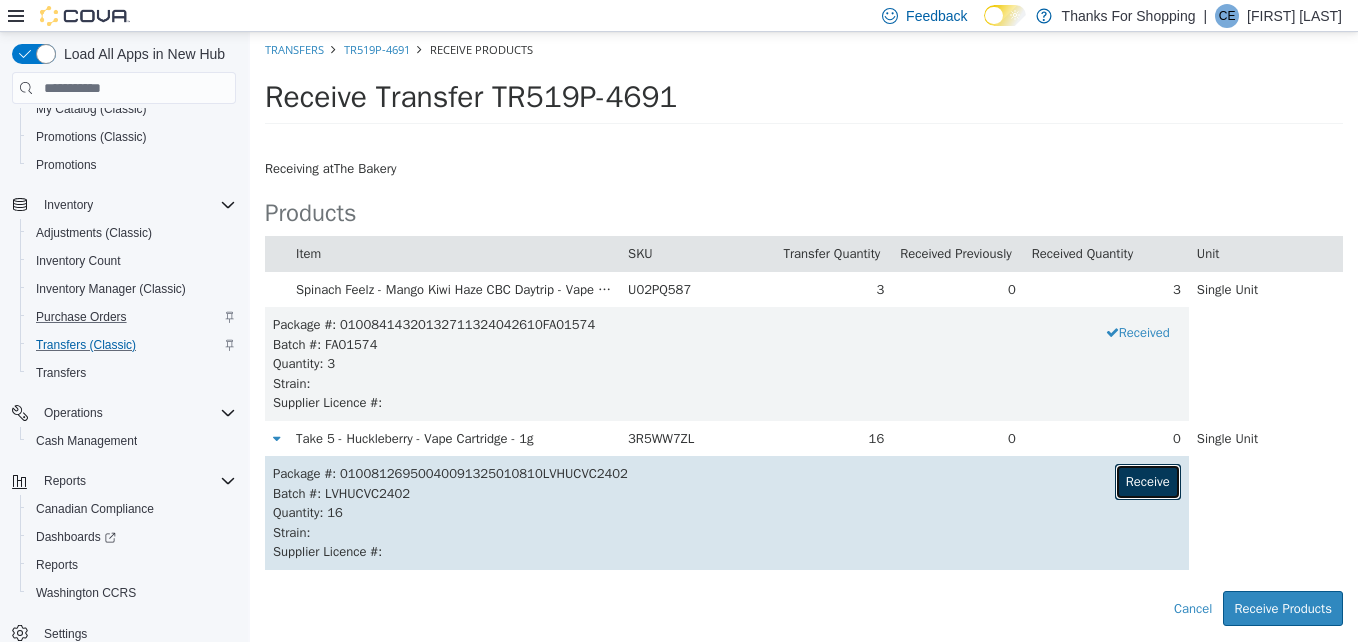 click on "Receive" at bounding box center (1148, 482) 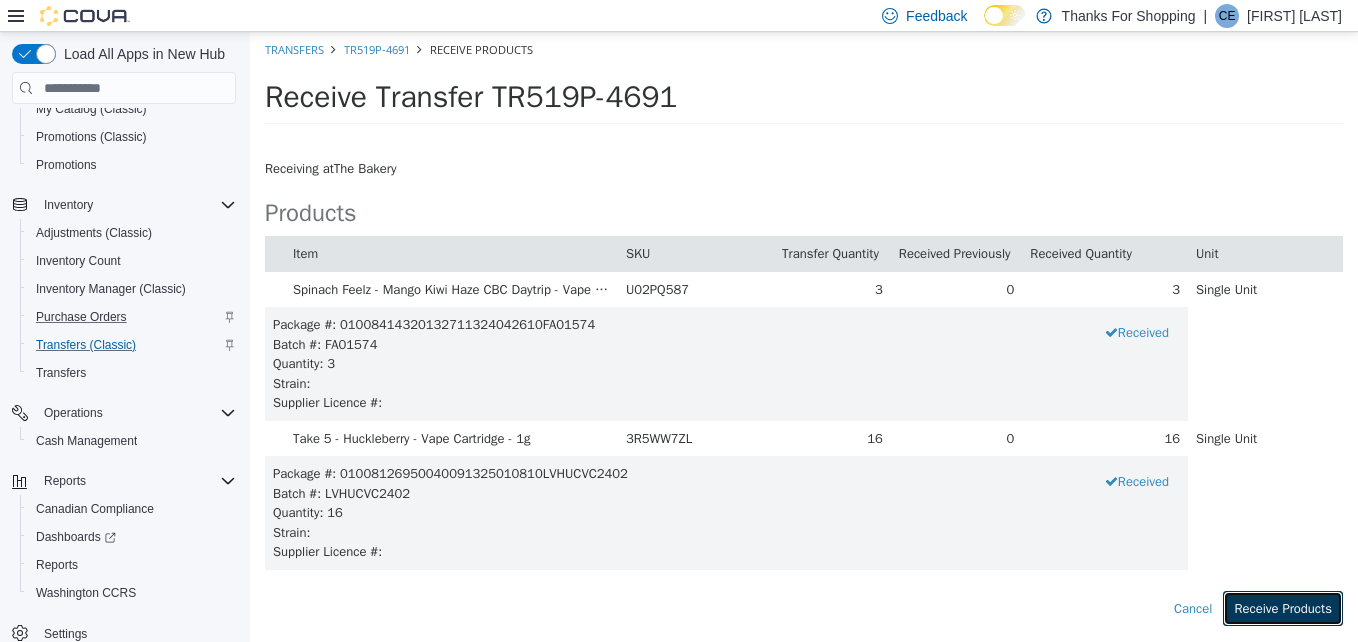 click on "Receive Products" at bounding box center (1283, 609) 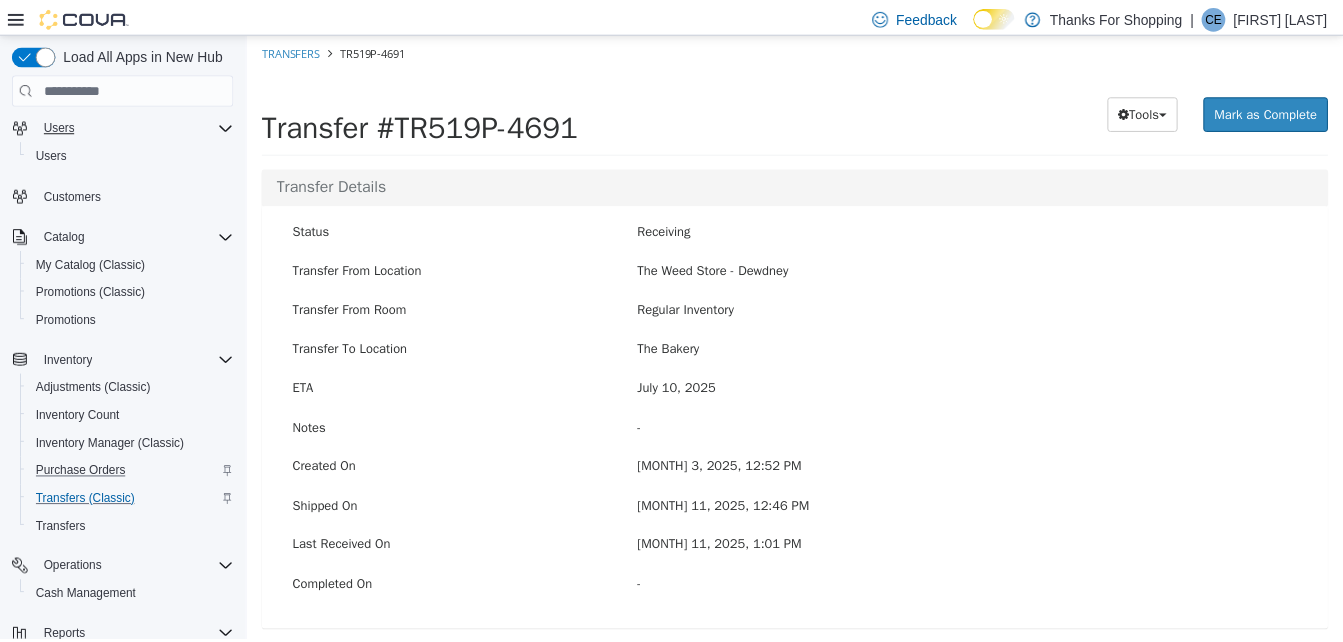 scroll, scrollTop: 0, scrollLeft: 0, axis: both 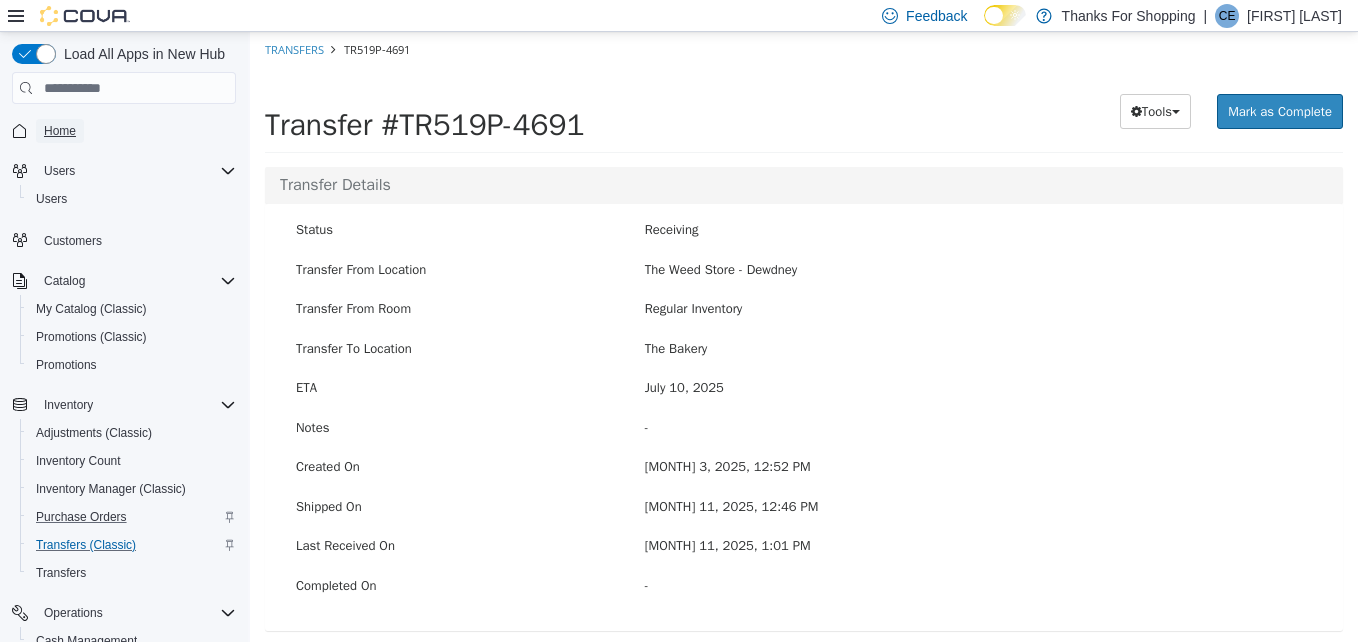 click on "Home" at bounding box center (60, 131) 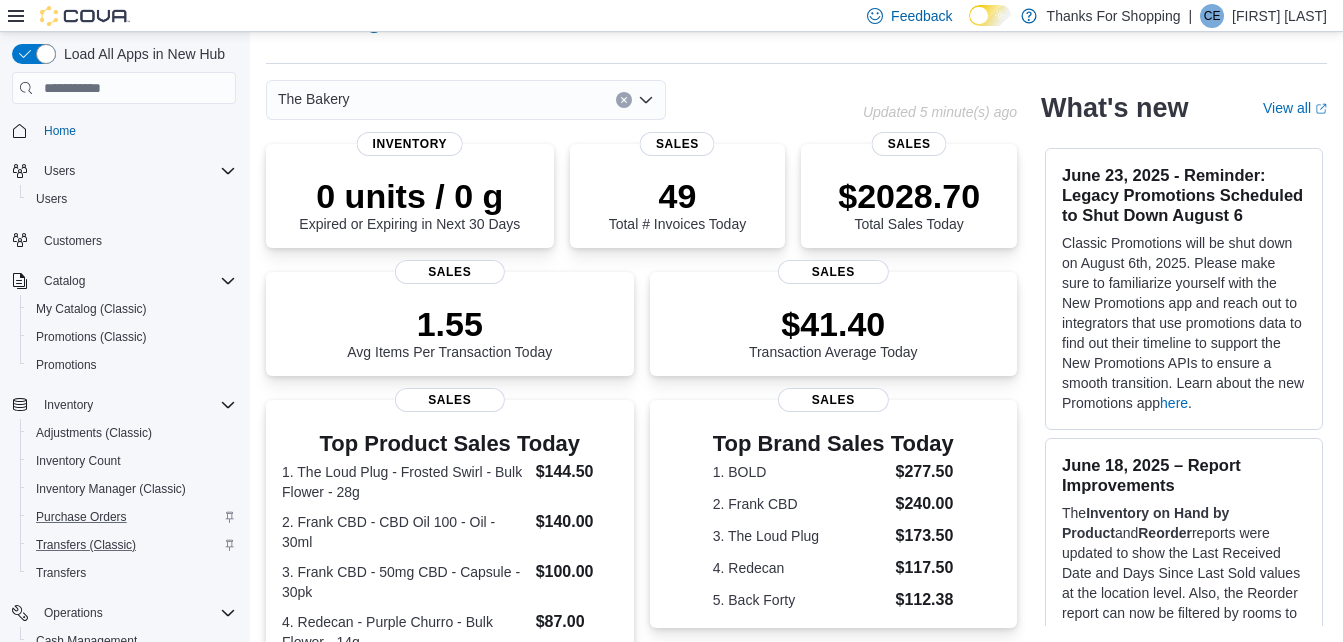 scroll, scrollTop: 300, scrollLeft: 0, axis: vertical 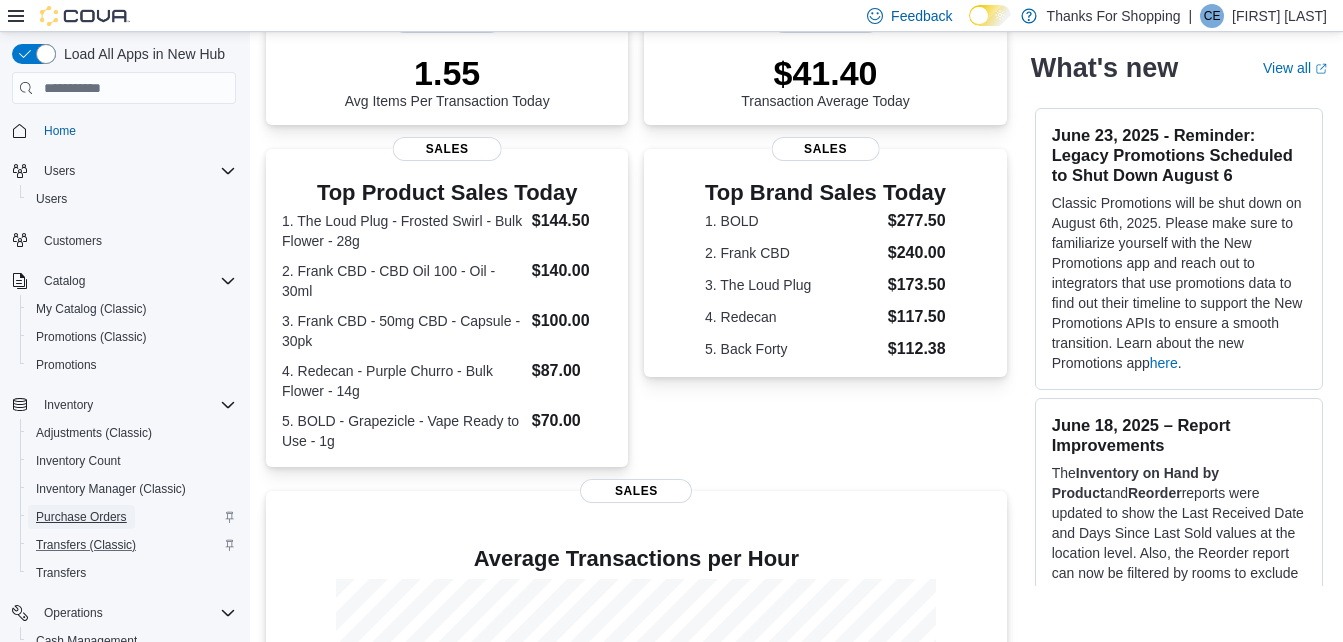 click on "Purchase Orders" at bounding box center [81, 517] 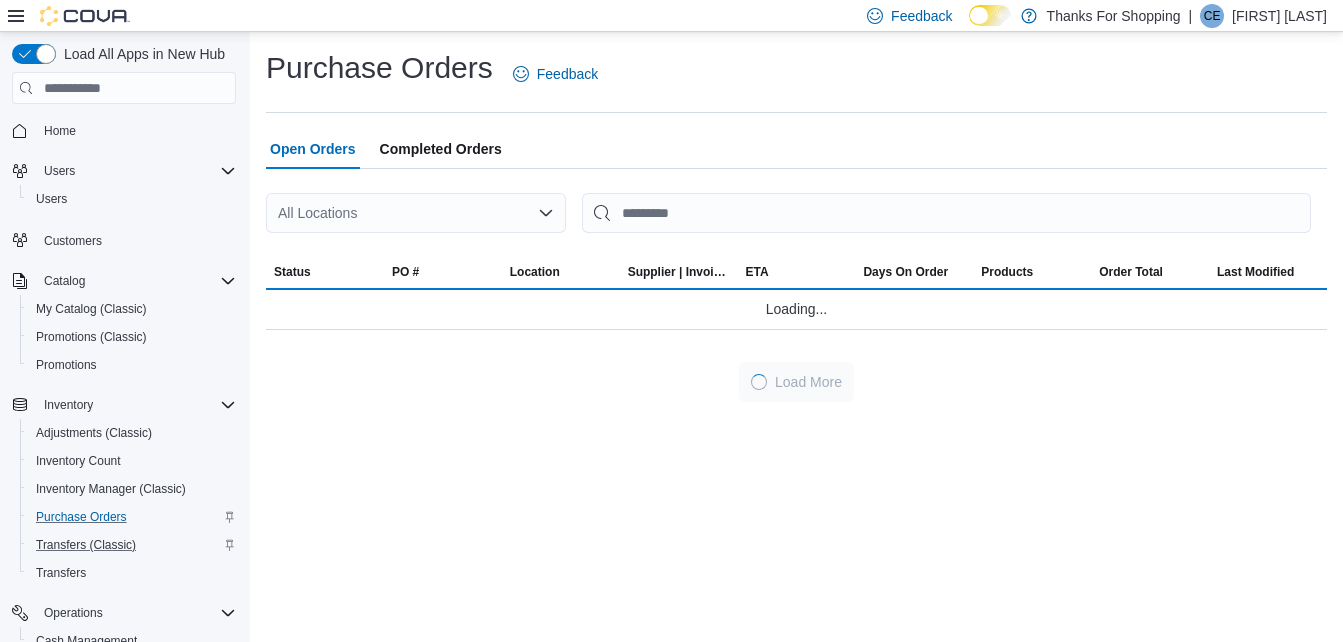 scroll, scrollTop: 0, scrollLeft: 0, axis: both 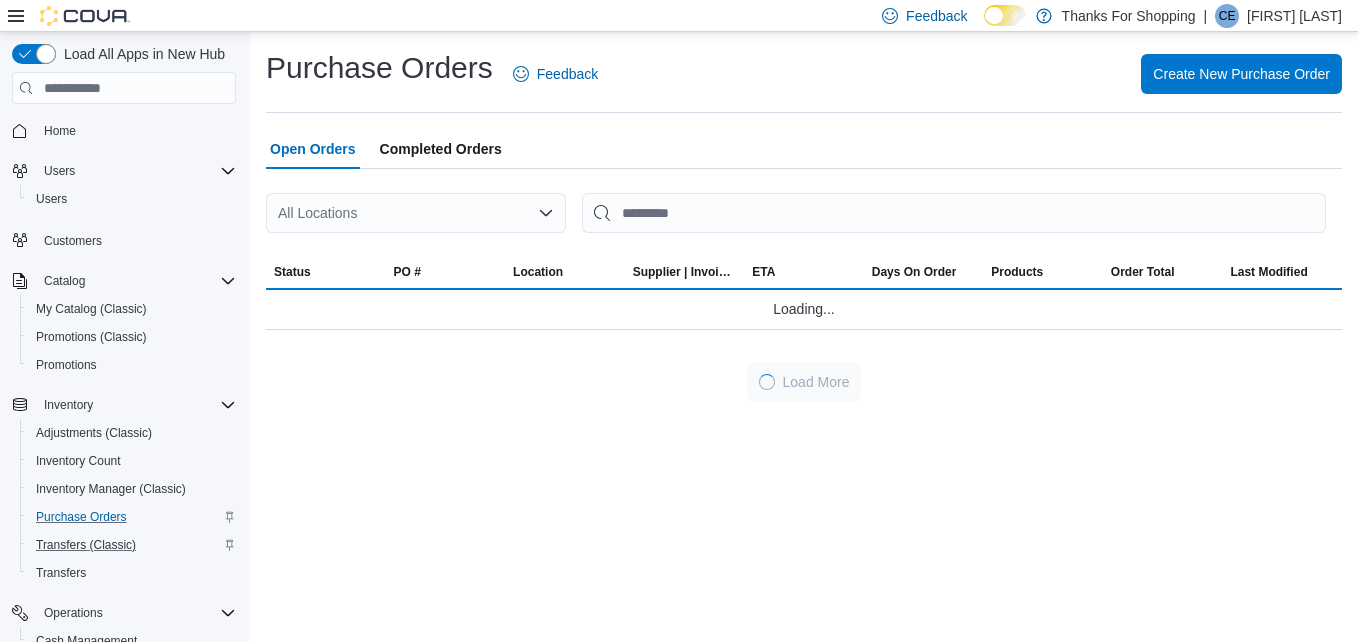 click on "All Locations" at bounding box center [416, 213] 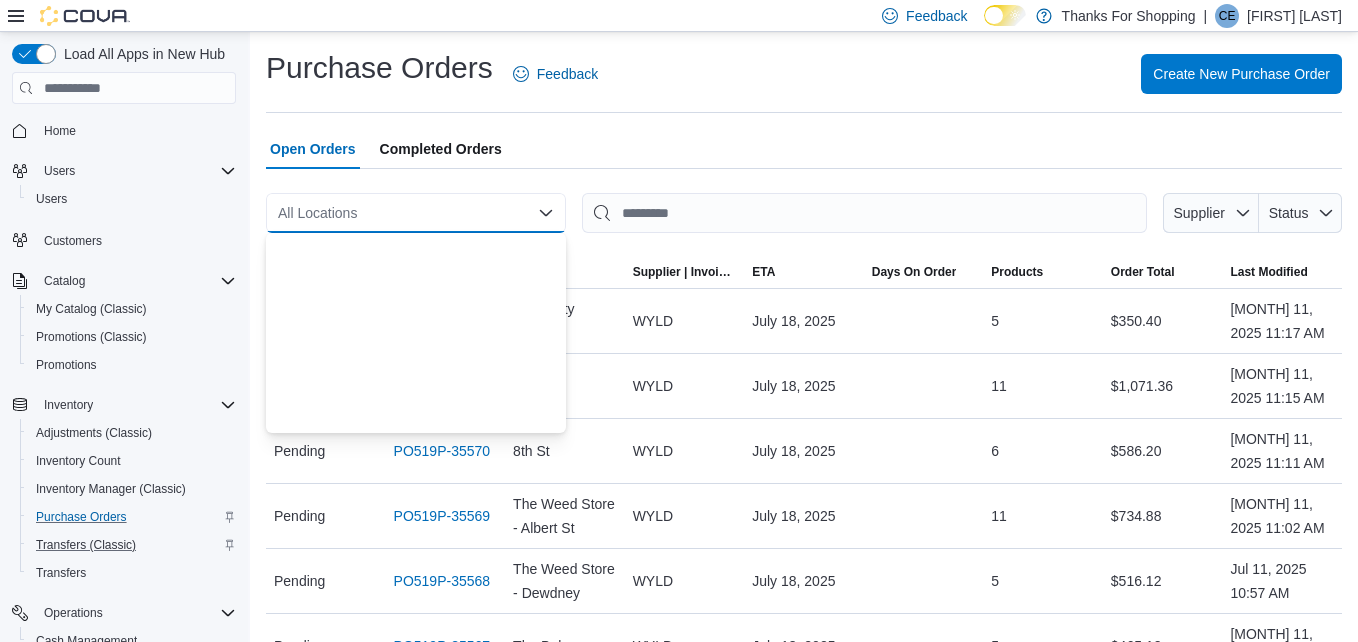 scroll, scrollTop: 525, scrollLeft: 0, axis: vertical 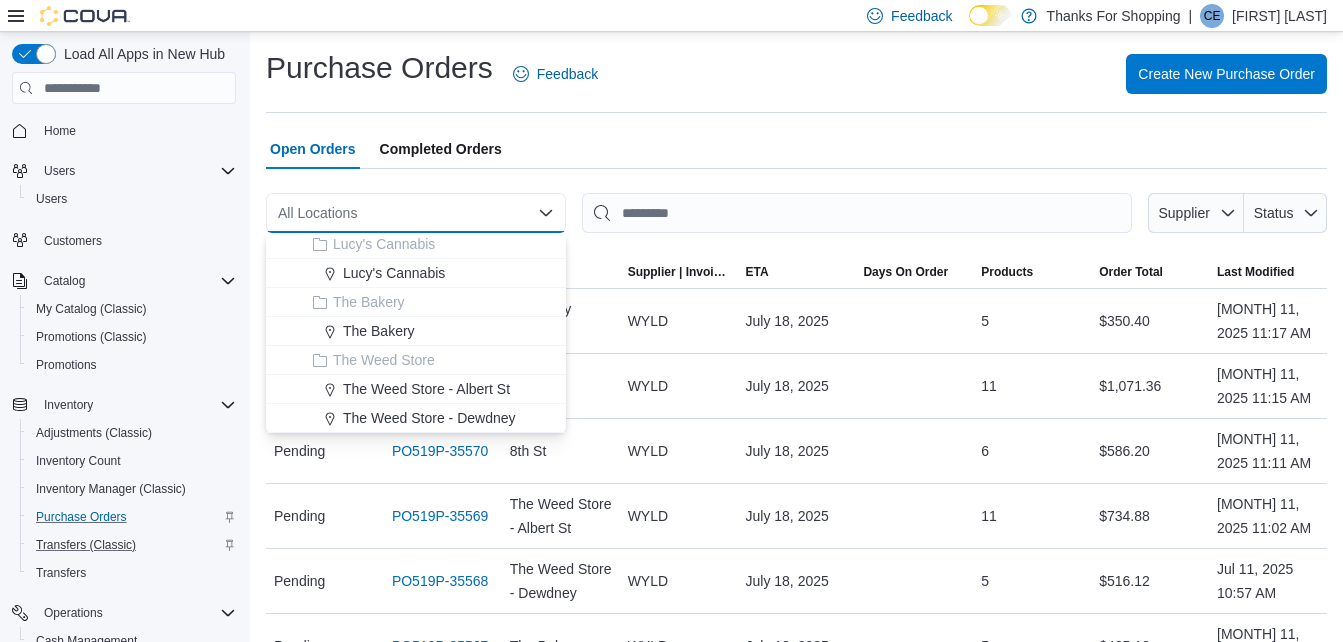 click on "The Bakery" at bounding box center (379, 331) 